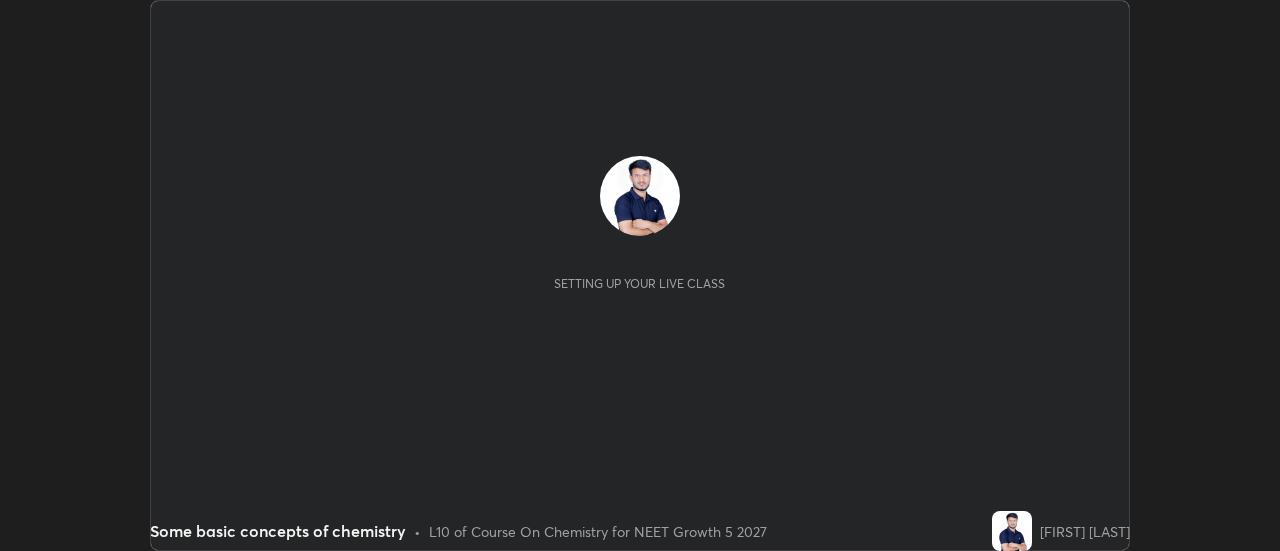 scroll, scrollTop: 0, scrollLeft: 0, axis: both 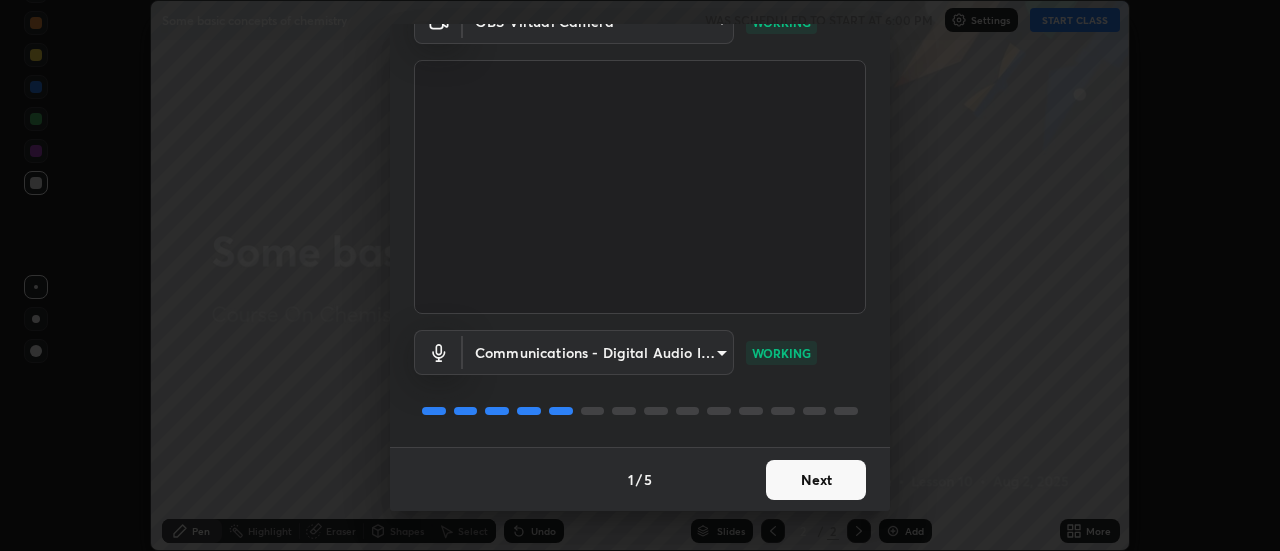 click on "Next" at bounding box center [816, 480] 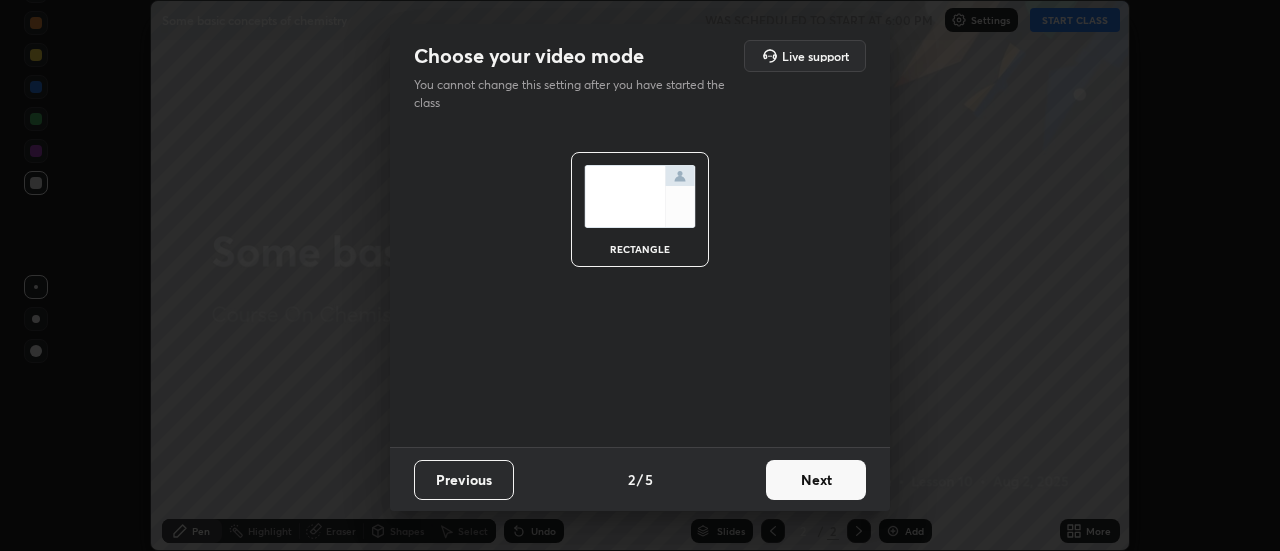 scroll, scrollTop: 0, scrollLeft: 0, axis: both 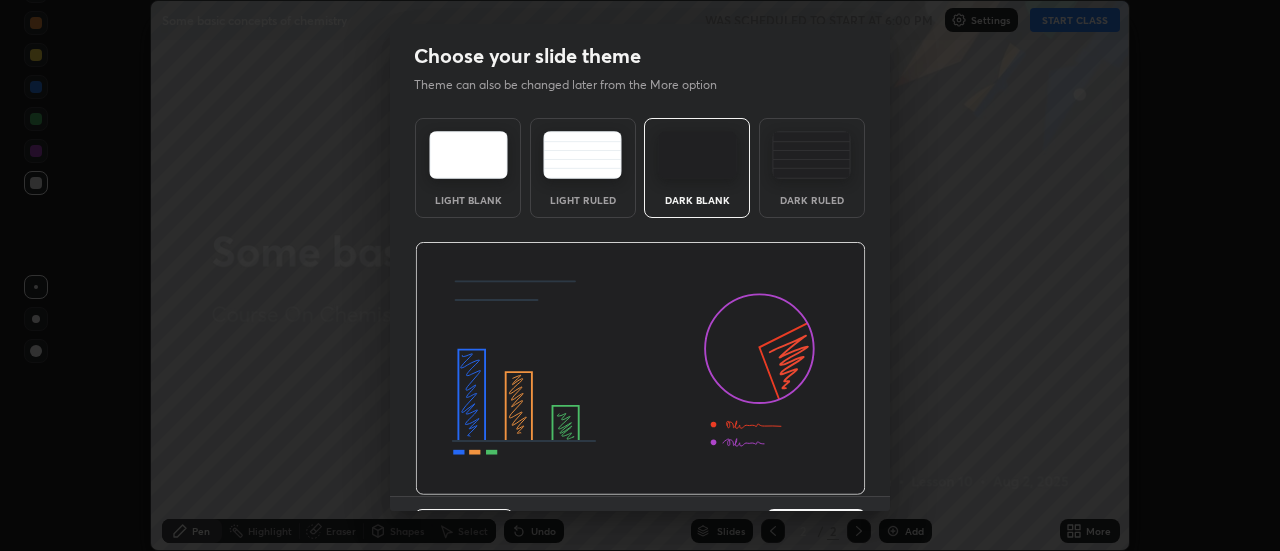 click at bounding box center [811, 155] 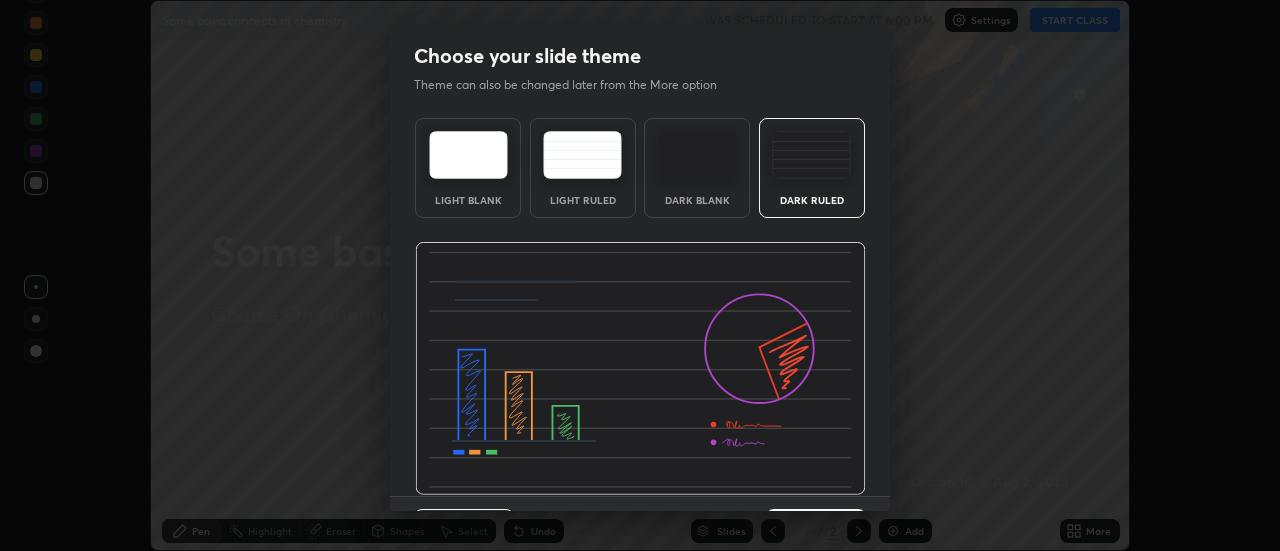 scroll, scrollTop: 49, scrollLeft: 0, axis: vertical 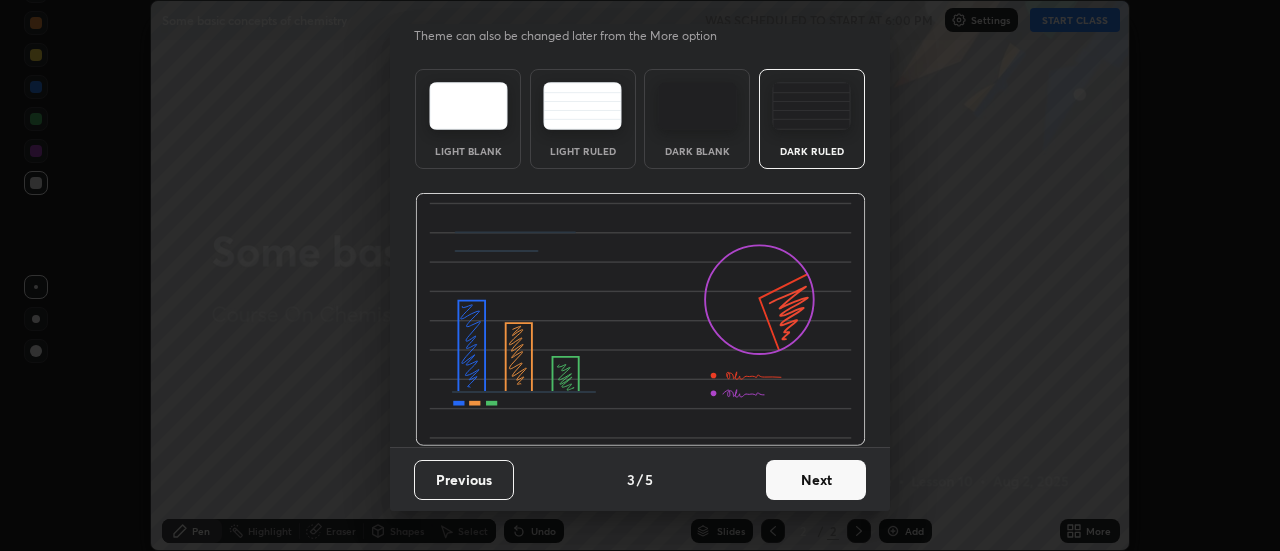 click on "Next" at bounding box center [816, 480] 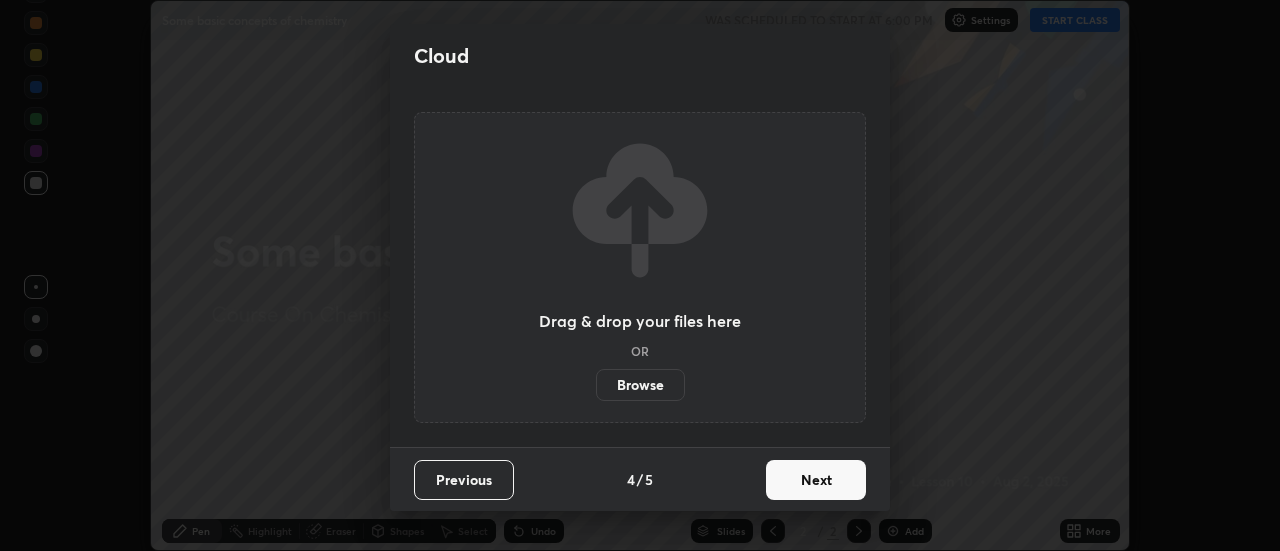 click on "Next" at bounding box center [816, 480] 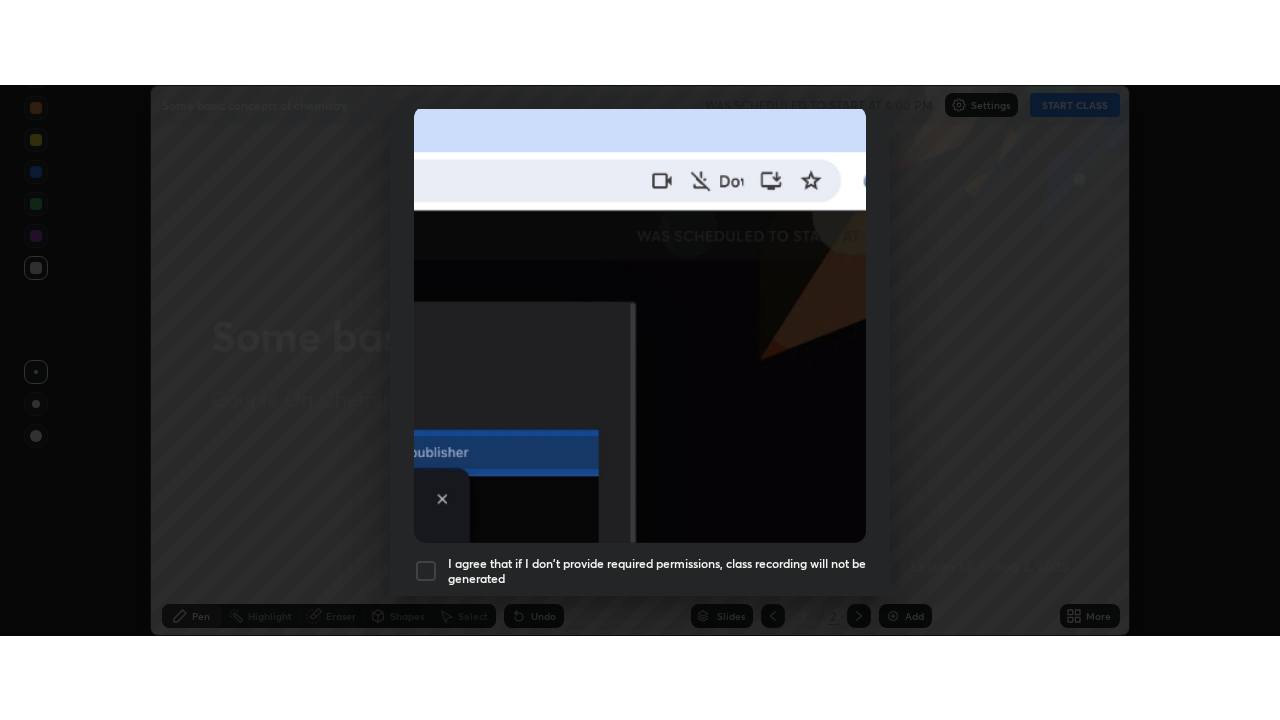 scroll, scrollTop: 513, scrollLeft: 0, axis: vertical 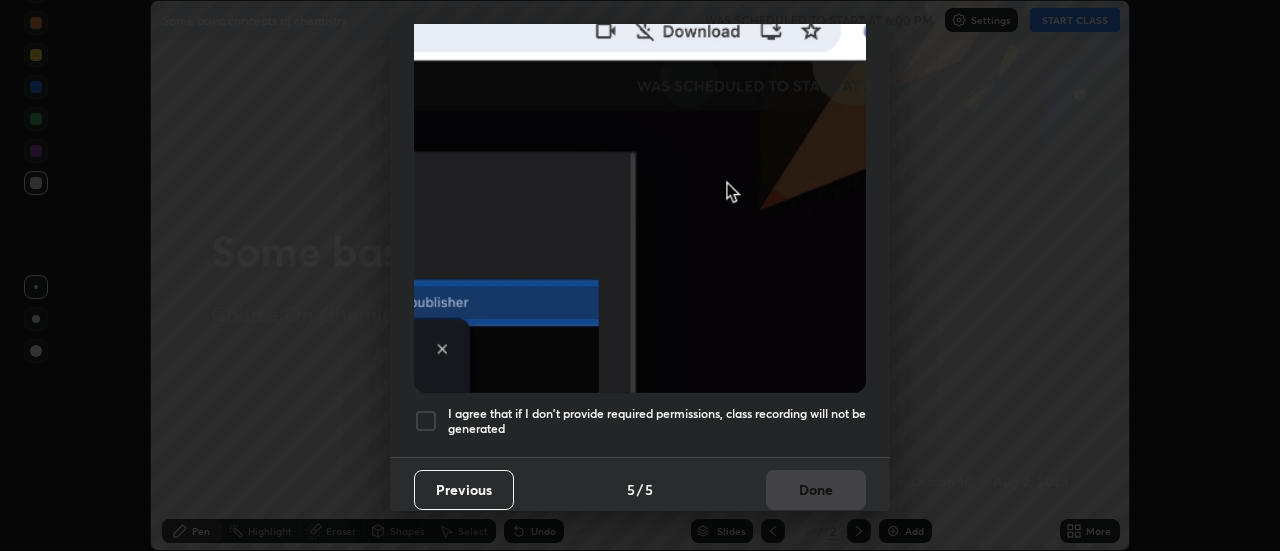 click at bounding box center [426, 421] 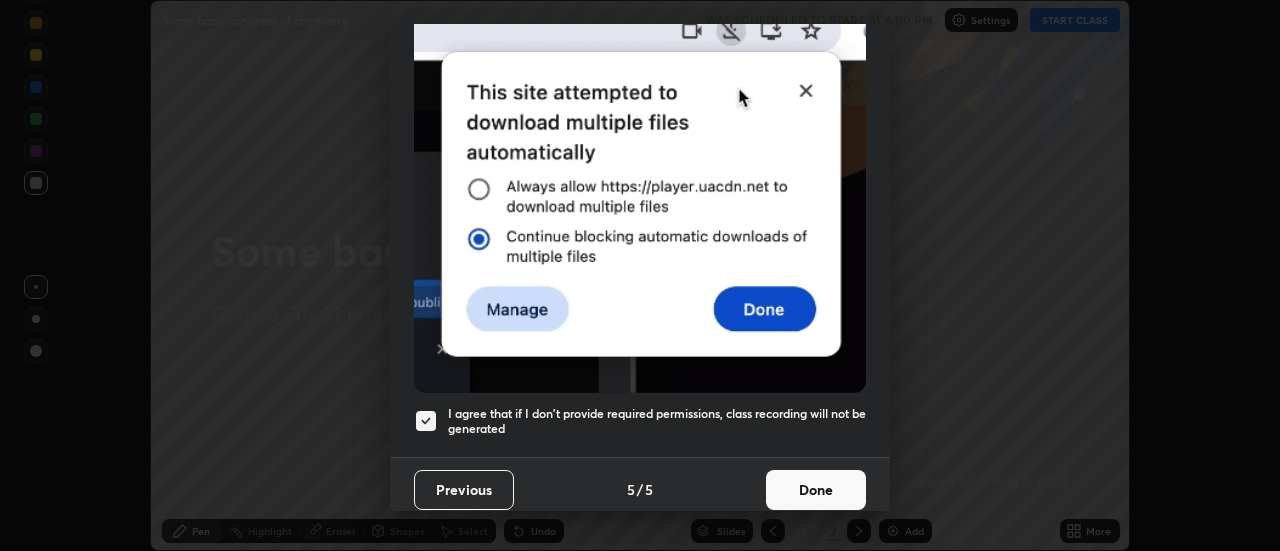 click on "Done" at bounding box center (816, 490) 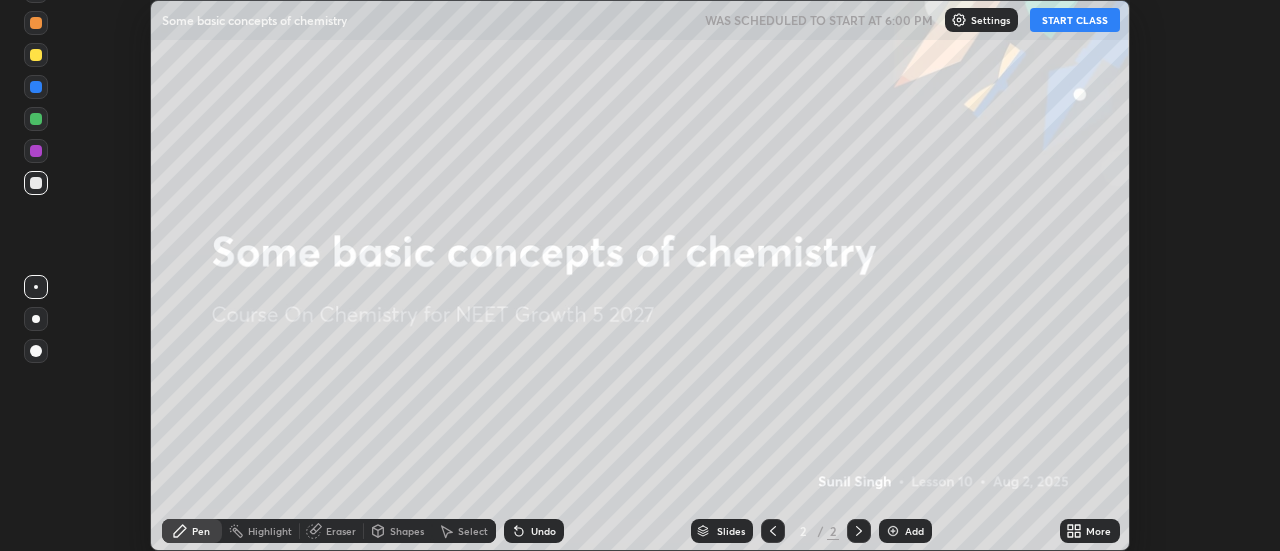 click on "More" at bounding box center [1098, 531] 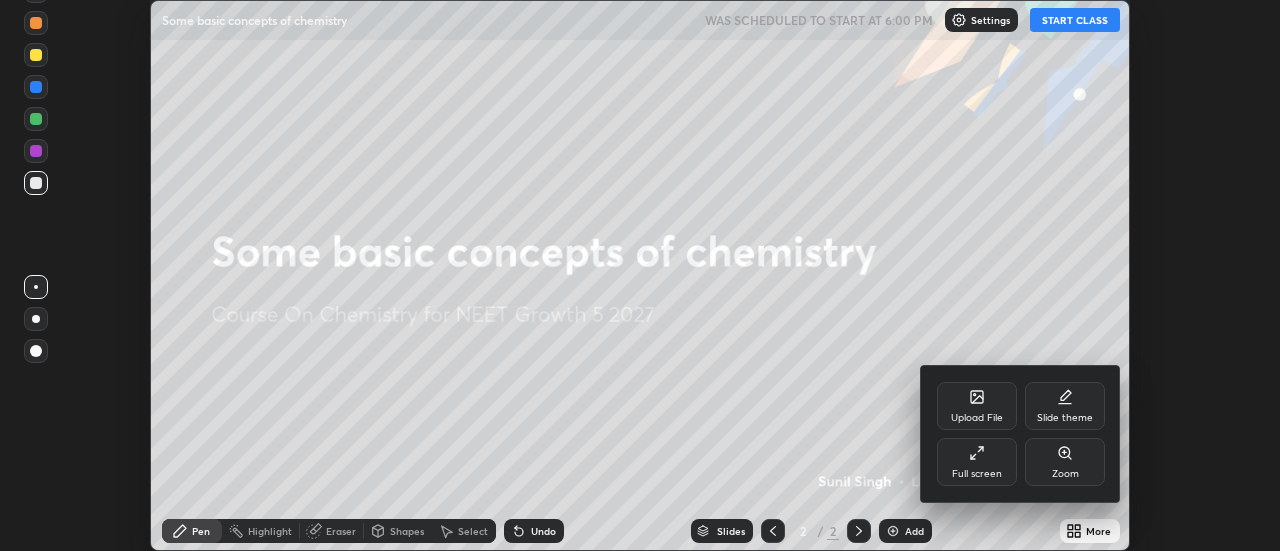 click on "Full screen" at bounding box center [977, 462] 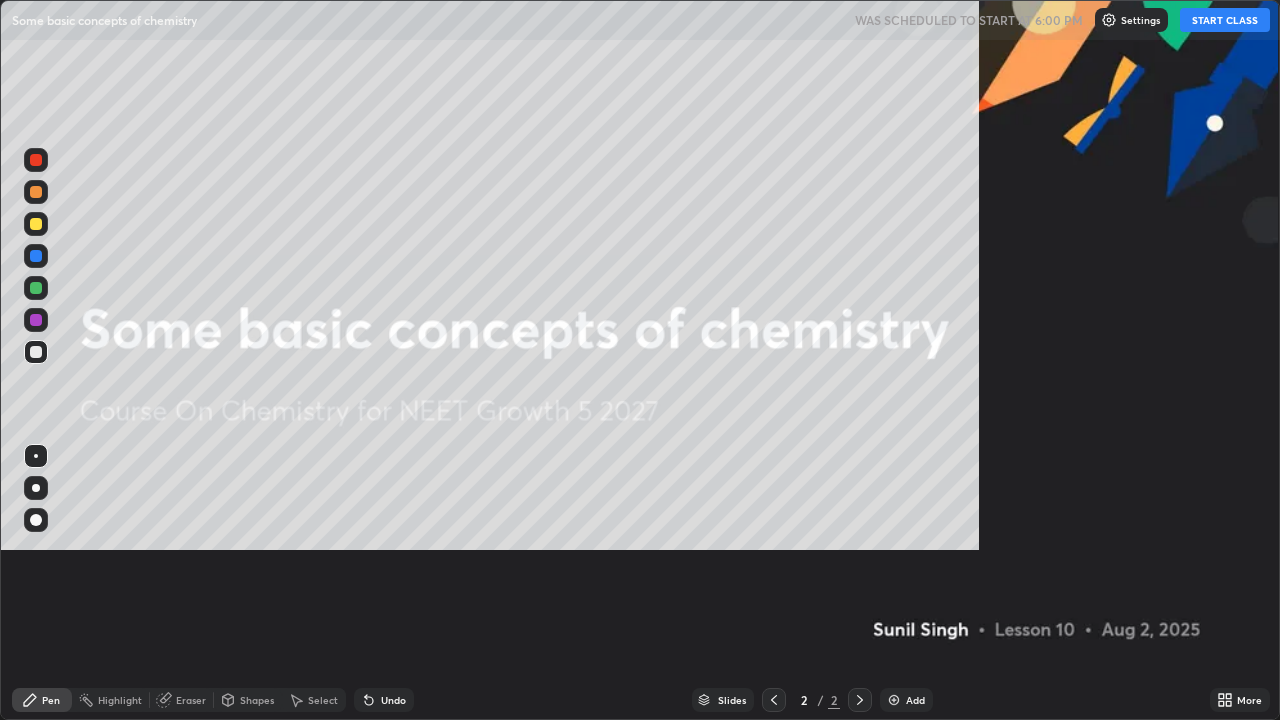scroll, scrollTop: 99280, scrollLeft: 98720, axis: both 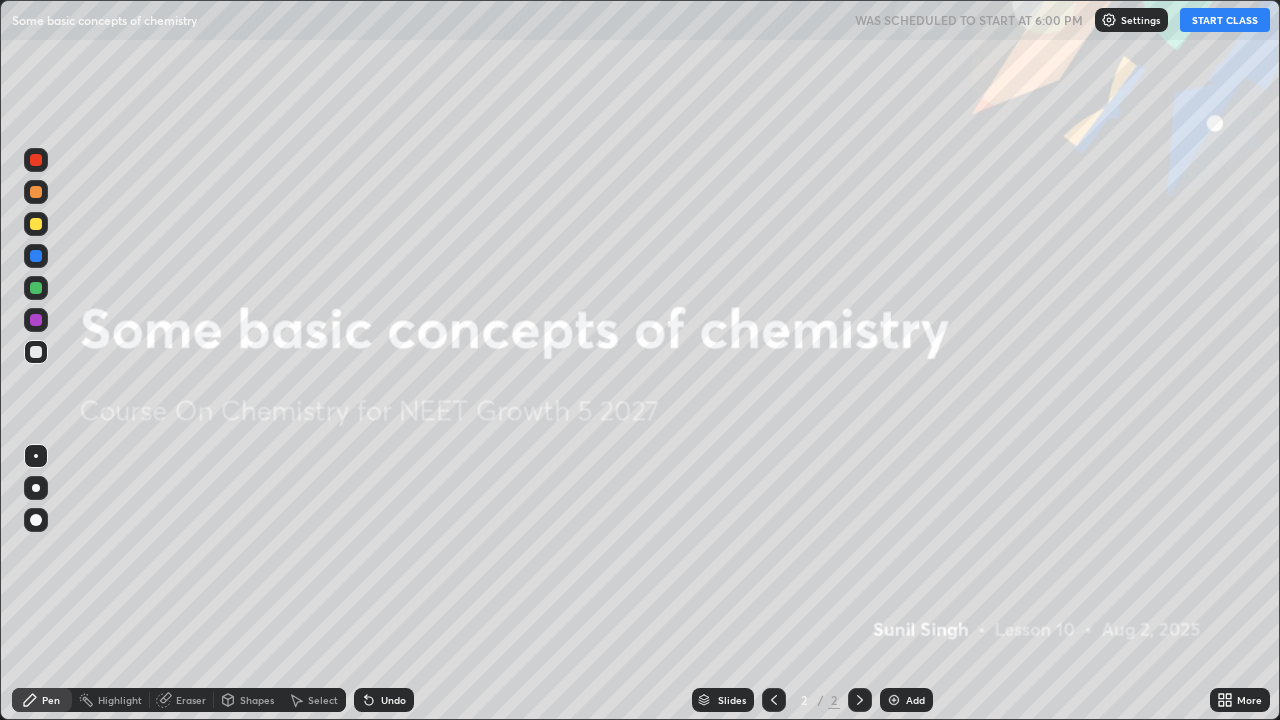 click on "START CLASS" at bounding box center (1225, 20) 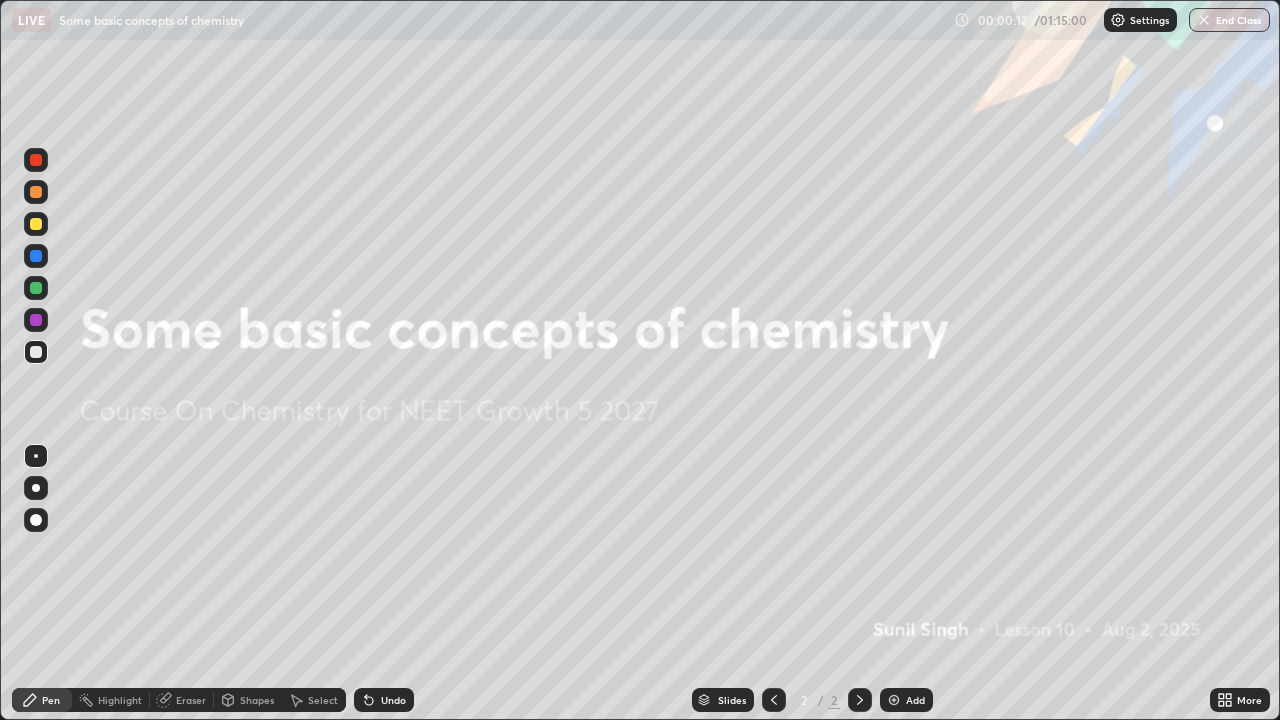 click at bounding box center [894, 700] 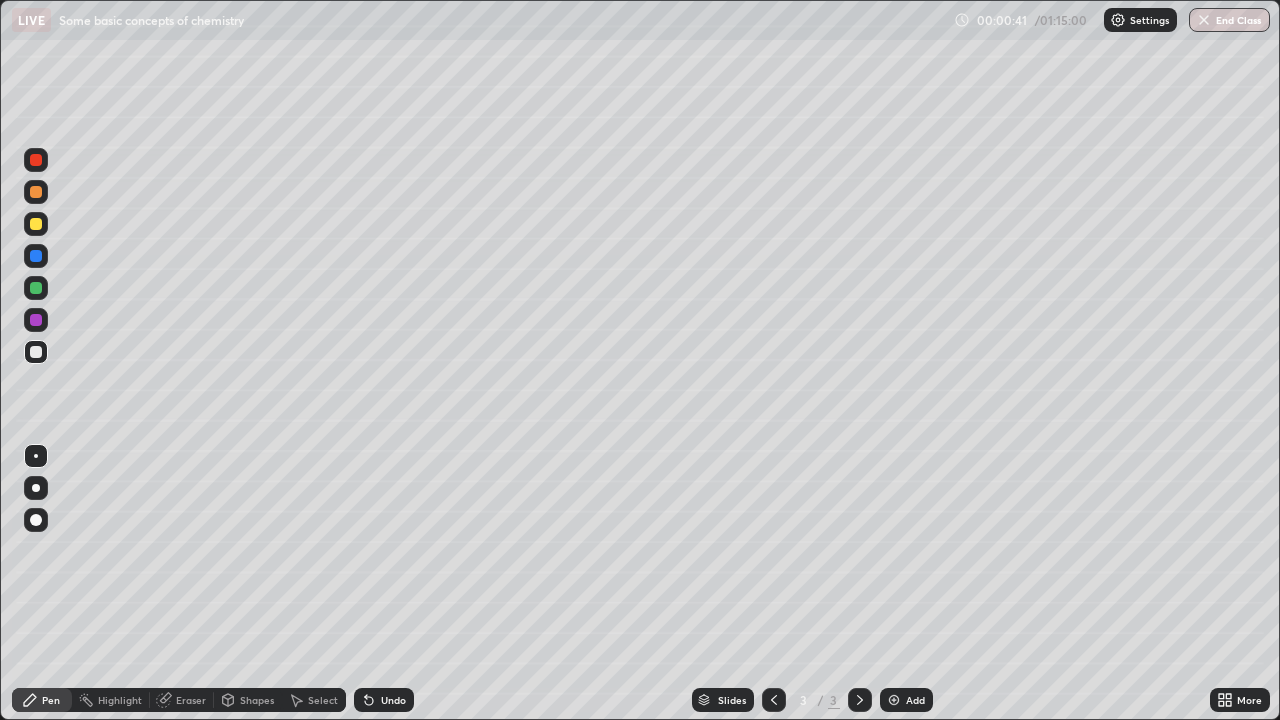 click at bounding box center (36, 224) 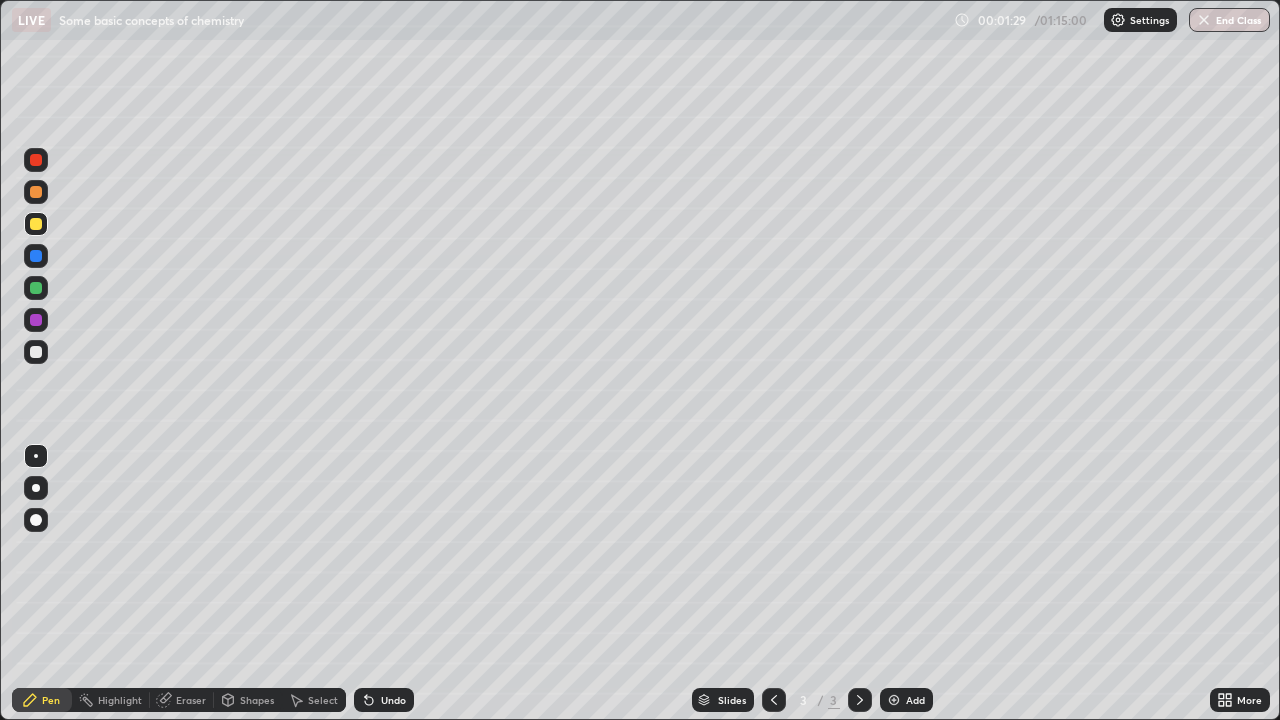click on "Eraser" at bounding box center [191, 700] 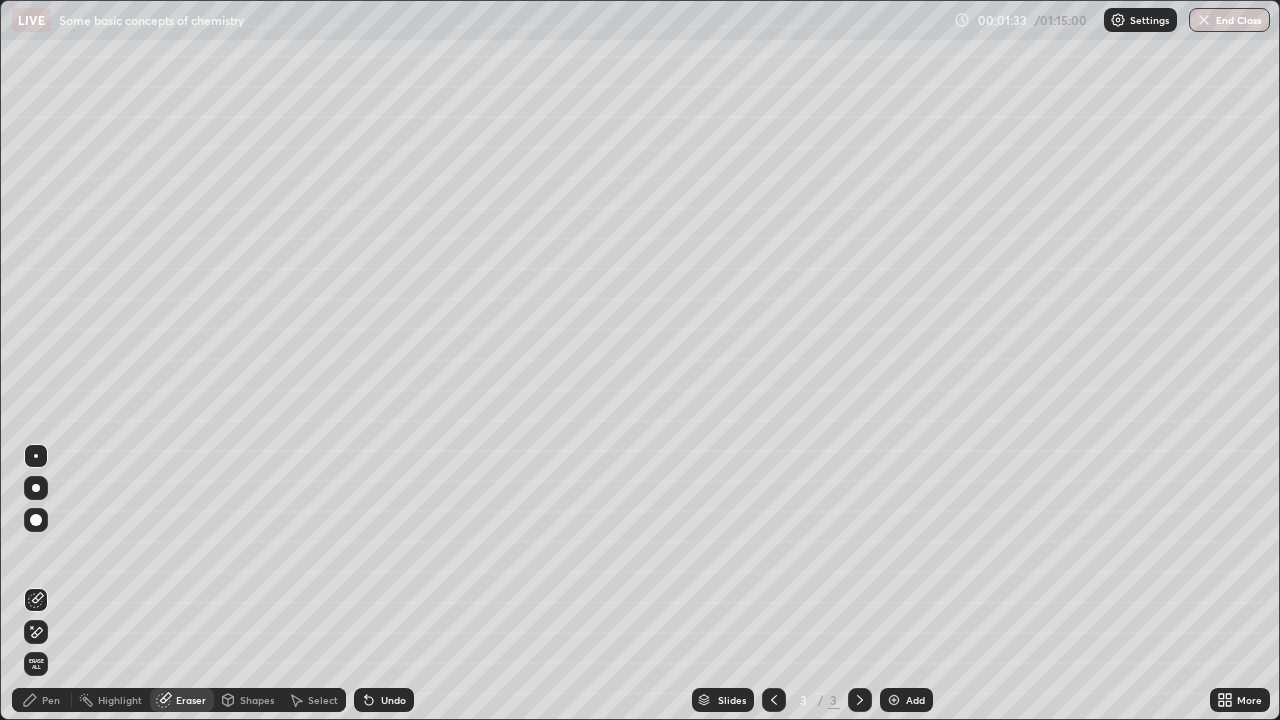click 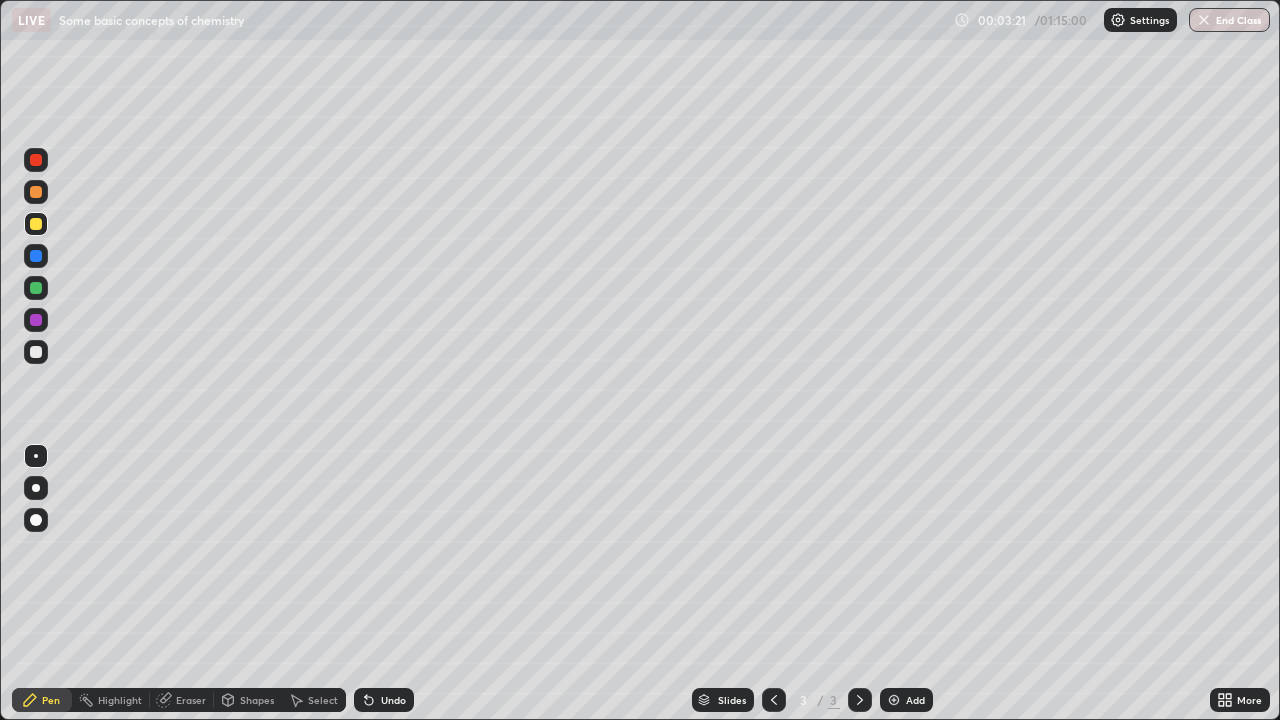 click on "Undo" at bounding box center (393, 700) 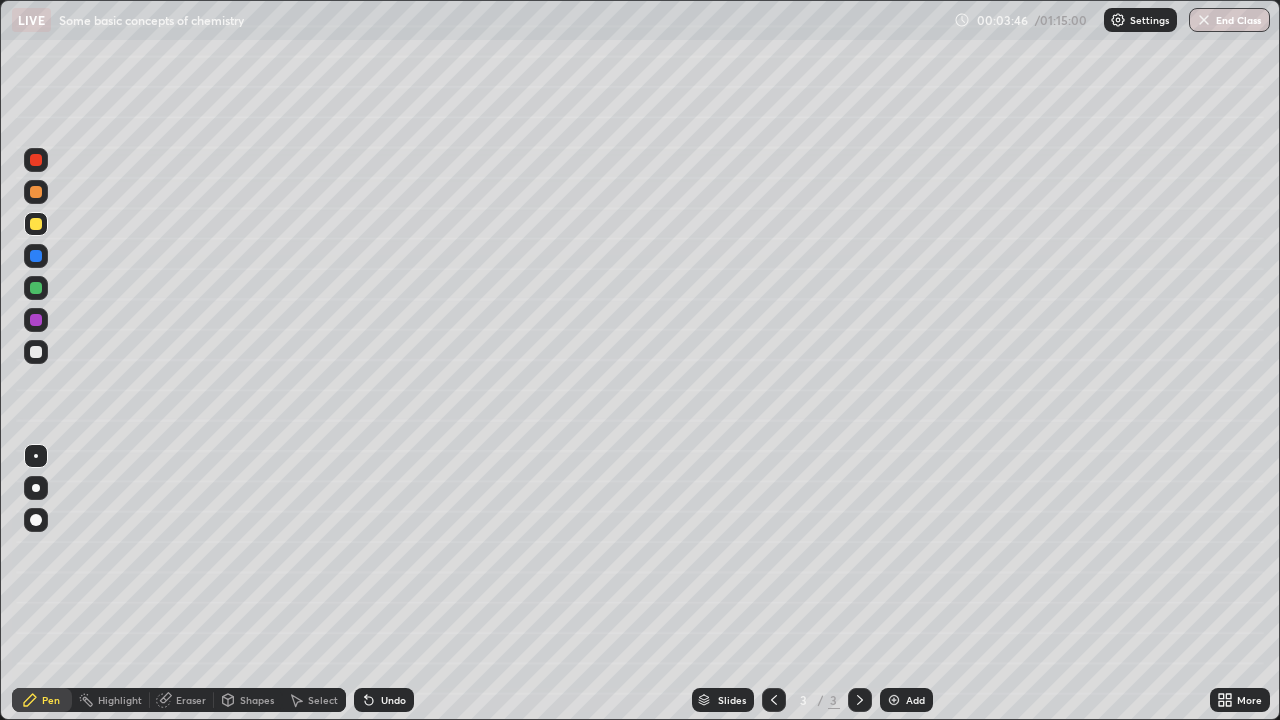 click on "Eraser" at bounding box center [191, 700] 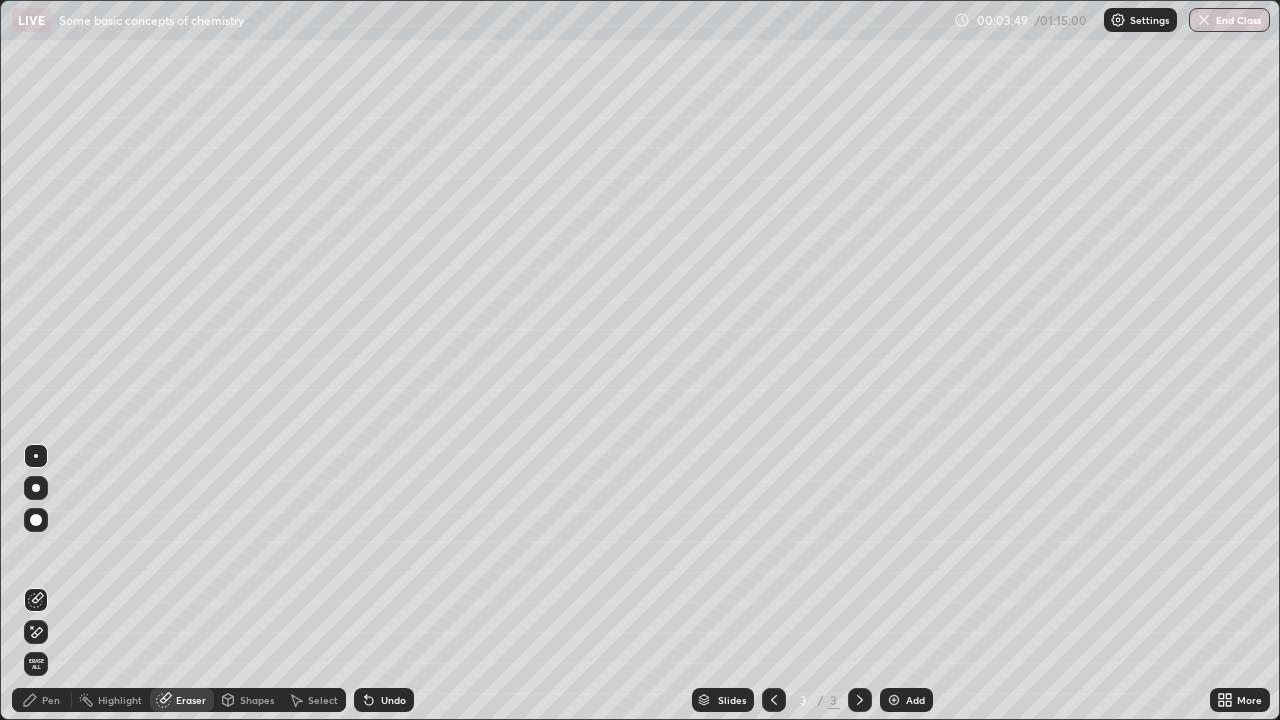 click on "Pen" at bounding box center [42, 700] 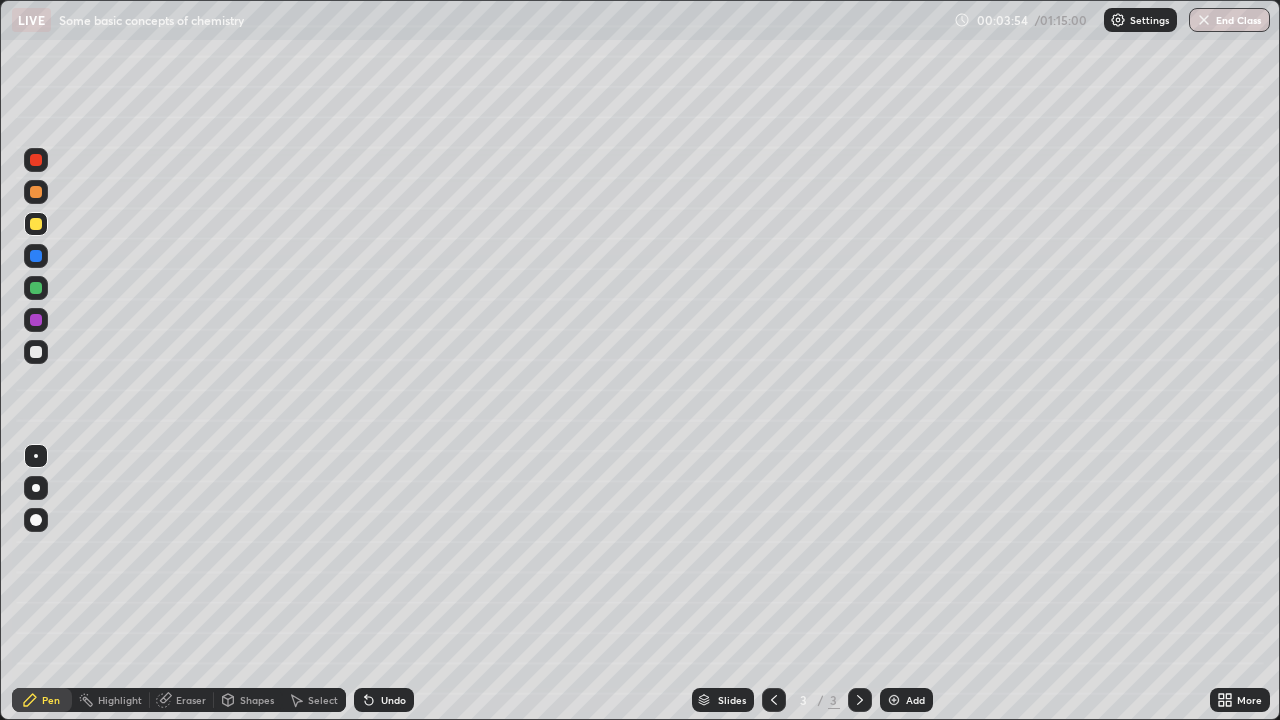 click on "Undo" at bounding box center [384, 700] 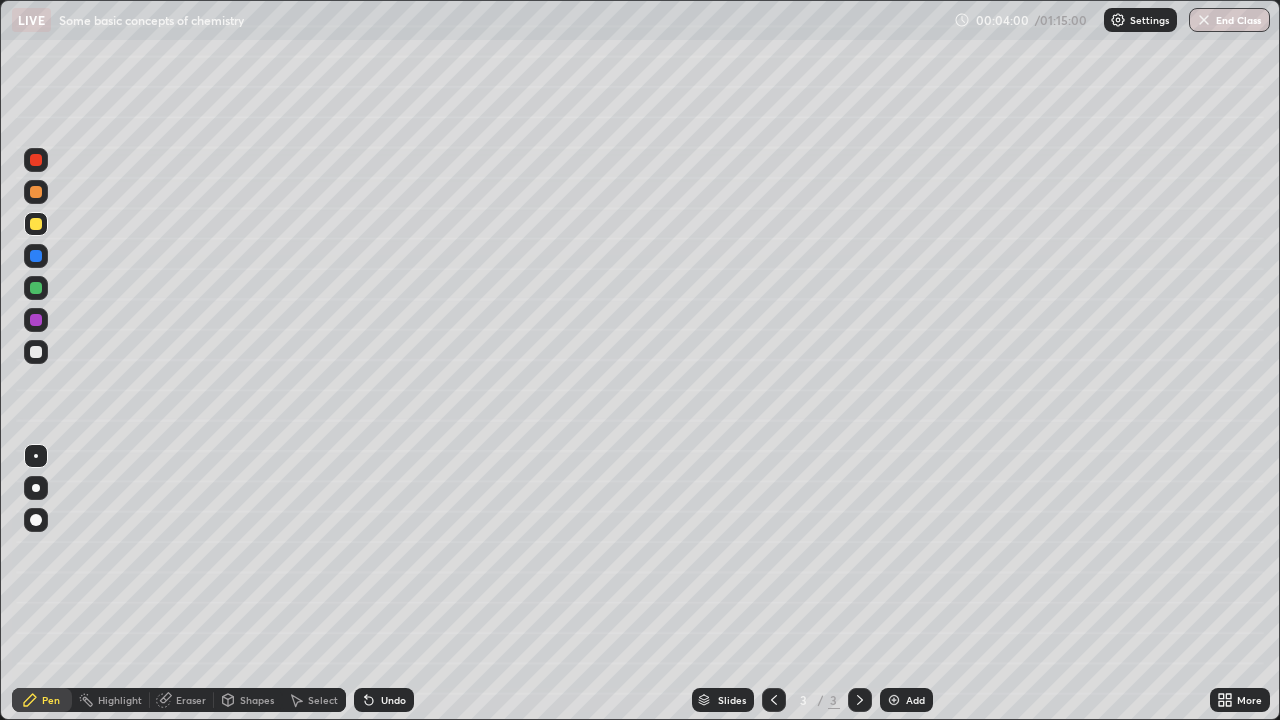 click on "Eraser" at bounding box center [182, 700] 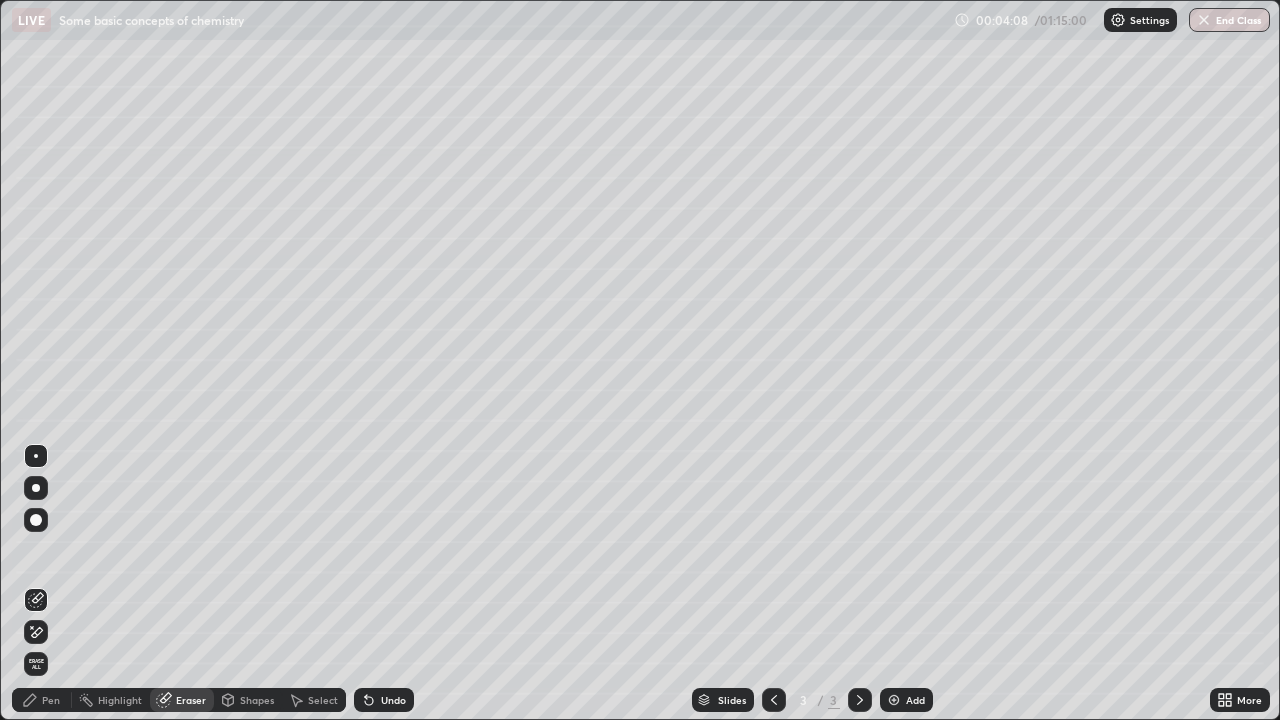 click on "Pen" at bounding box center [51, 700] 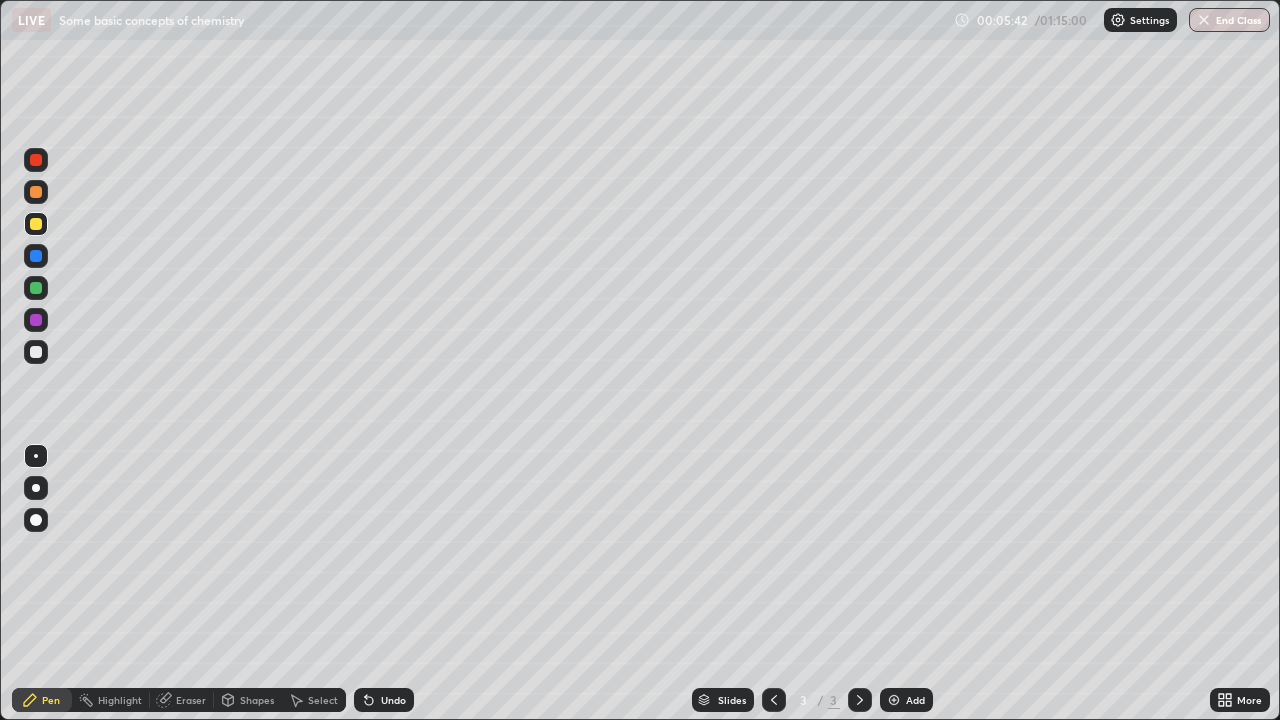click at bounding box center (36, 256) 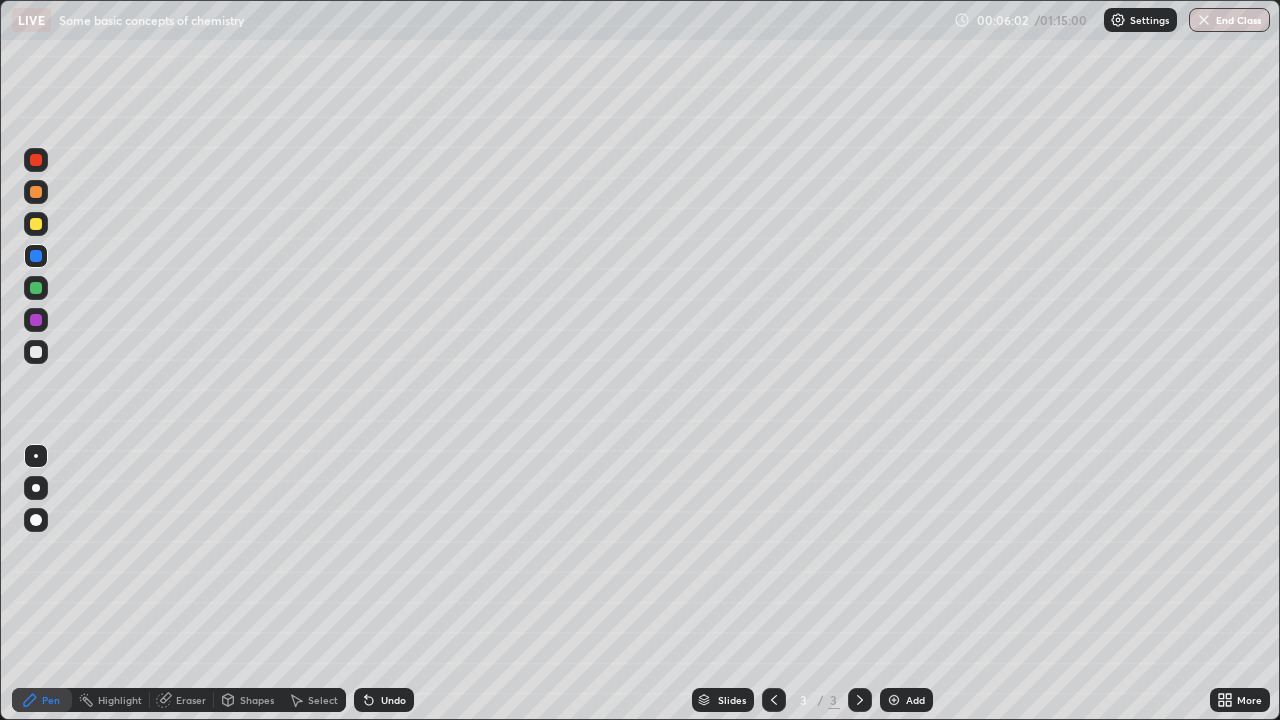 click on "Undo" at bounding box center [384, 700] 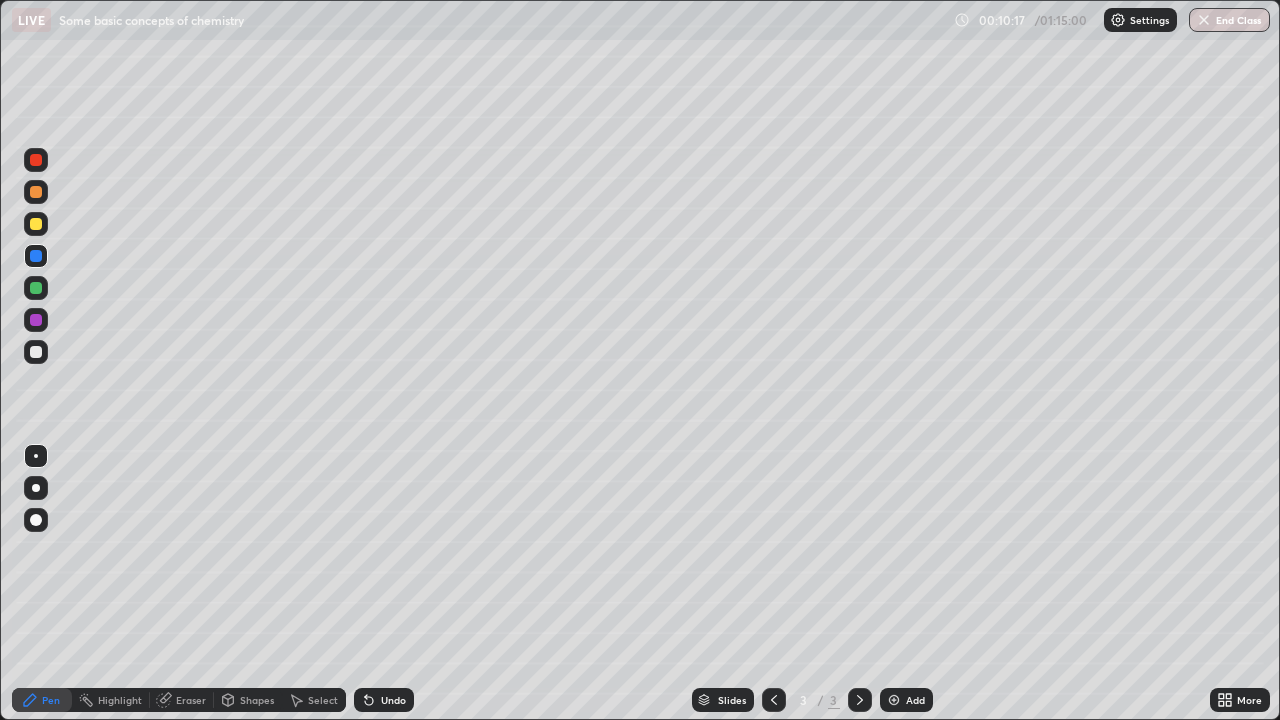 click on "Add" at bounding box center (915, 700) 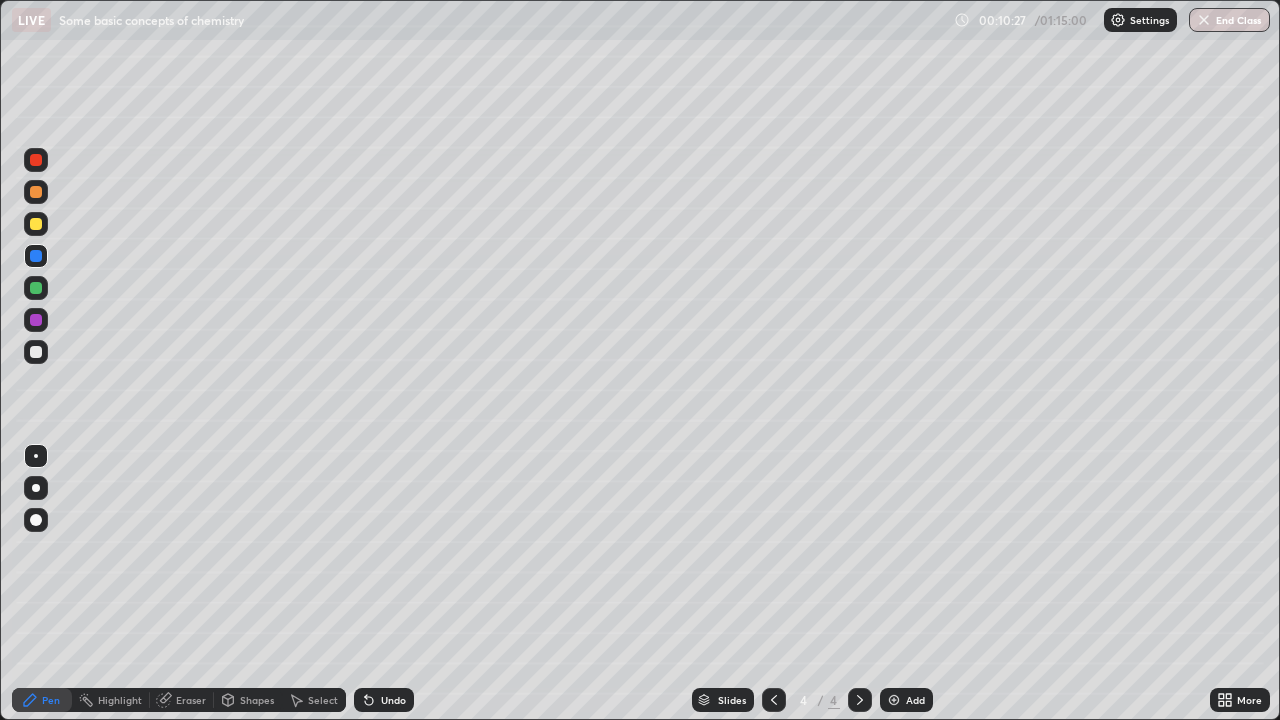 click on "Undo" at bounding box center (384, 700) 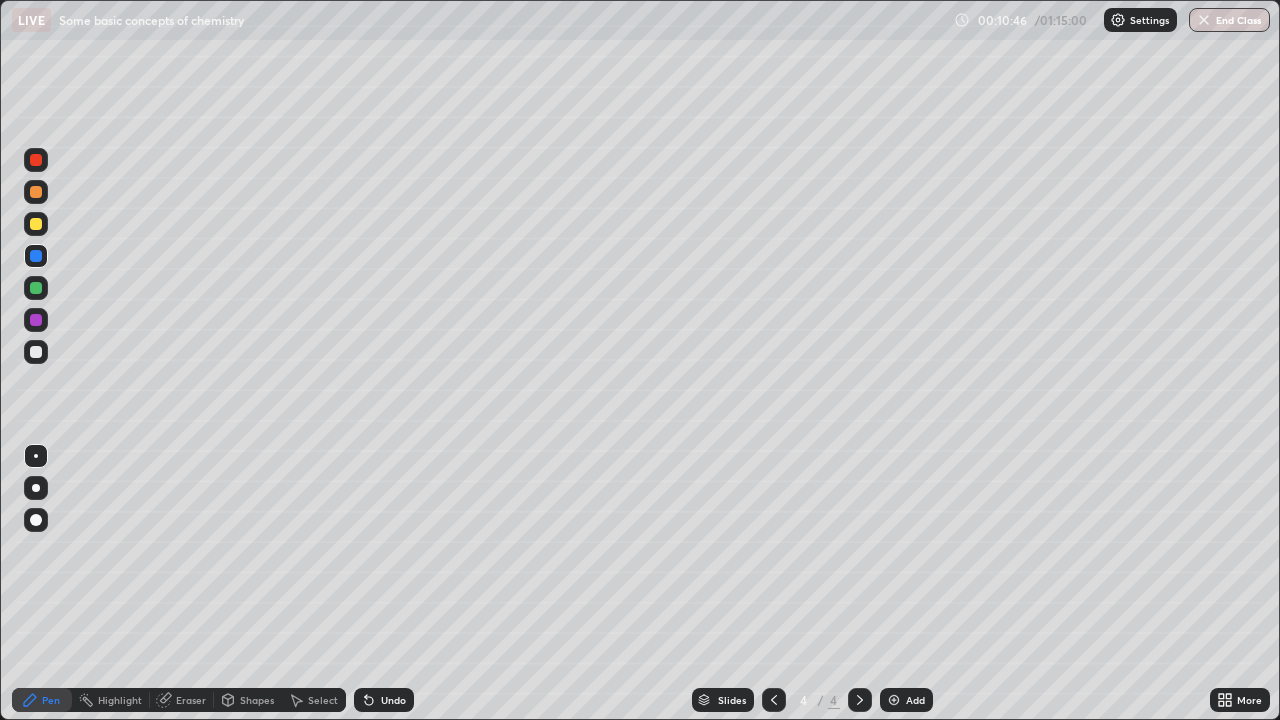 click at bounding box center [36, 224] 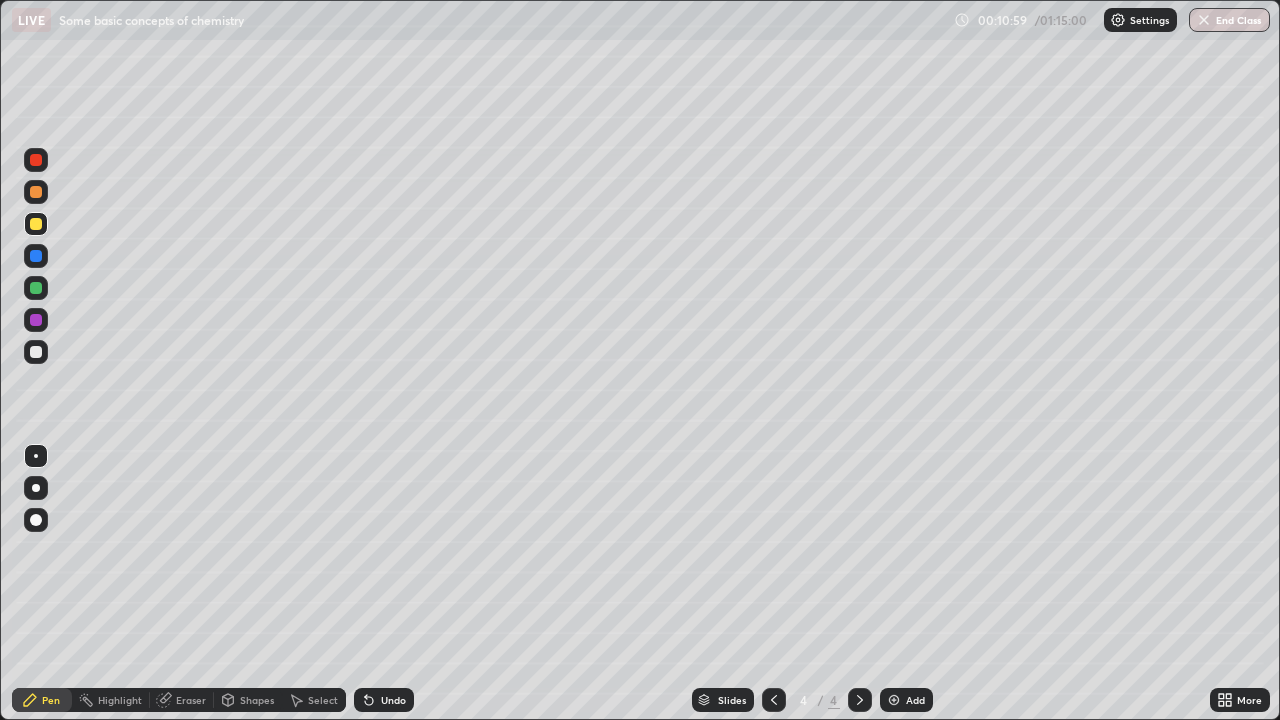 click on "Undo" at bounding box center (393, 700) 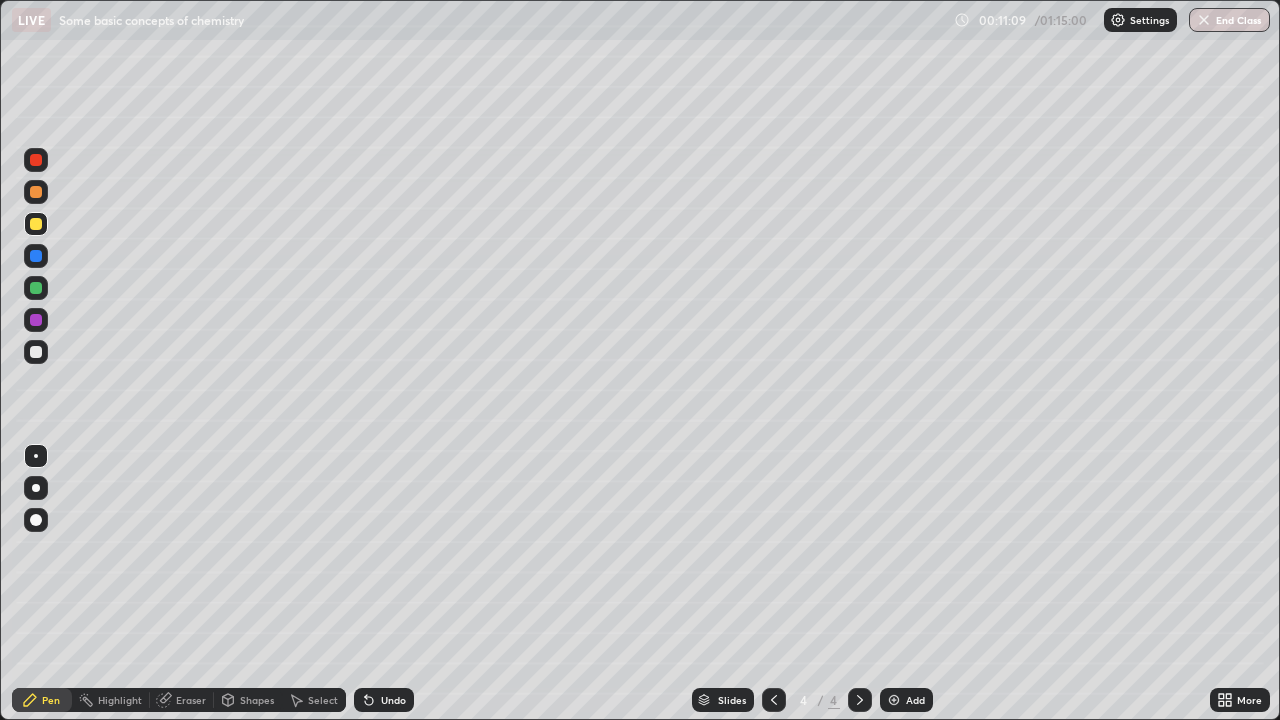 click 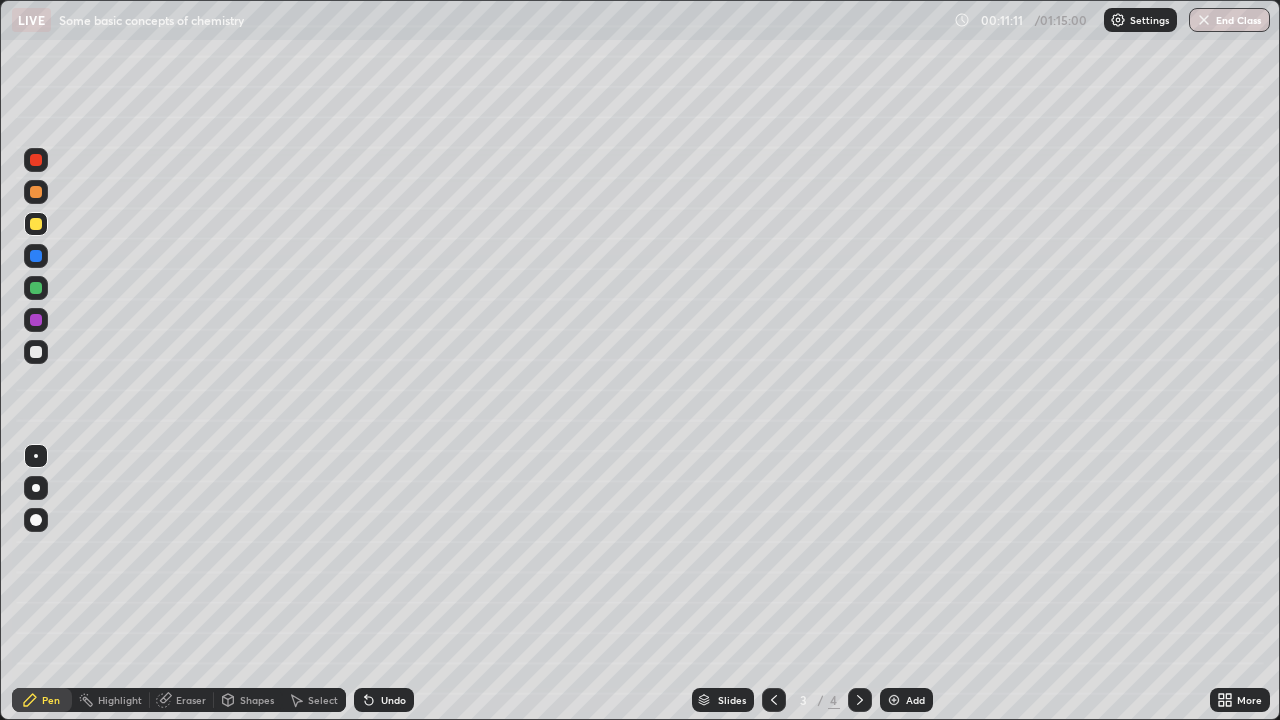click 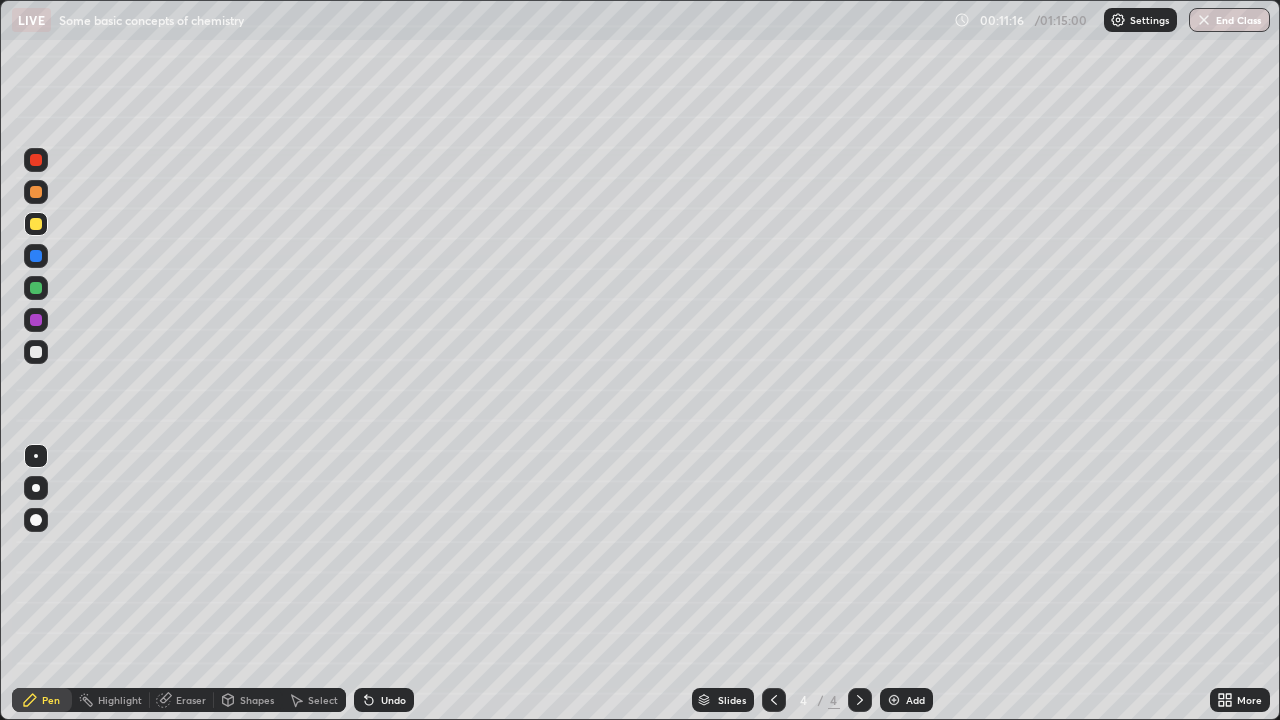 click on "Undo" at bounding box center [393, 700] 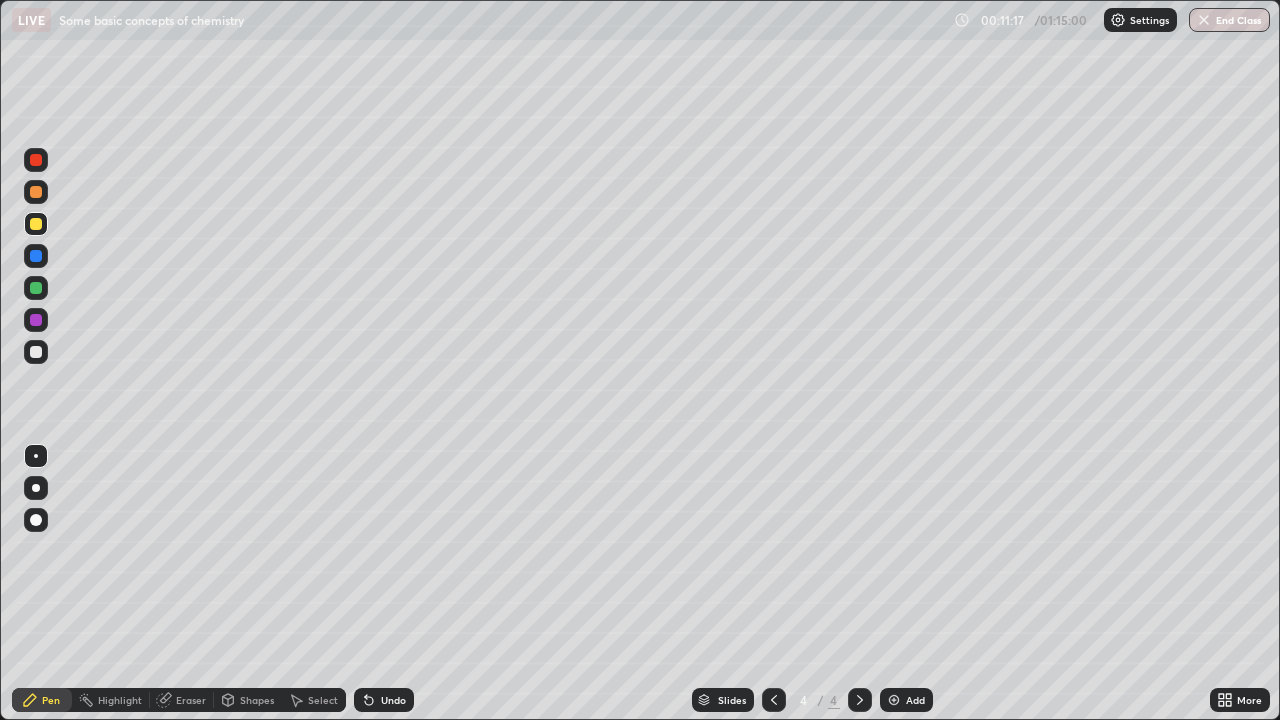 click on "Undo" at bounding box center (393, 700) 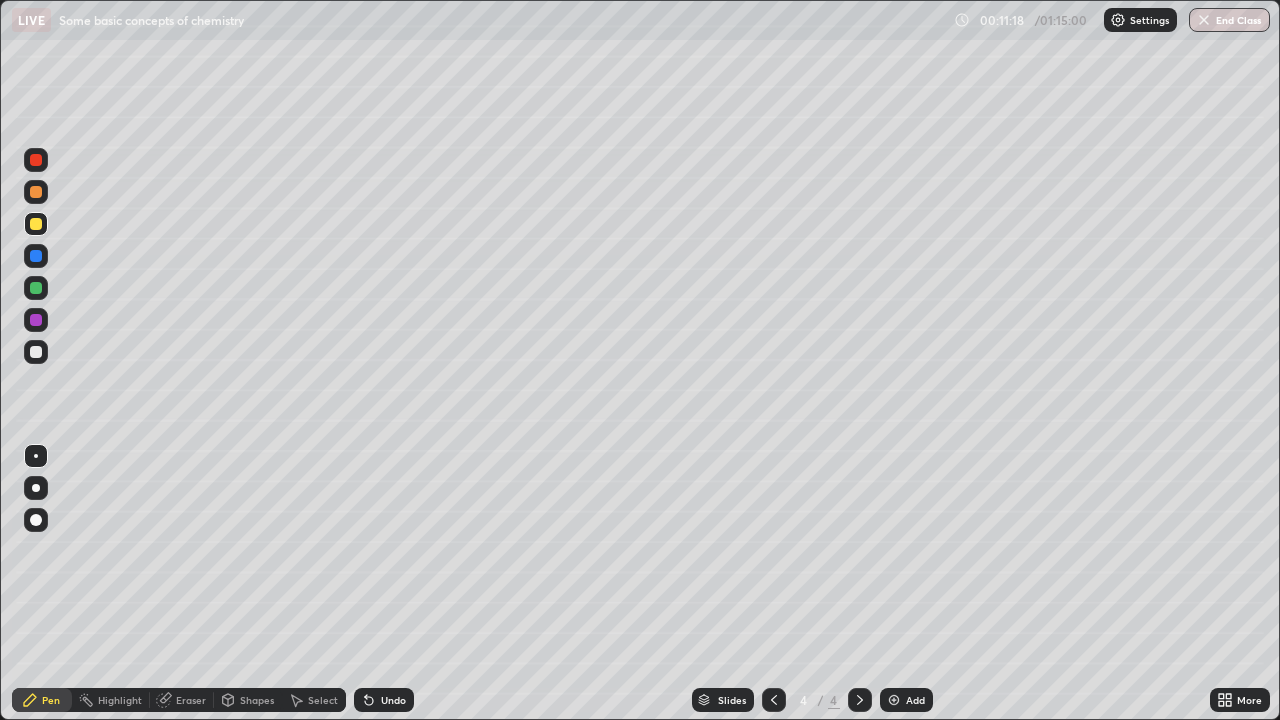 click on "Undo" at bounding box center [384, 700] 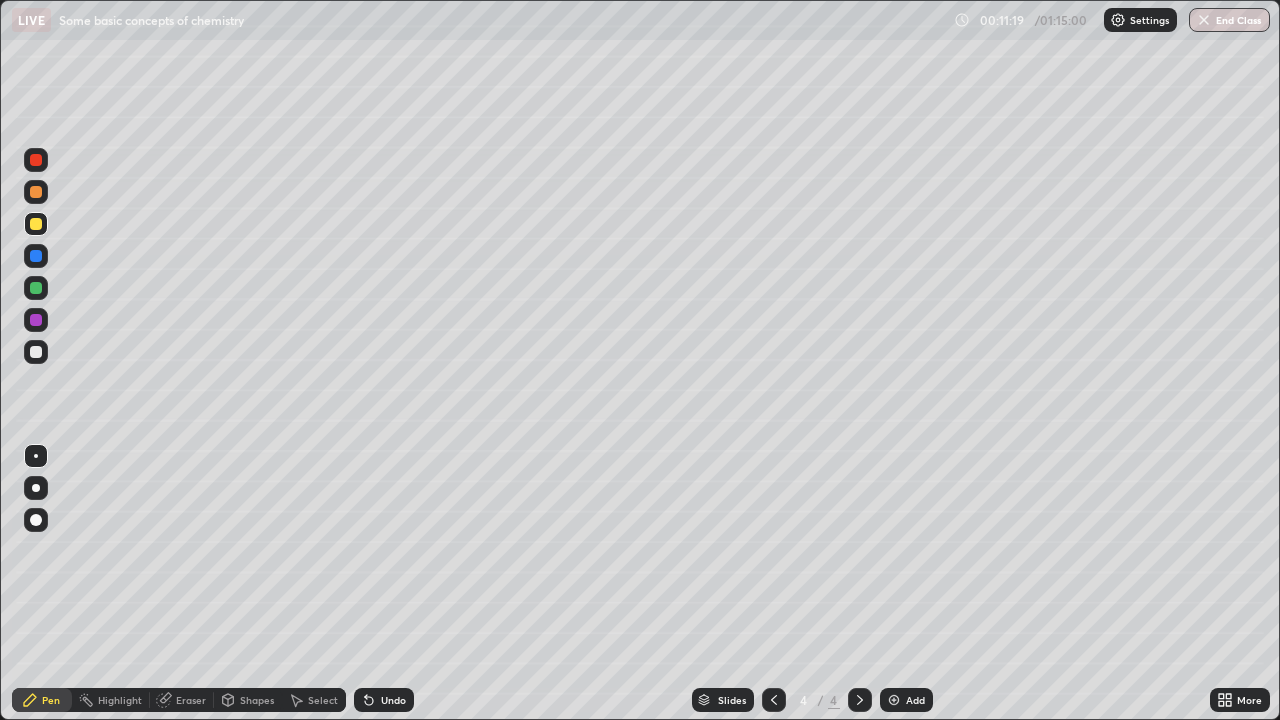 click on "Undo" at bounding box center [384, 700] 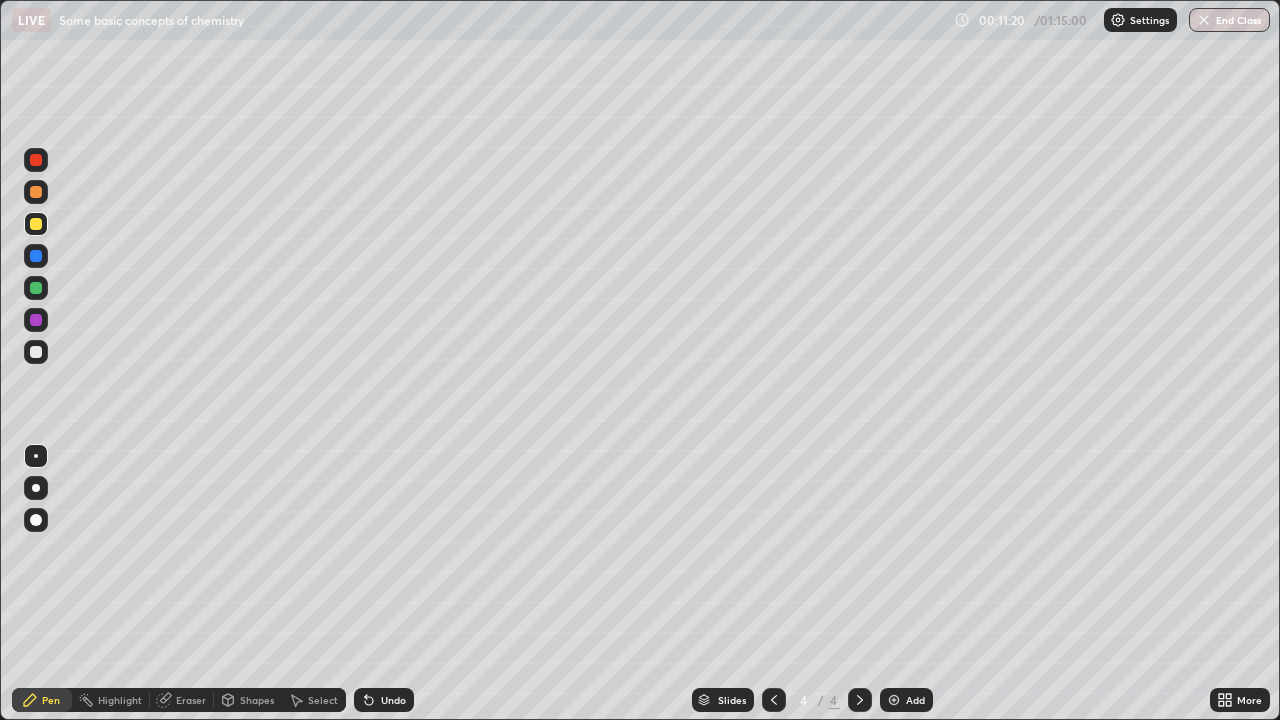 click on "Undo" at bounding box center (384, 700) 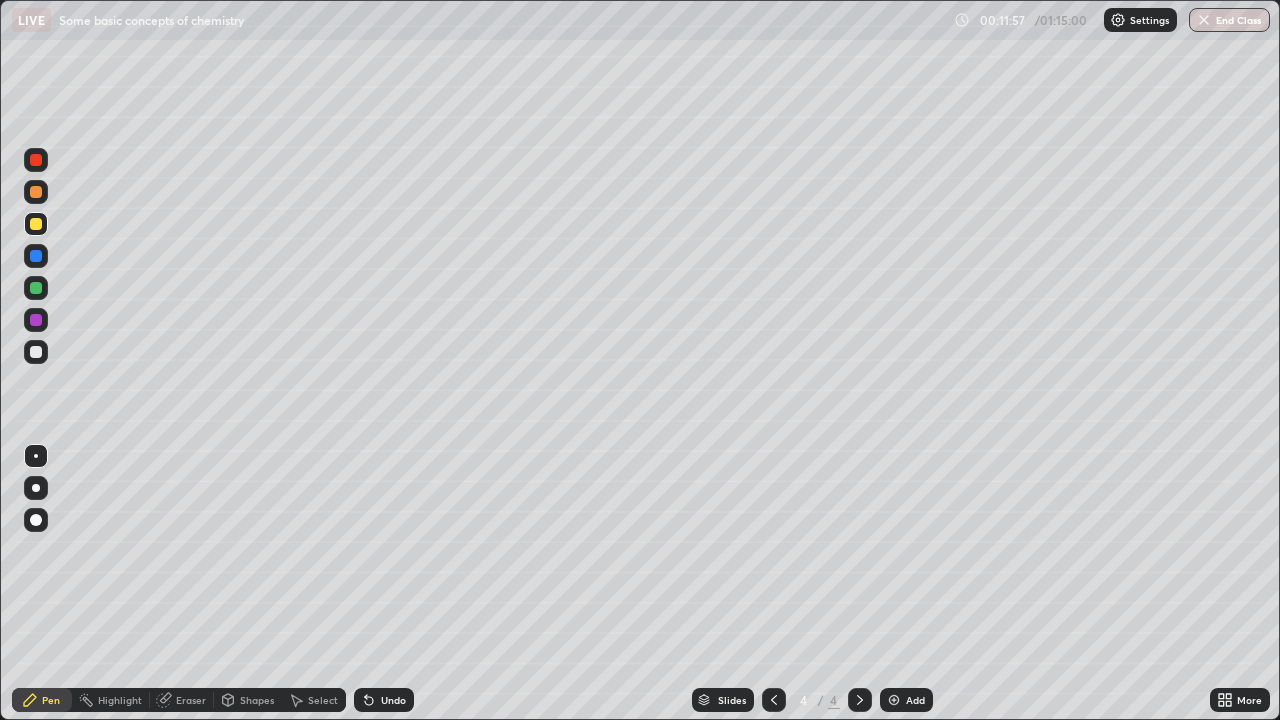 click at bounding box center [36, 256] 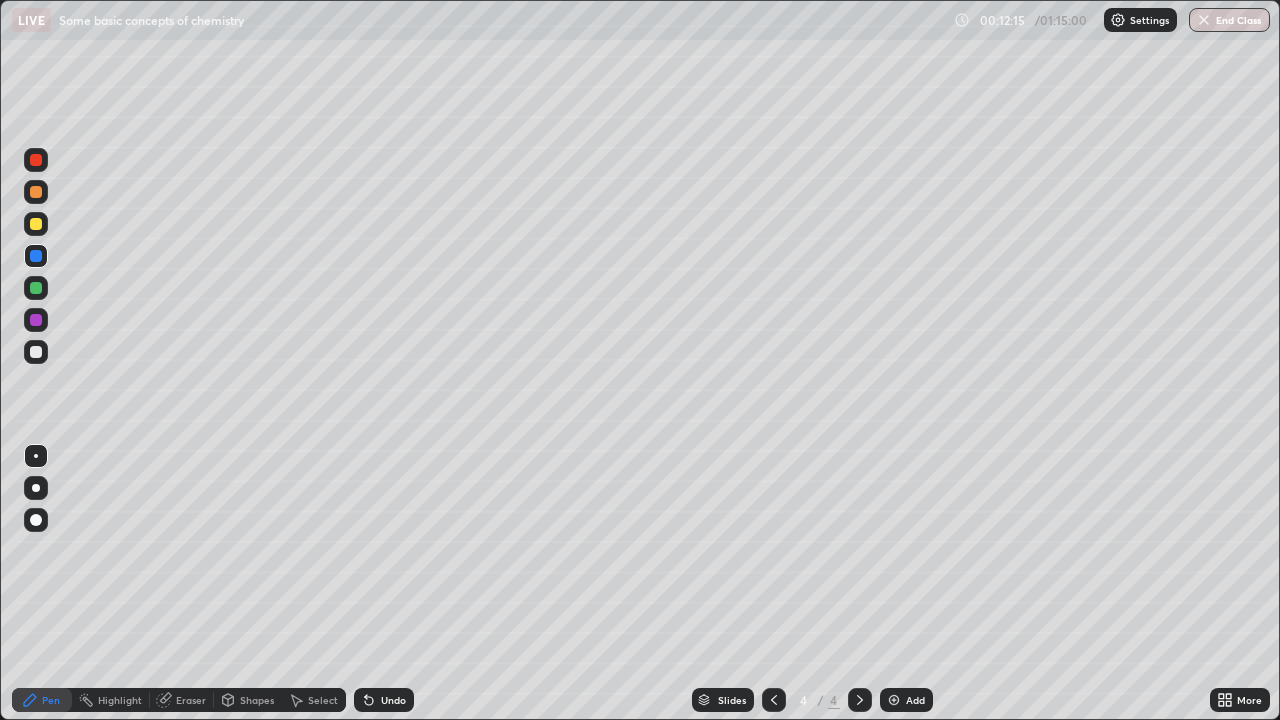 click at bounding box center [36, 352] 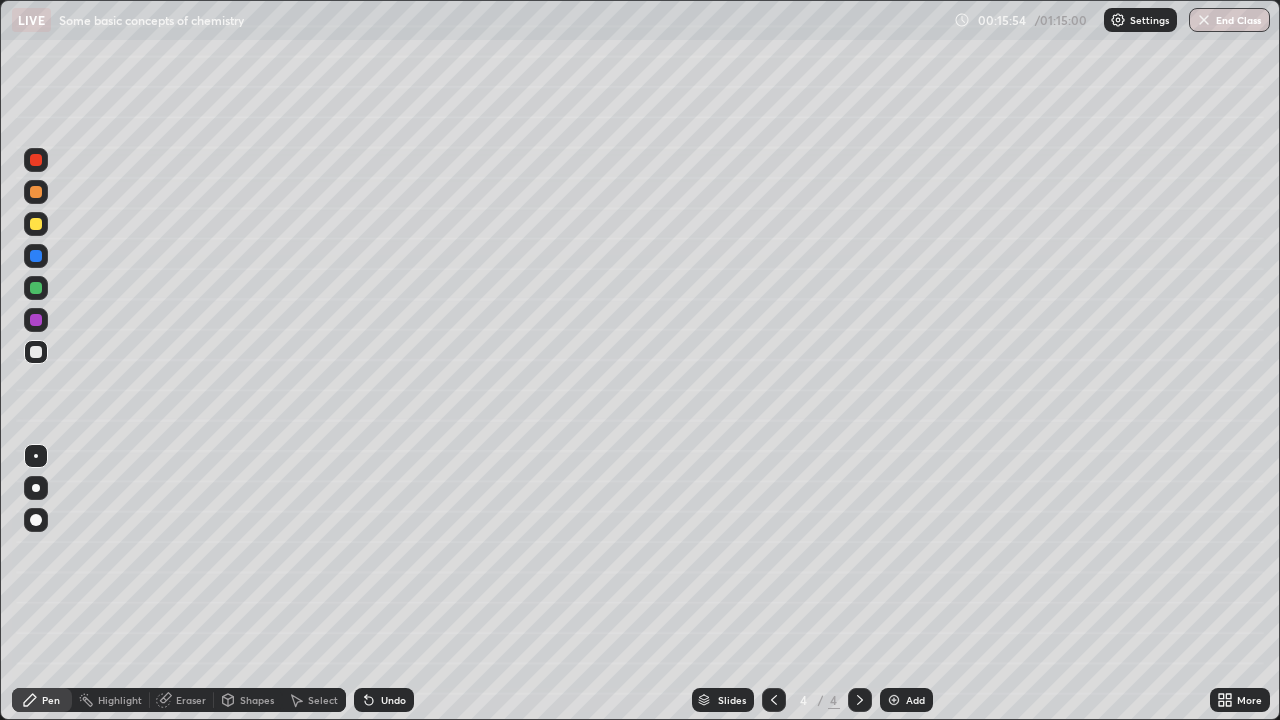 click on "Add" at bounding box center (915, 700) 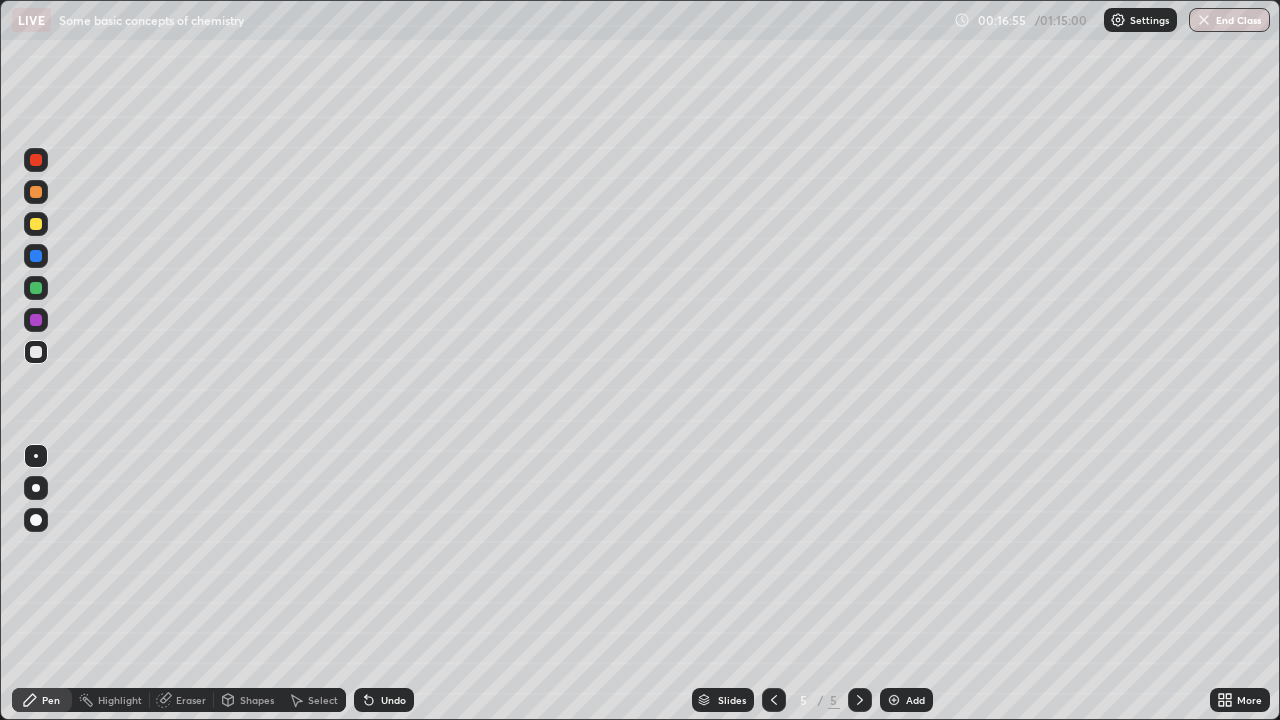 click on "Eraser" at bounding box center (182, 700) 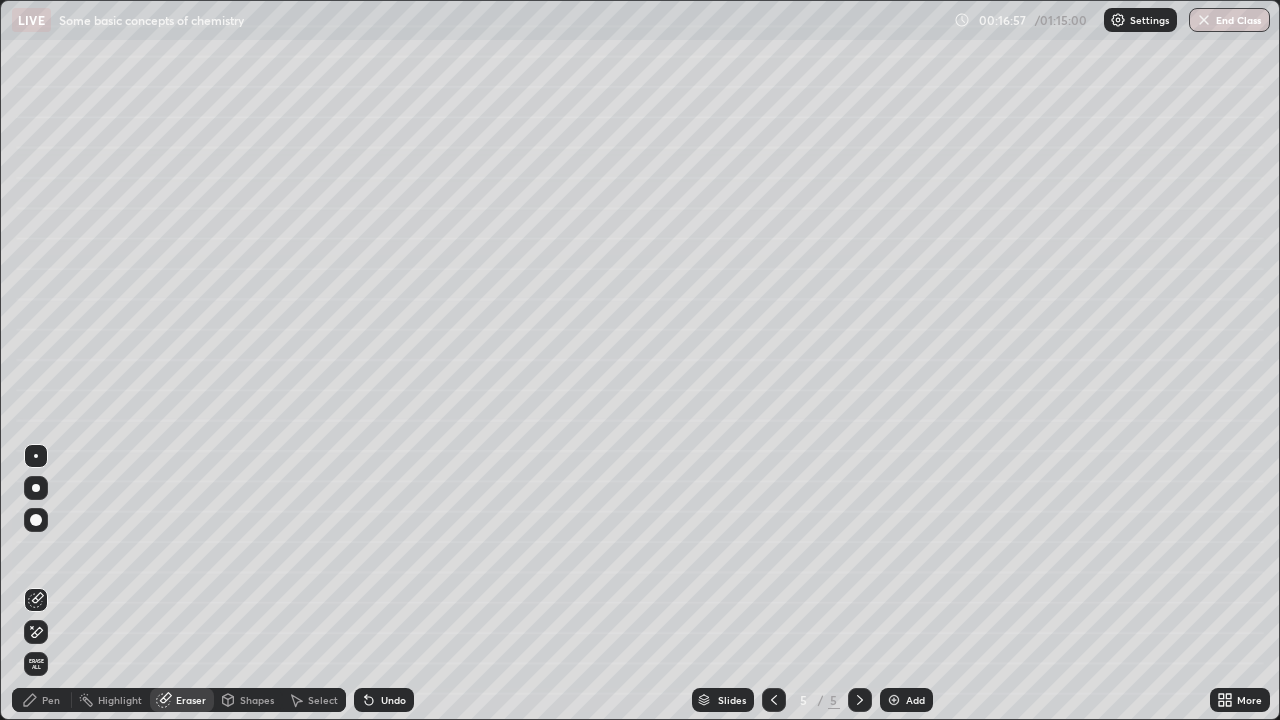 click on "Pen" at bounding box center [51, 700] 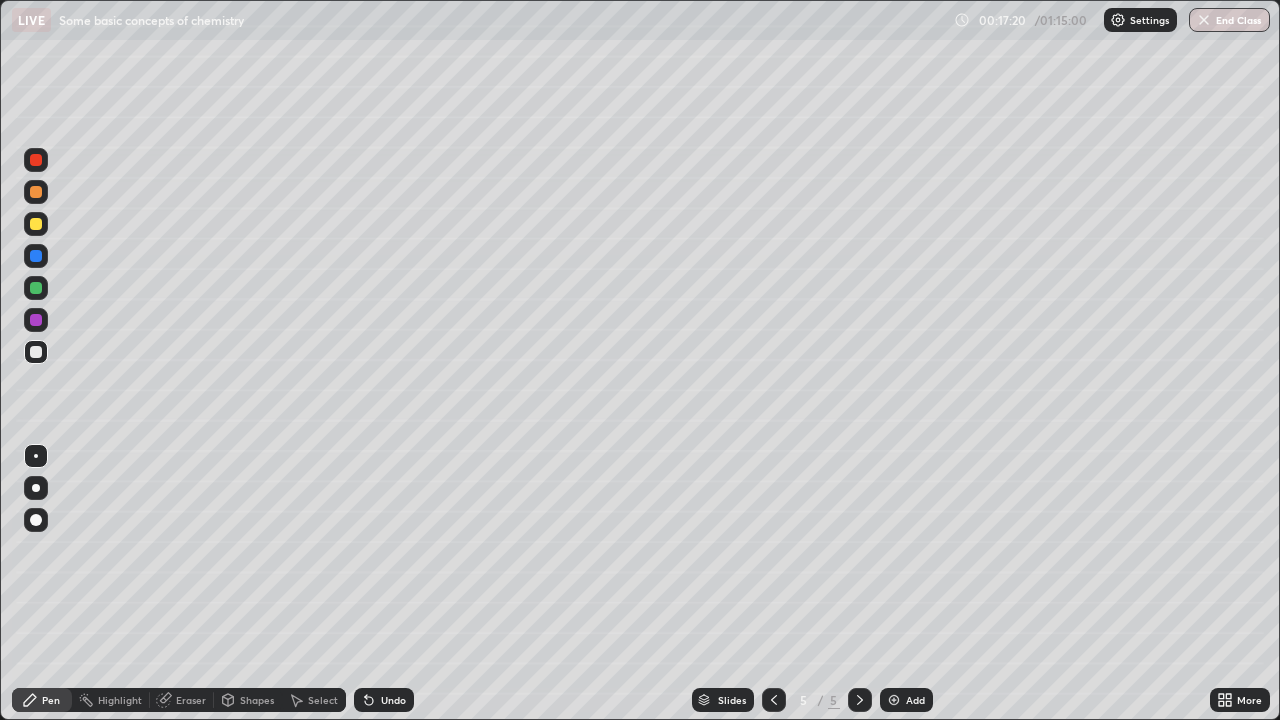 click on "Undo" at bounding box center [384, 700] 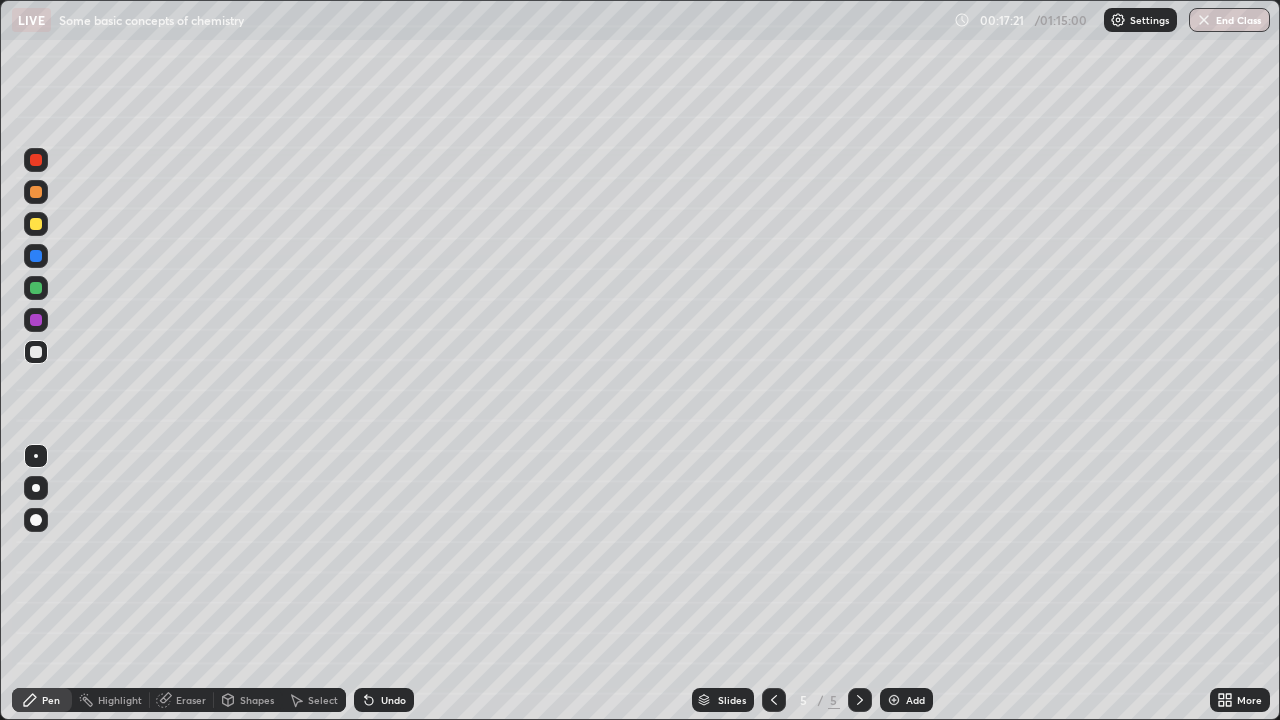 click on "Undo" at bounding box center (384, 700) 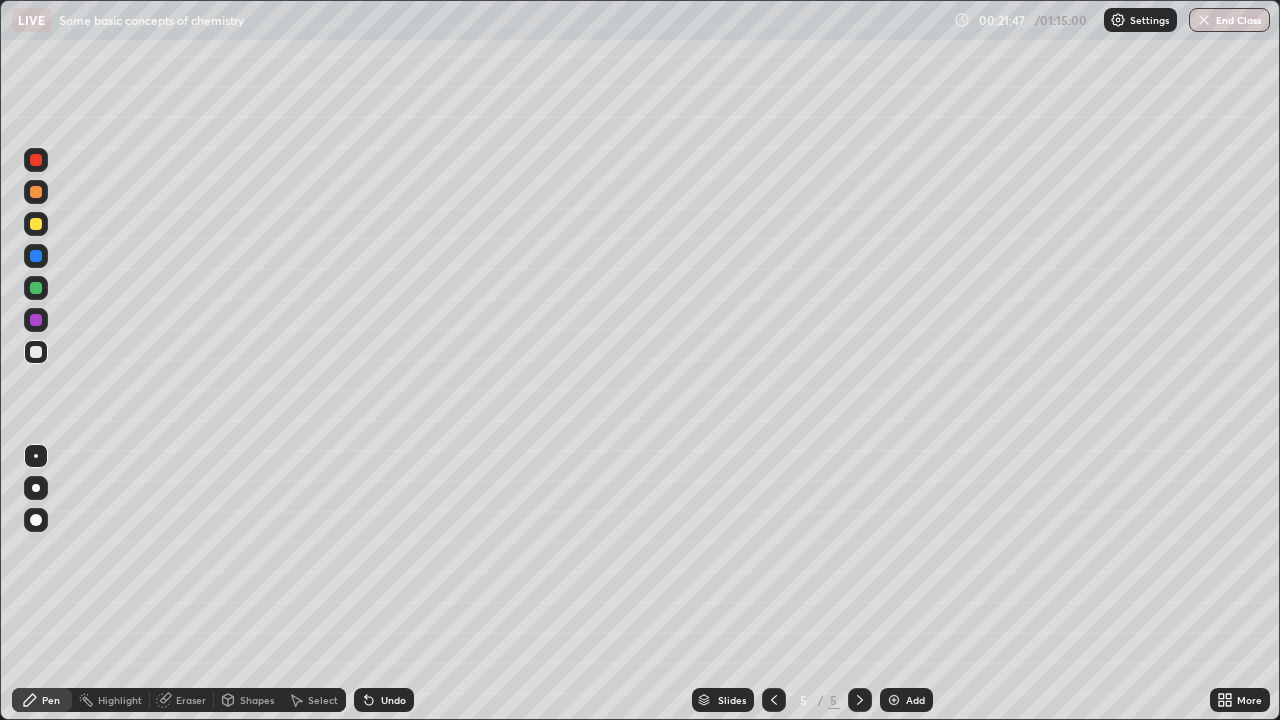 click on "Undo" at bounding box center [384, 700] 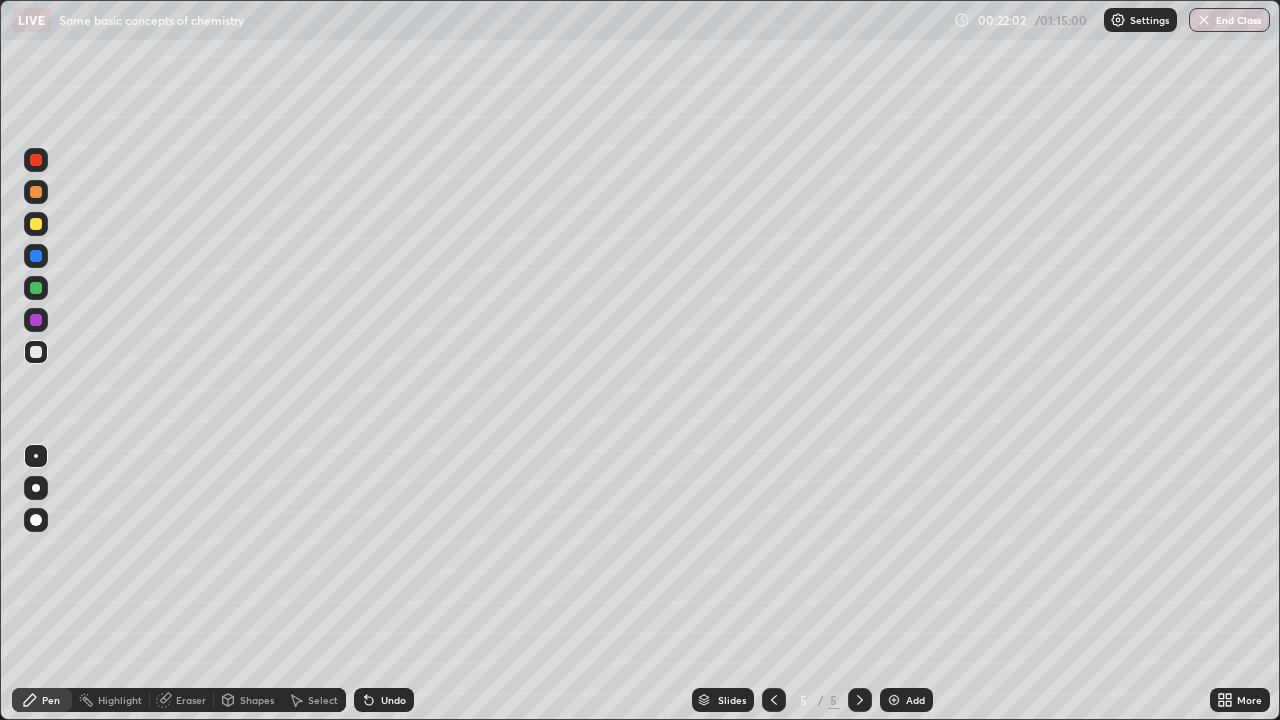 click on "Undo" at bounding box center (393, 700) 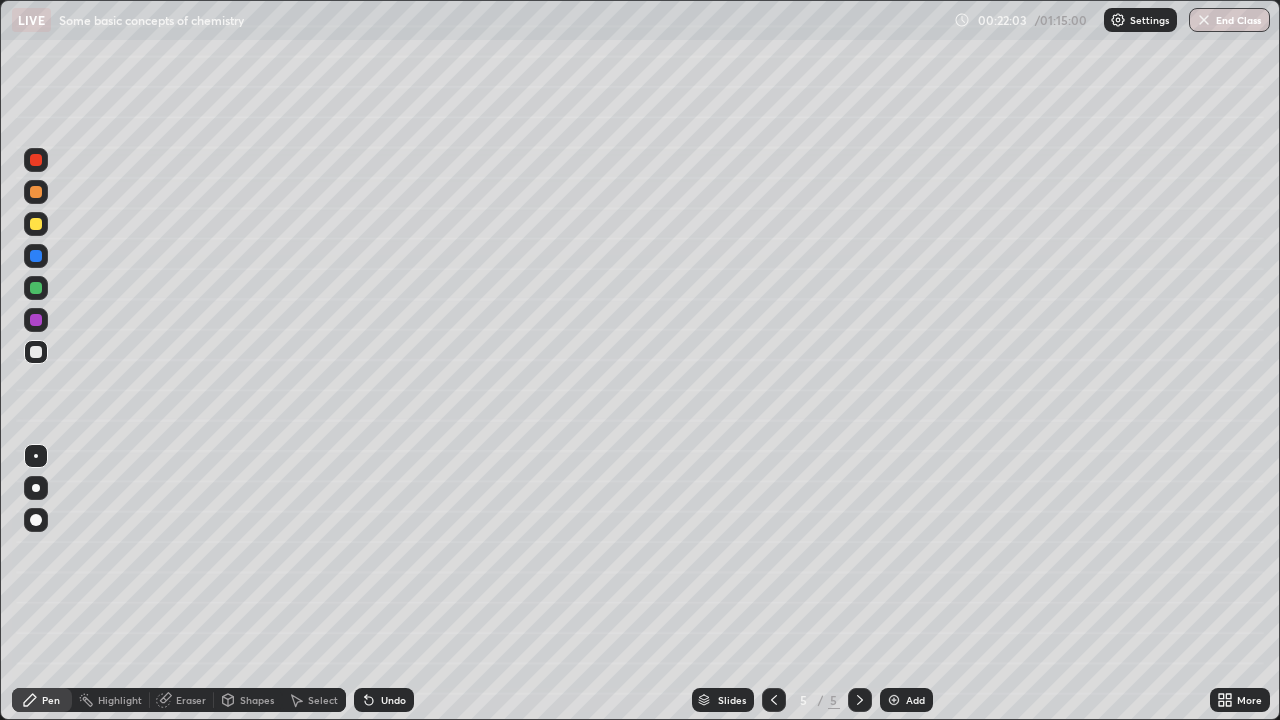click on "Undo" at bounding box center [393, 700] 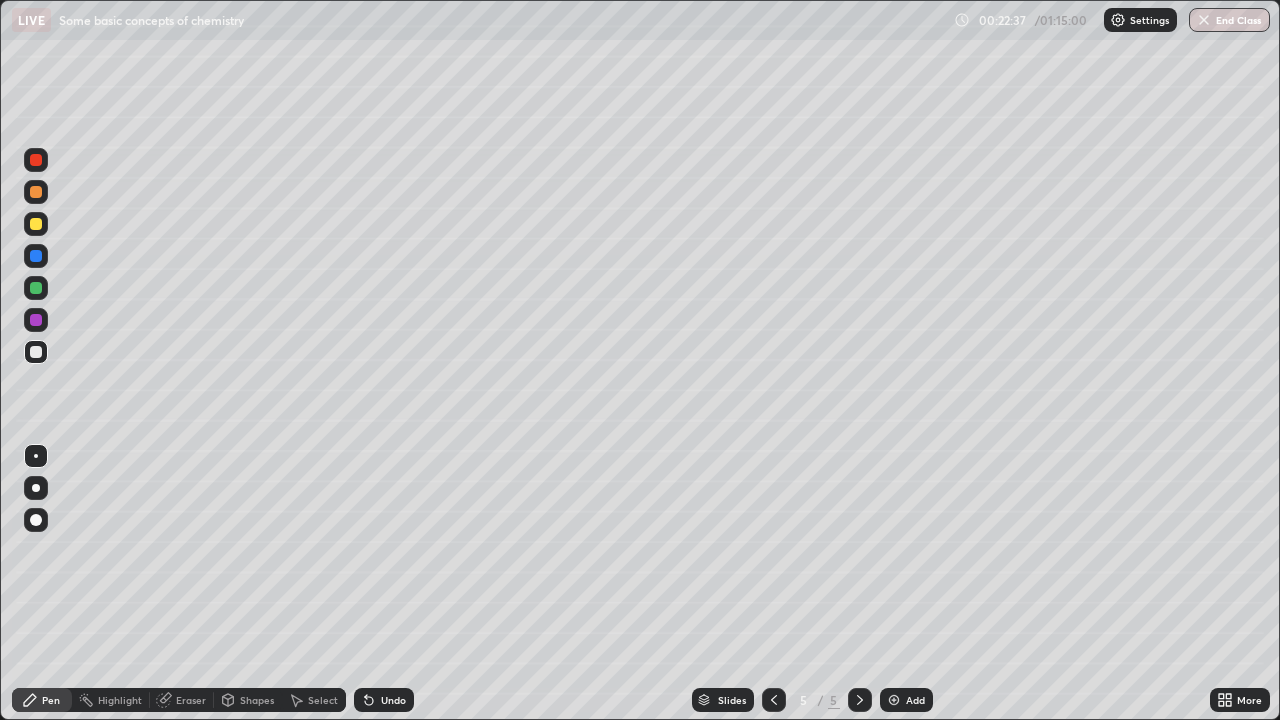click on "Eraser" at bounding box center [182, 700] 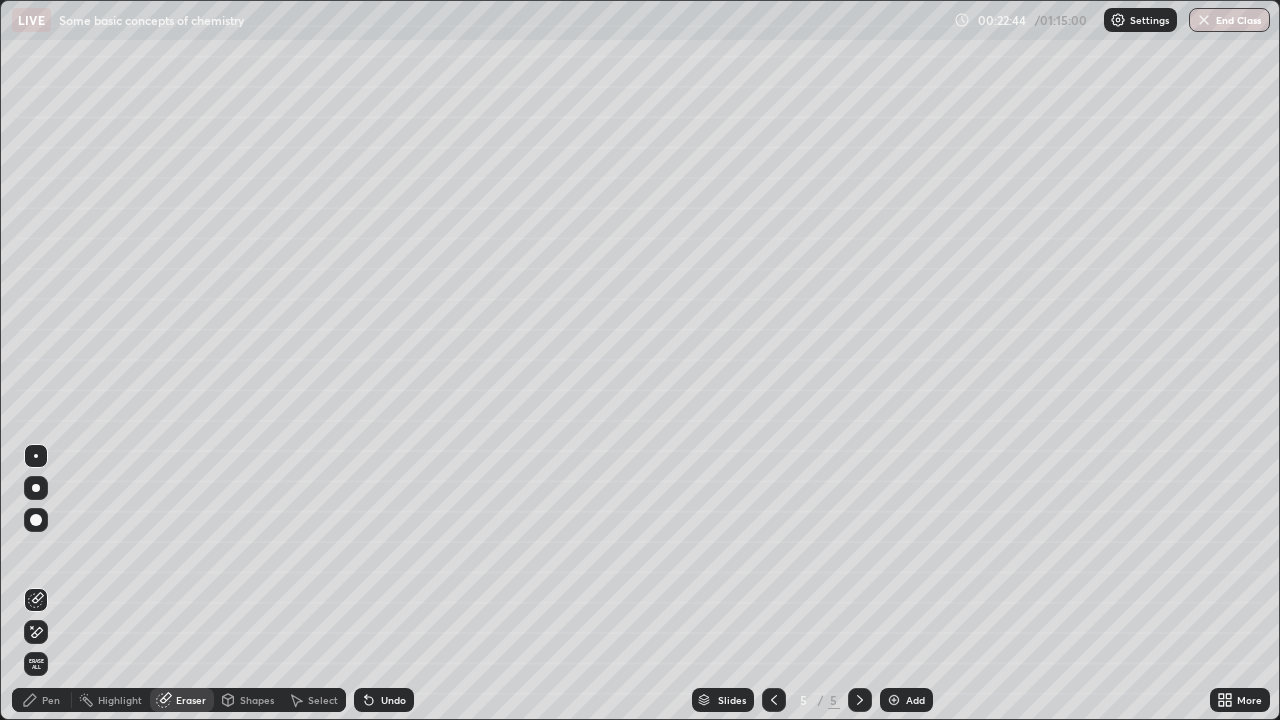 click on "Pen" at bounding box center [42, 700] 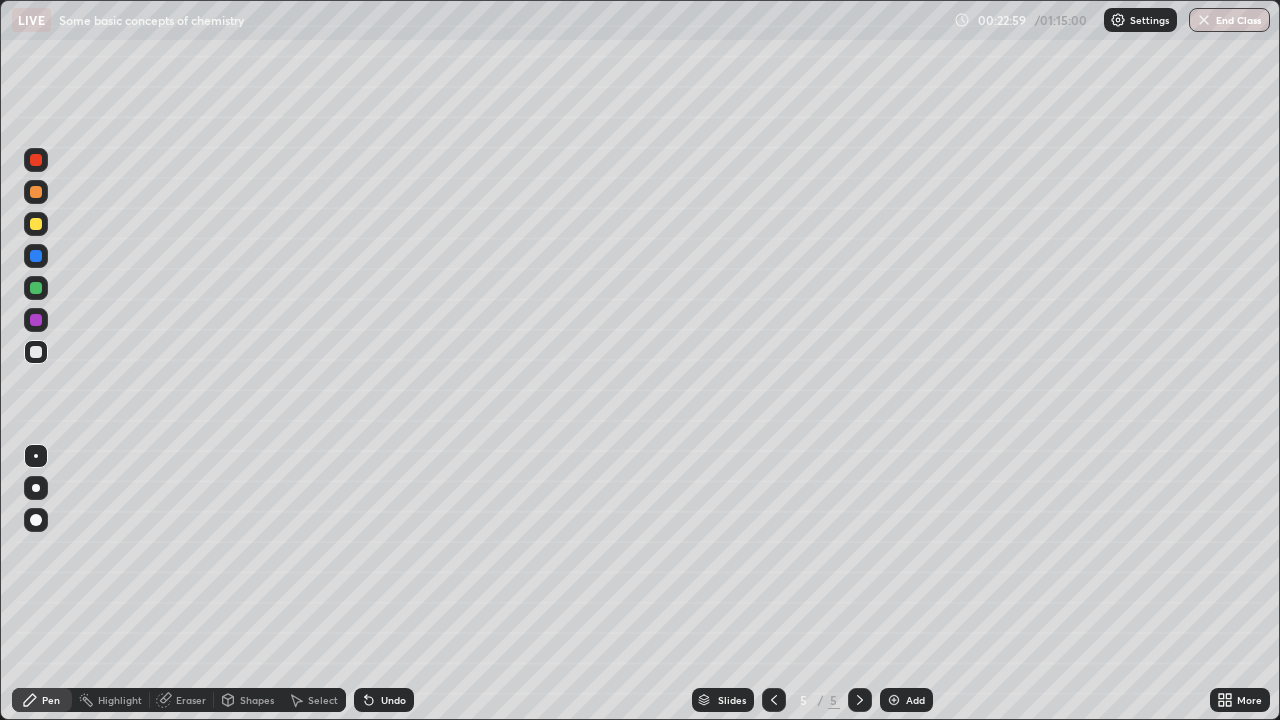 click at bounding box center (894, 700) 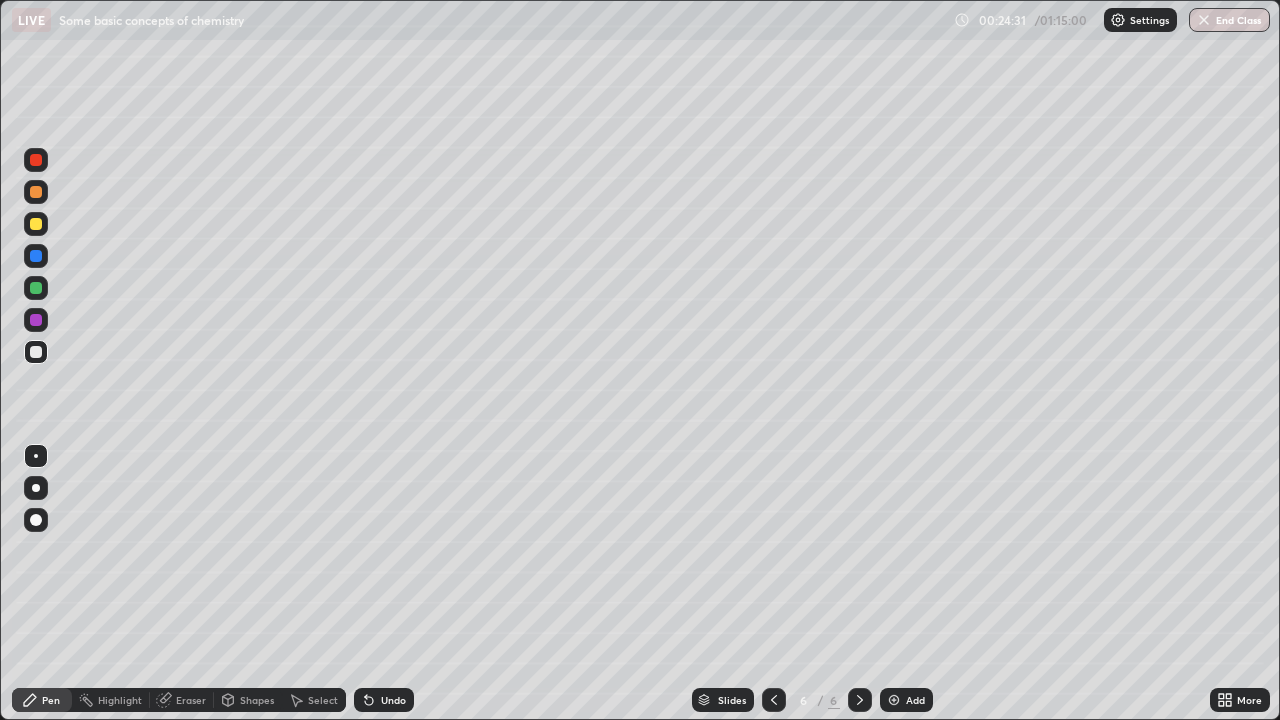 click at bounding box center (36, 224) 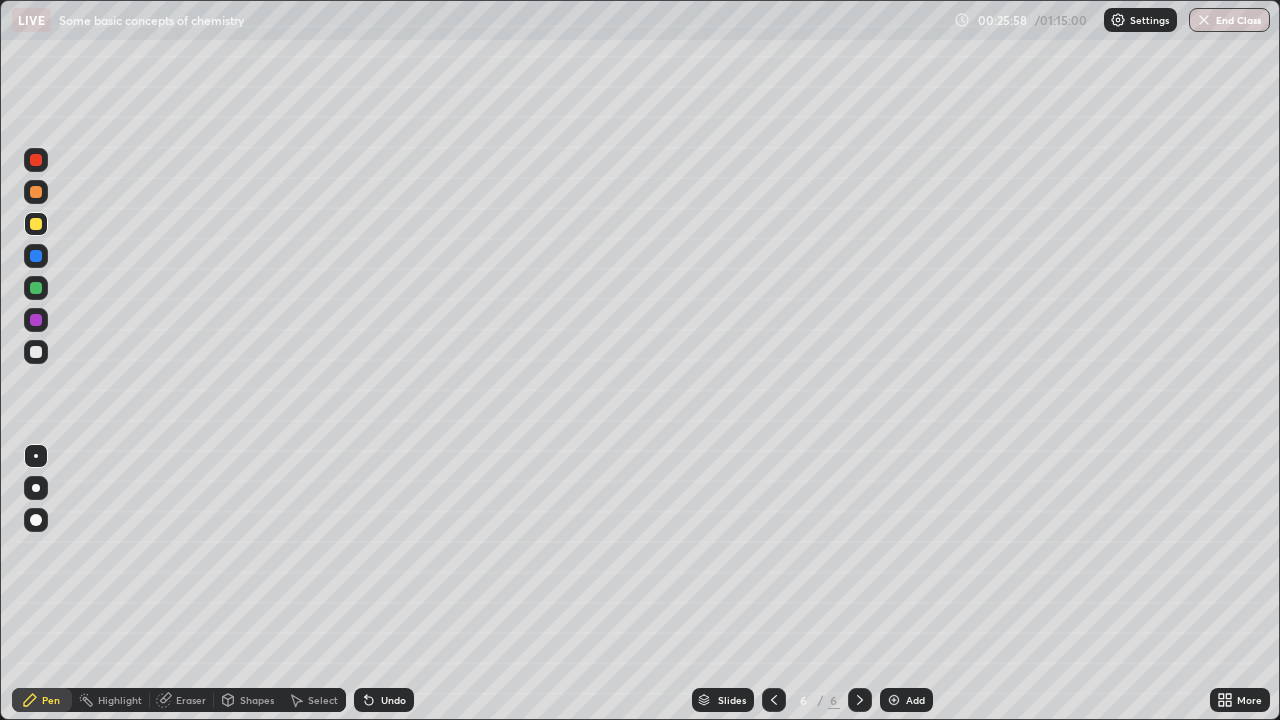 click on "Eraser" at bounding box center [182, 700] 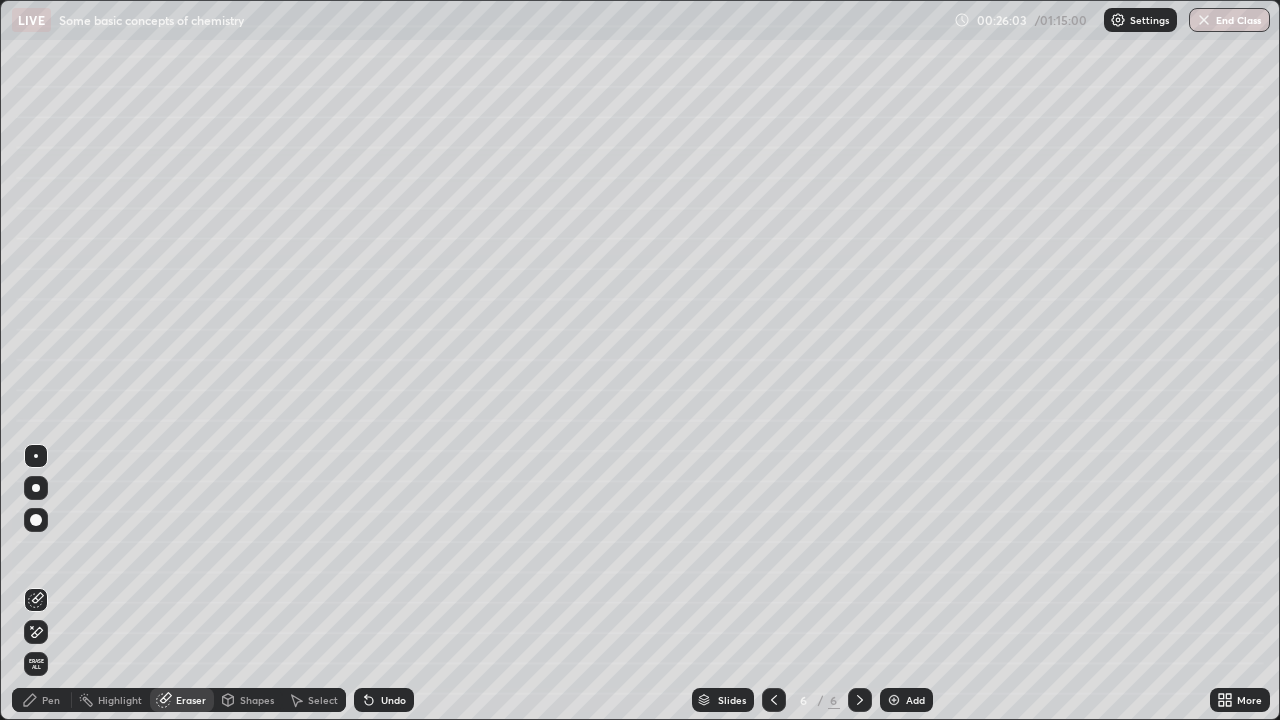click on "Pen" at bounding box center (42, 700) 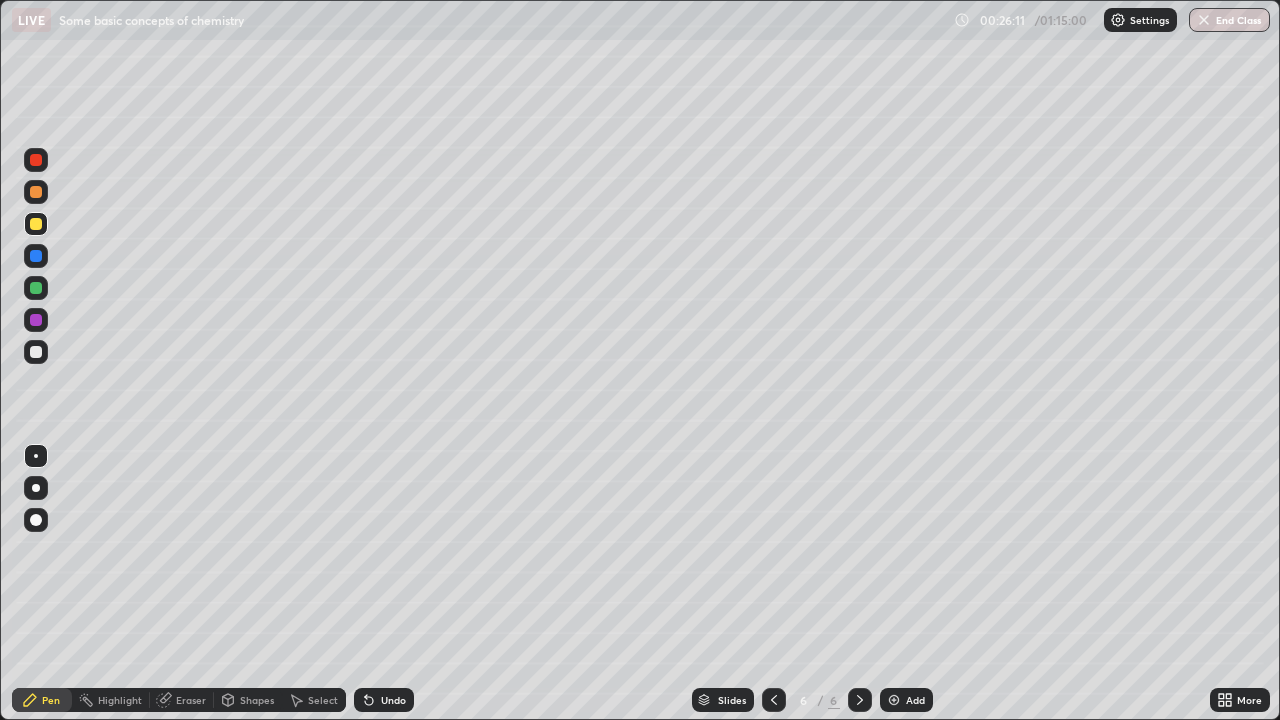 click at bounding box center (36, 352) 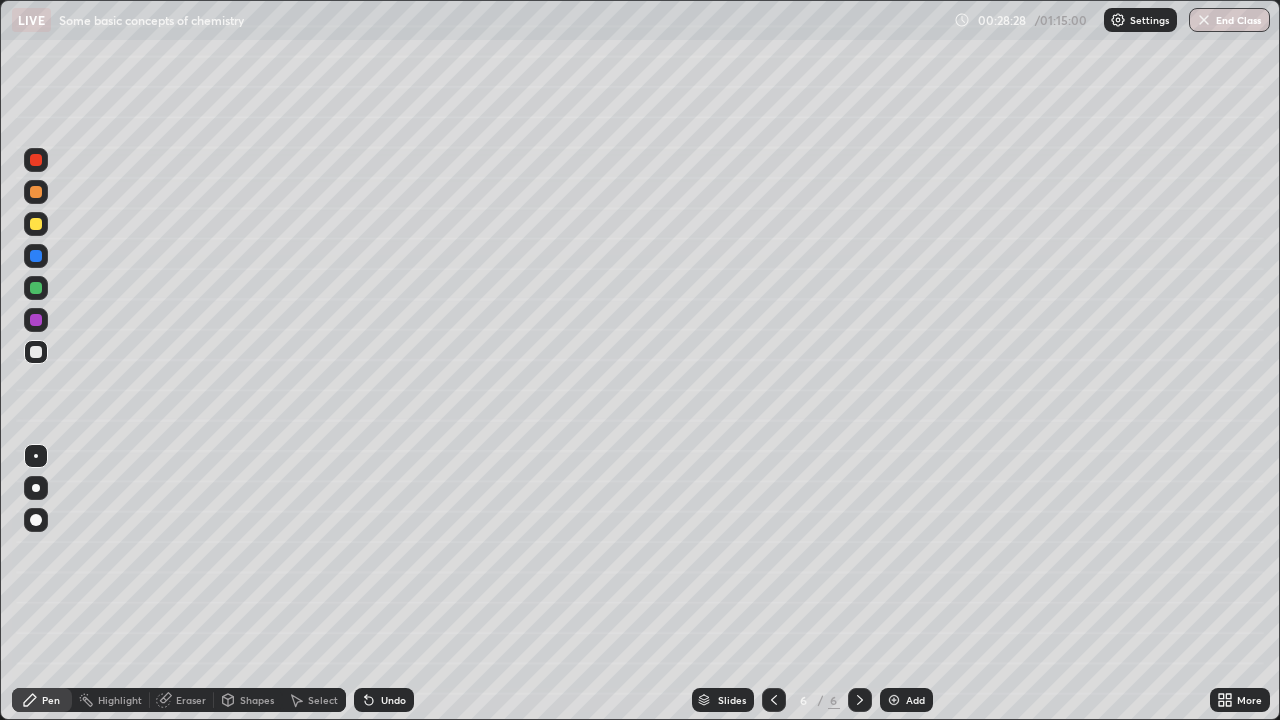 click 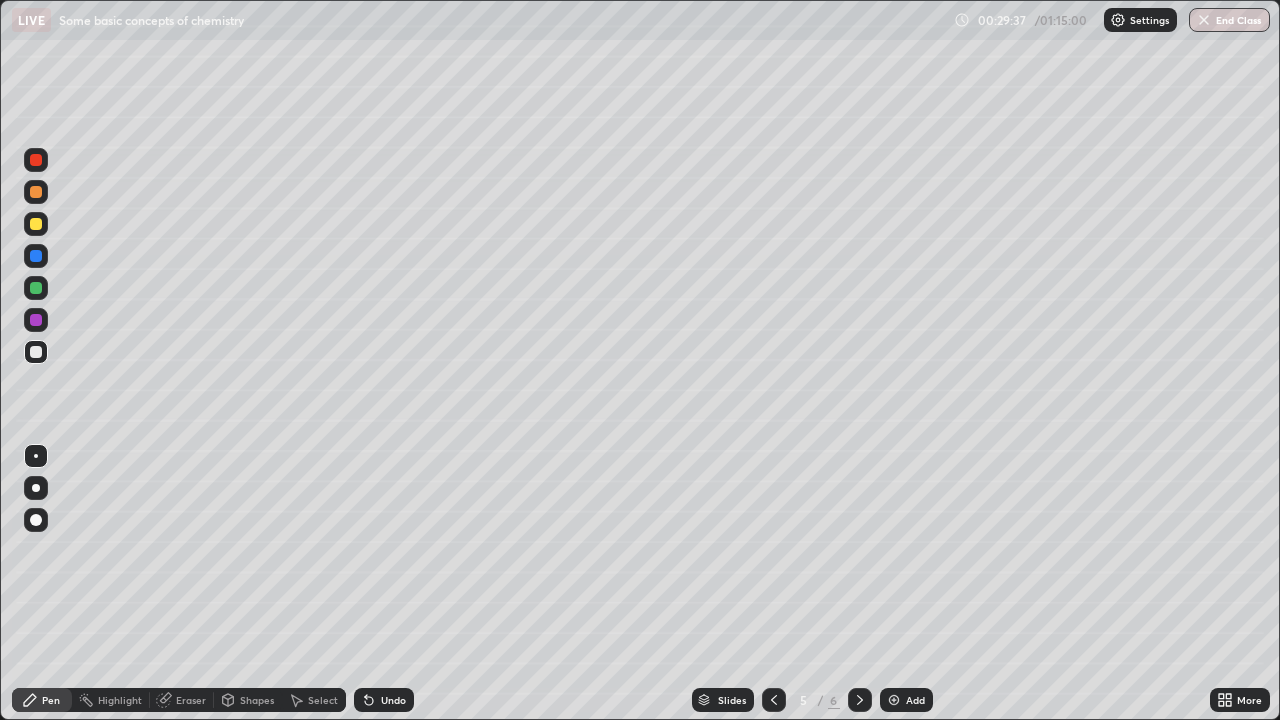 click 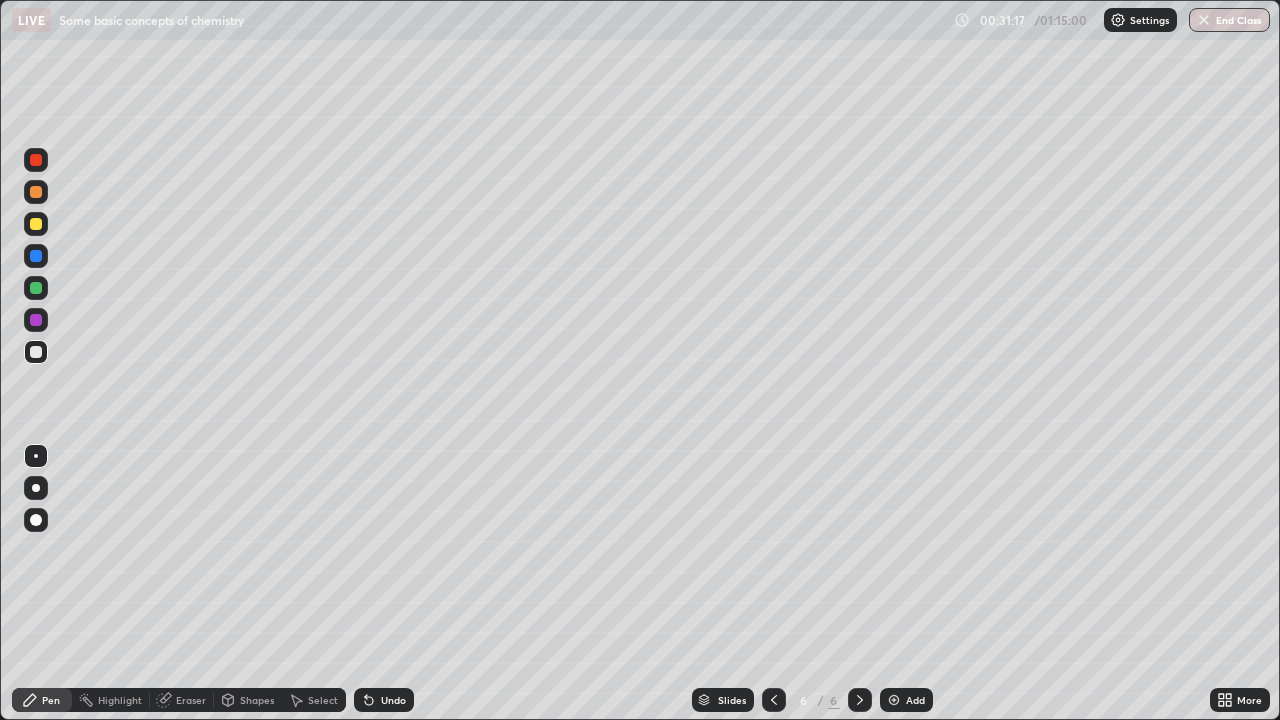 click 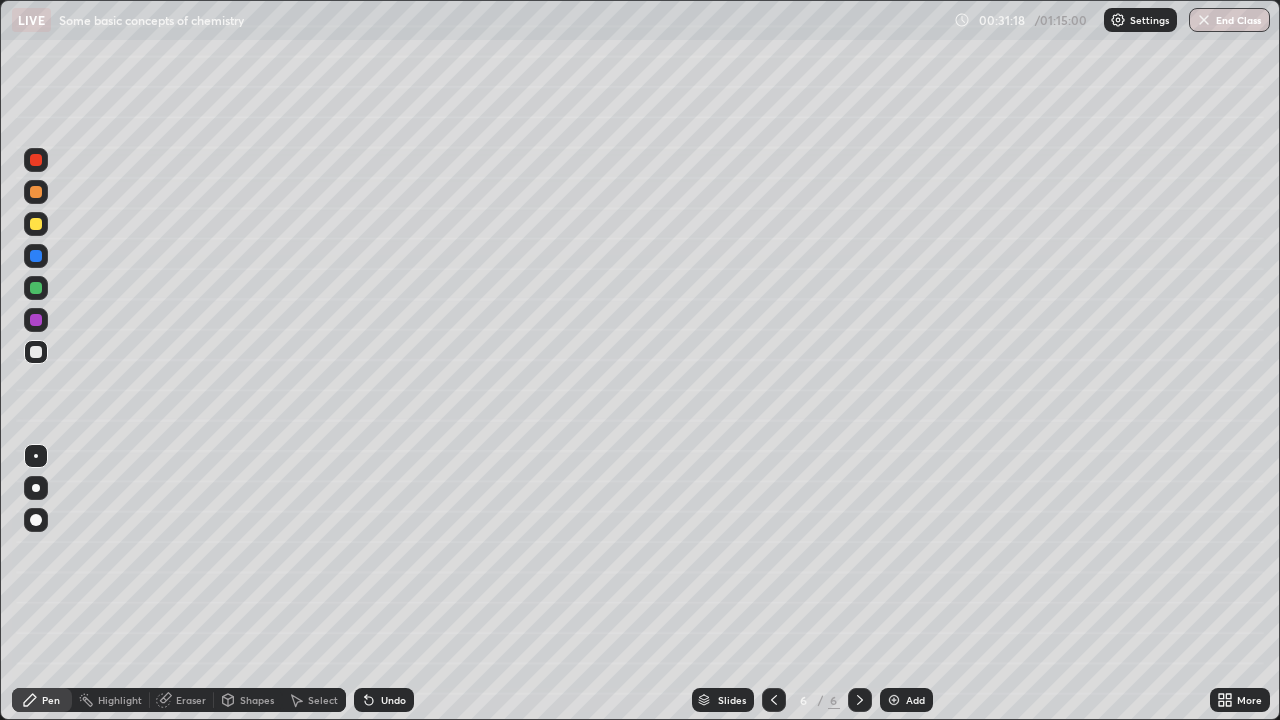 click on "Add" at bounding box center (906, 700) 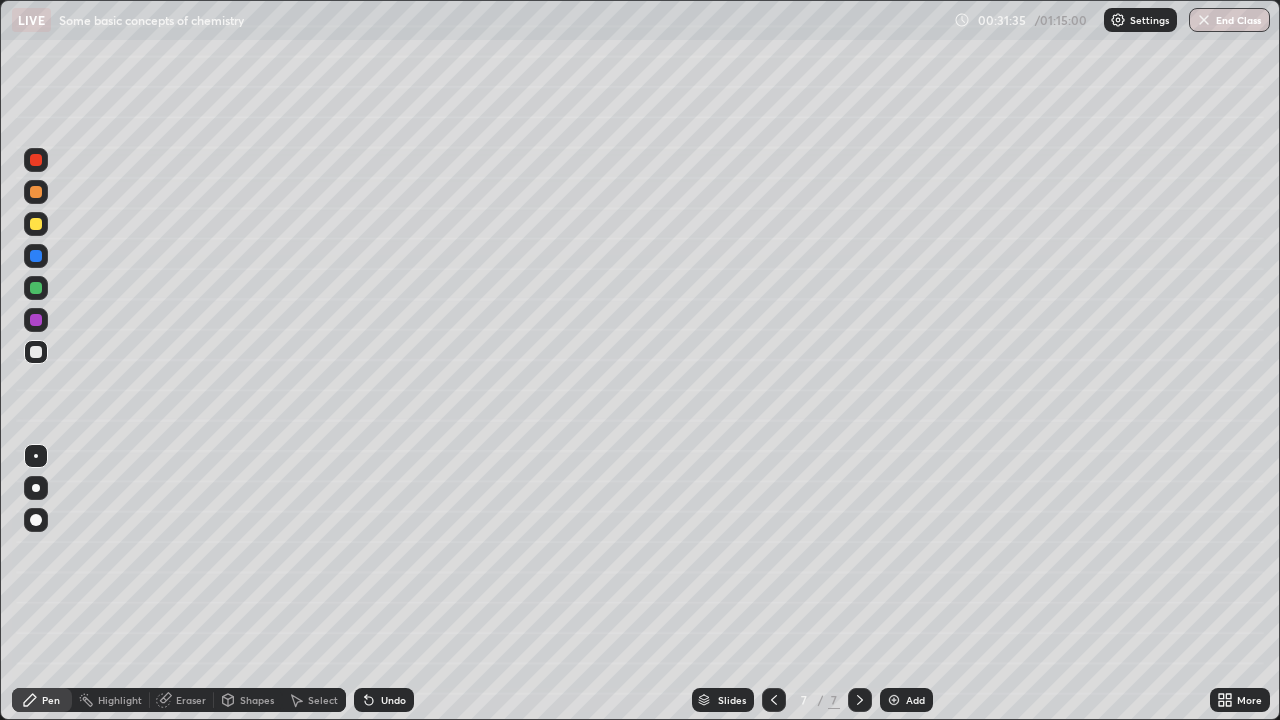click 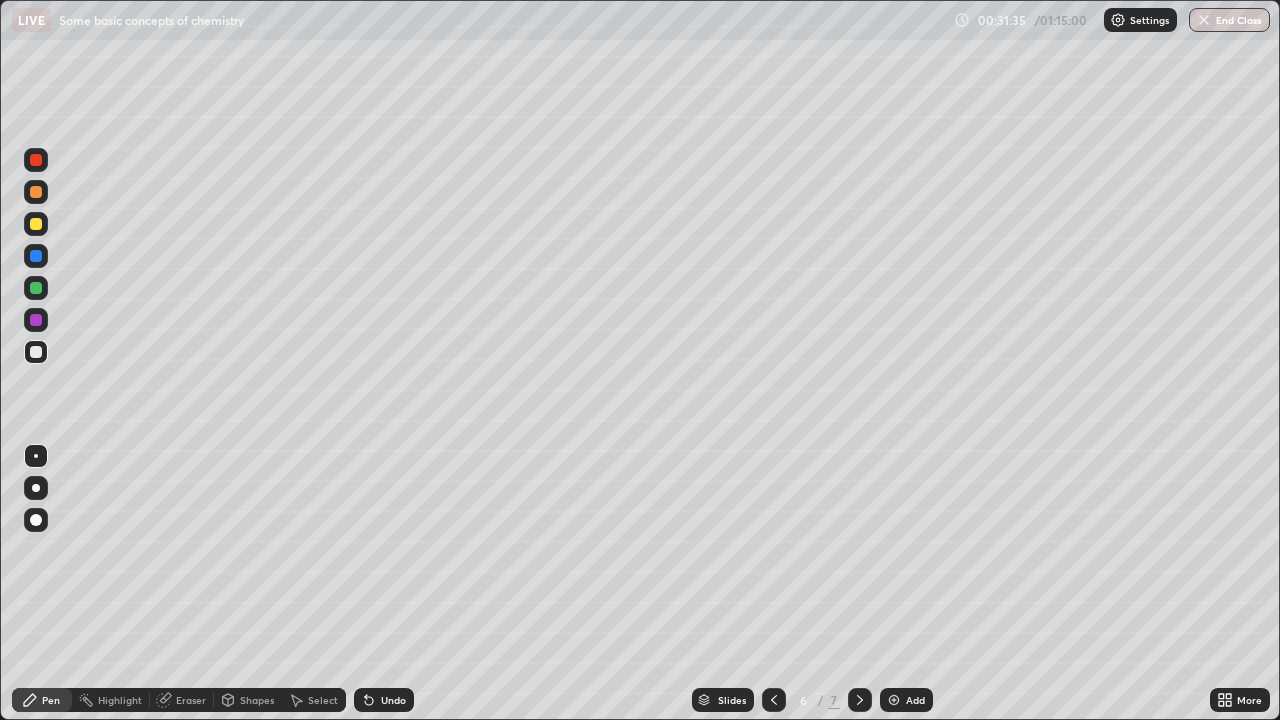 click at bounding box center (774, 700) 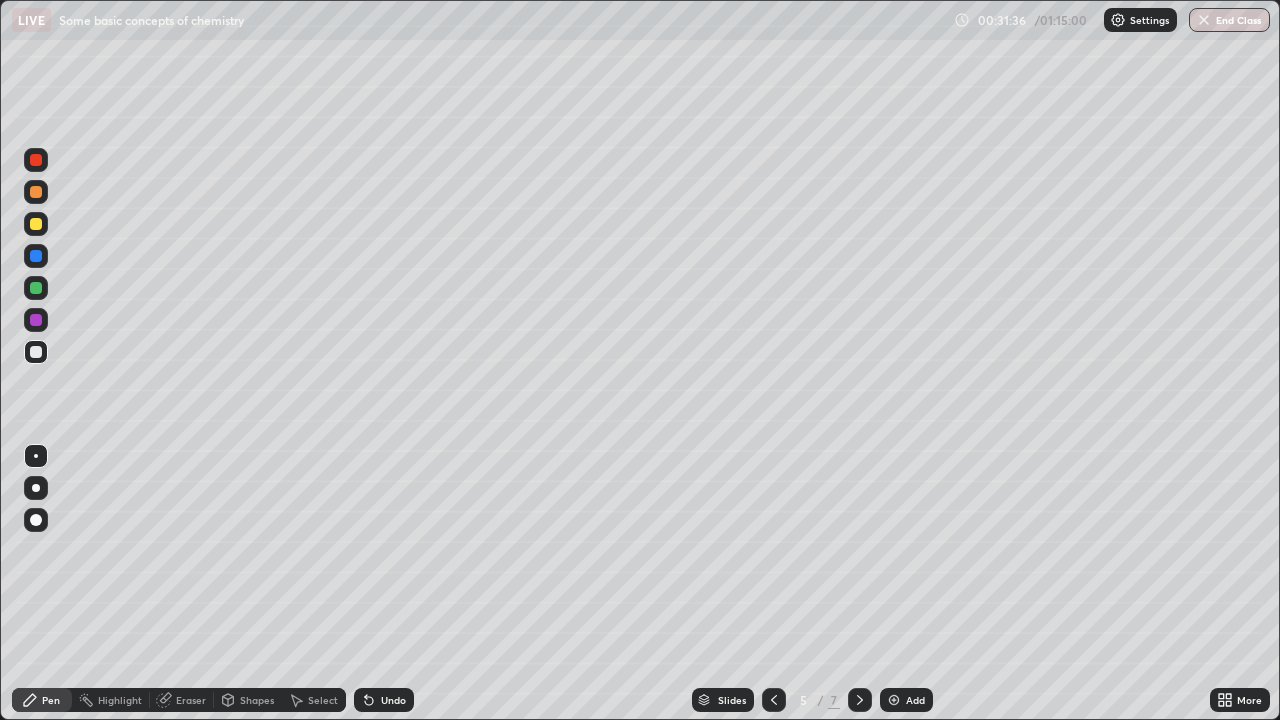 click 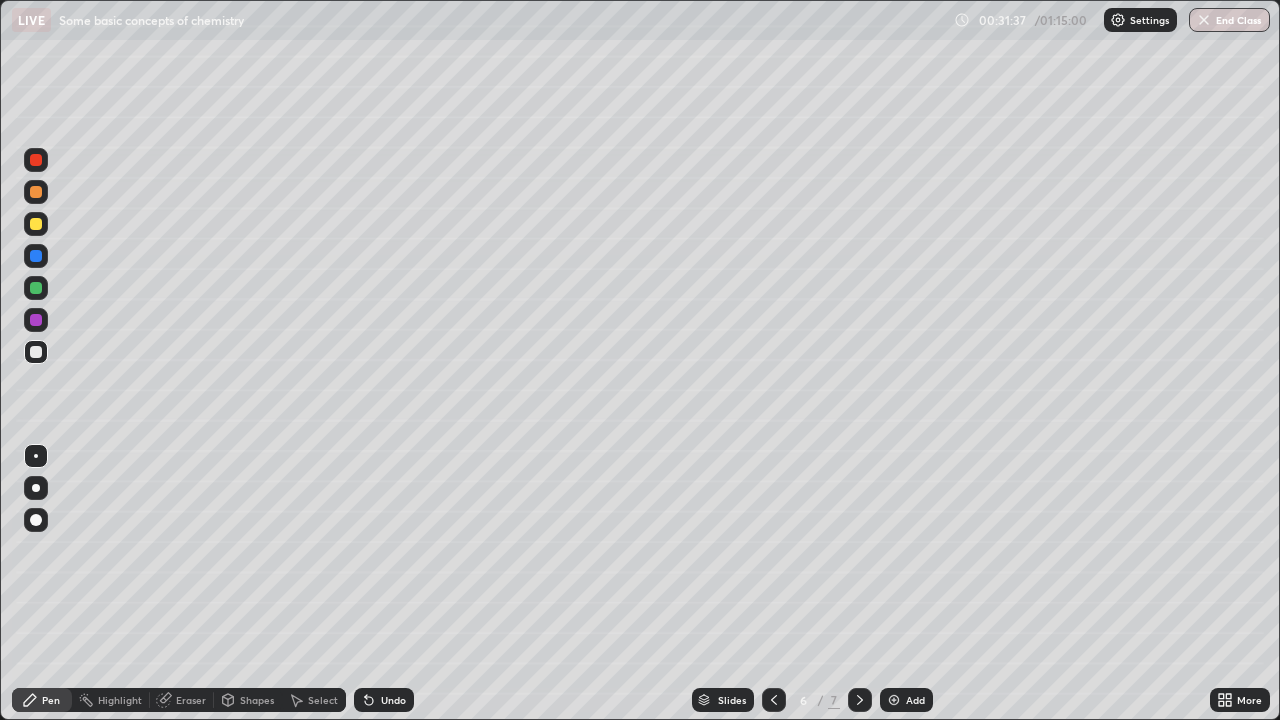 click at bounding box center (860, 700) 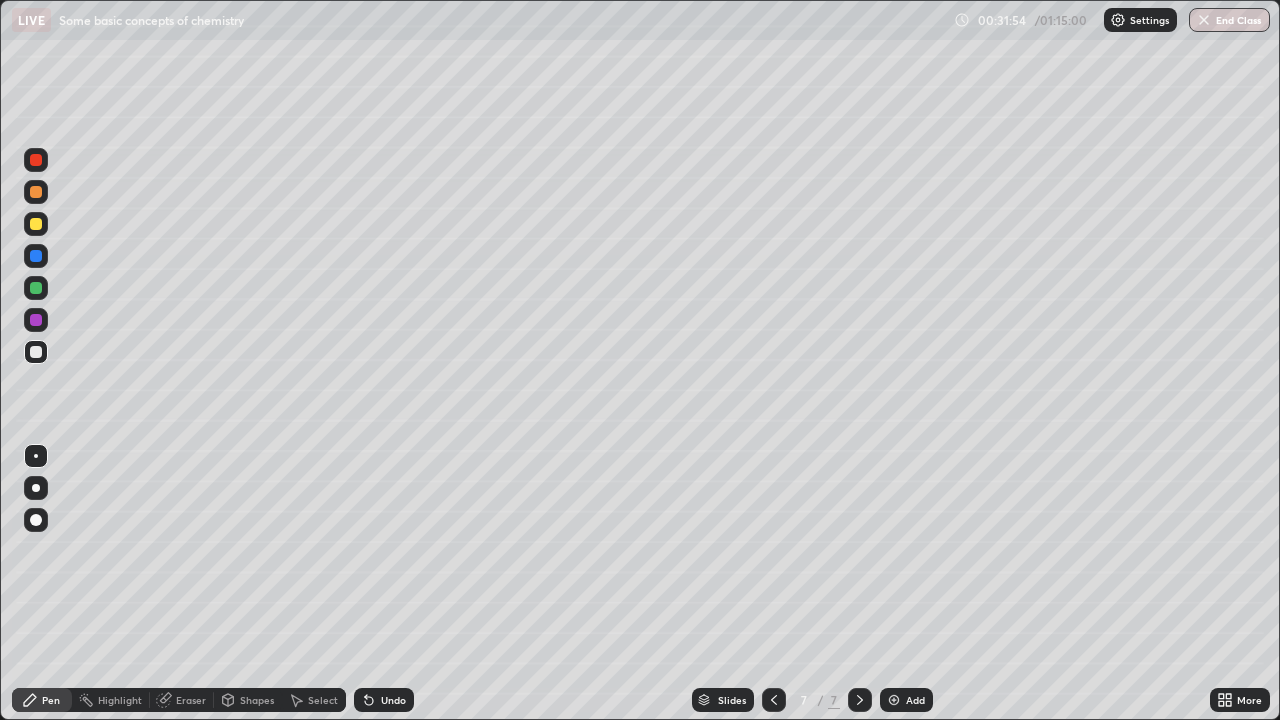 click 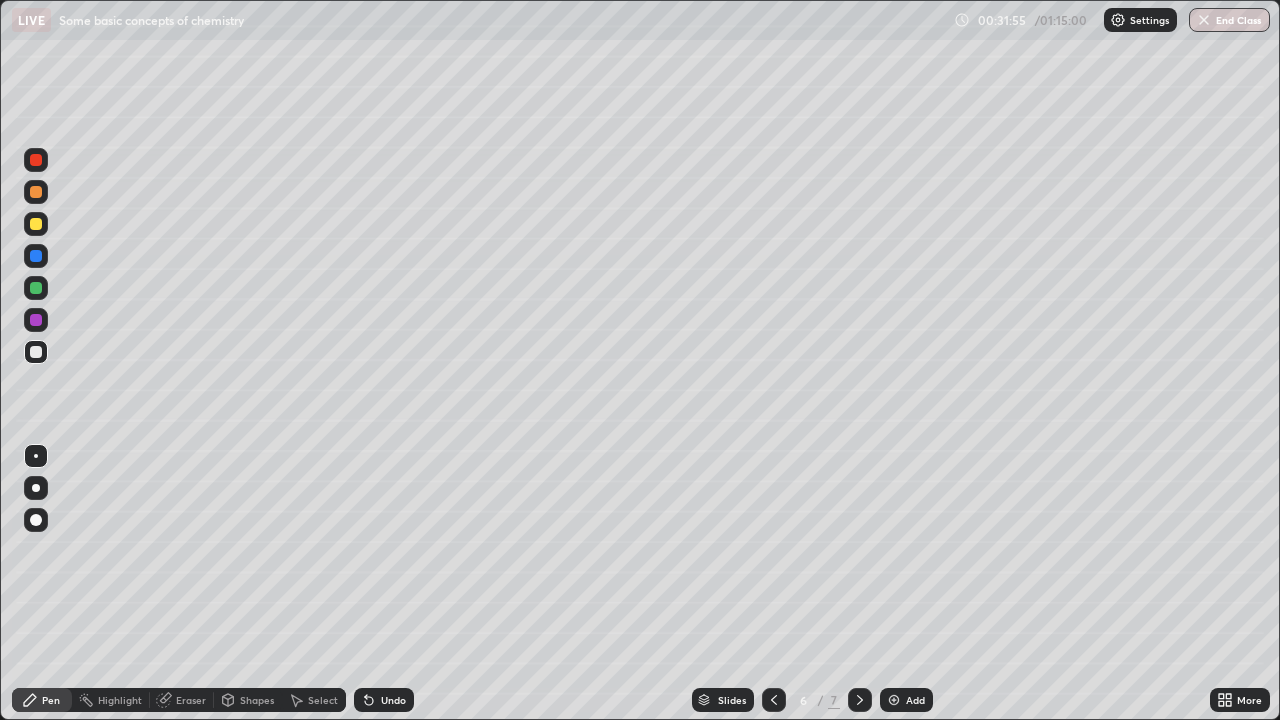 click 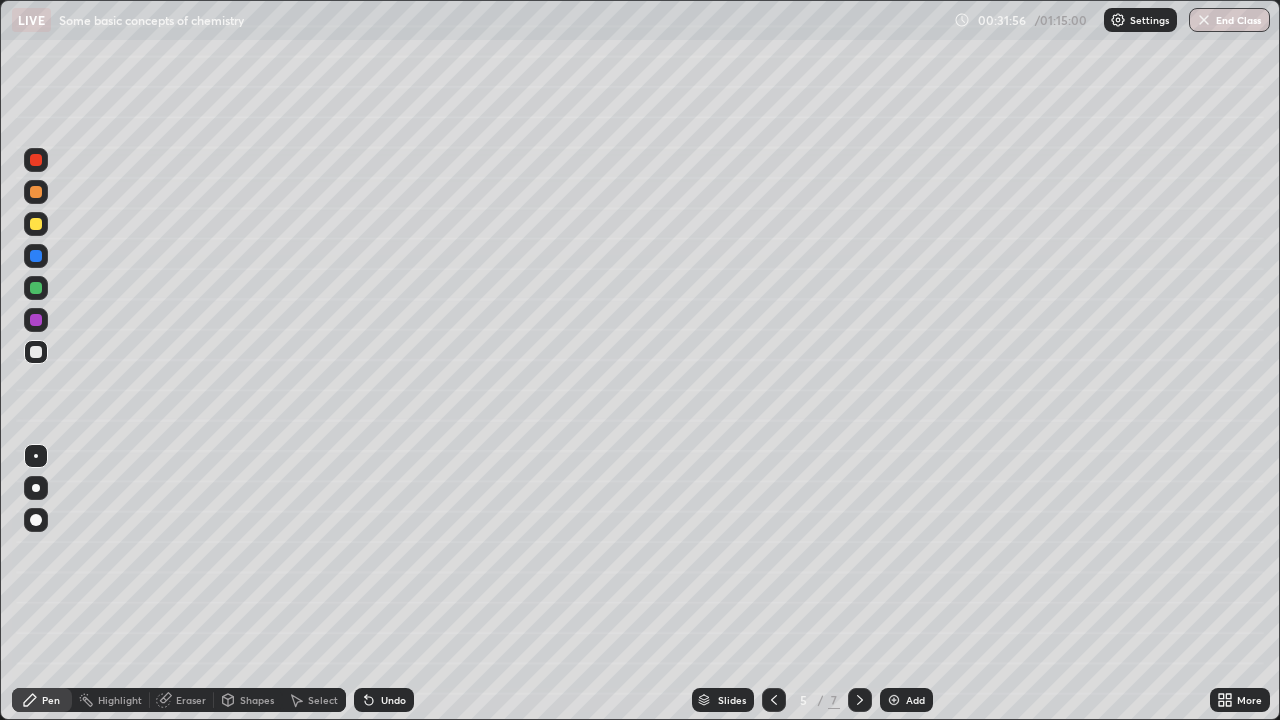click 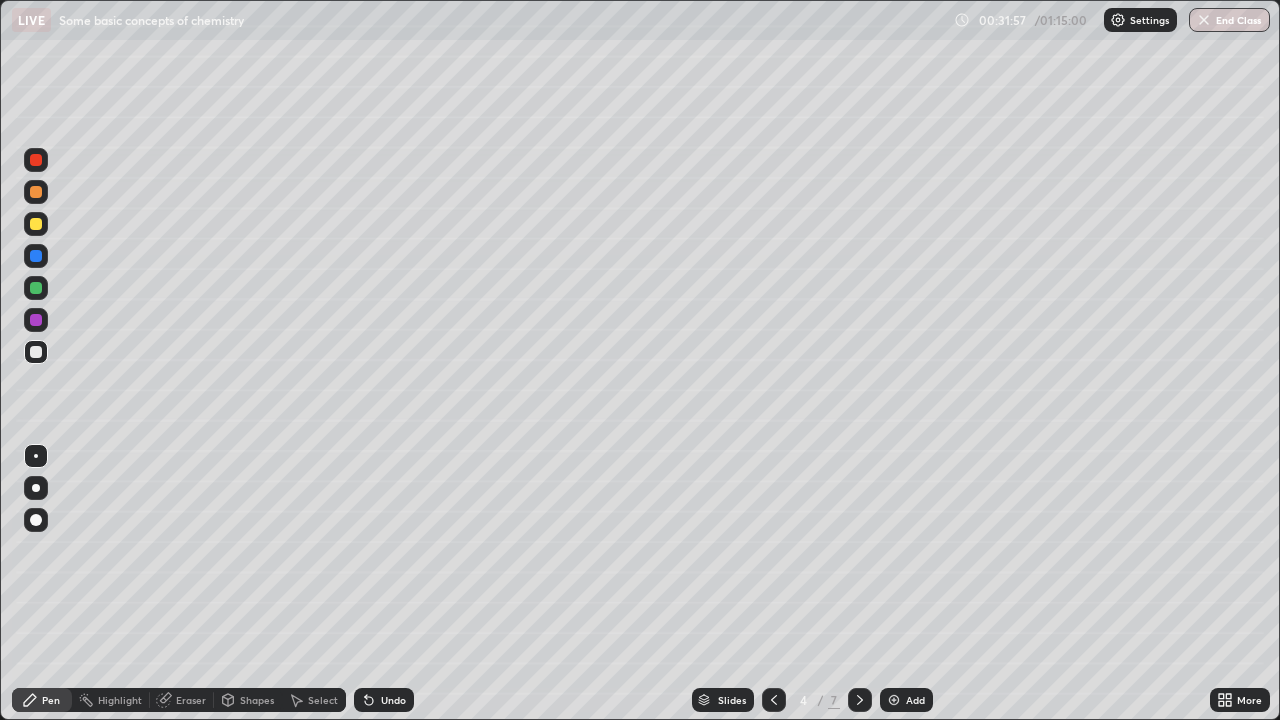 click 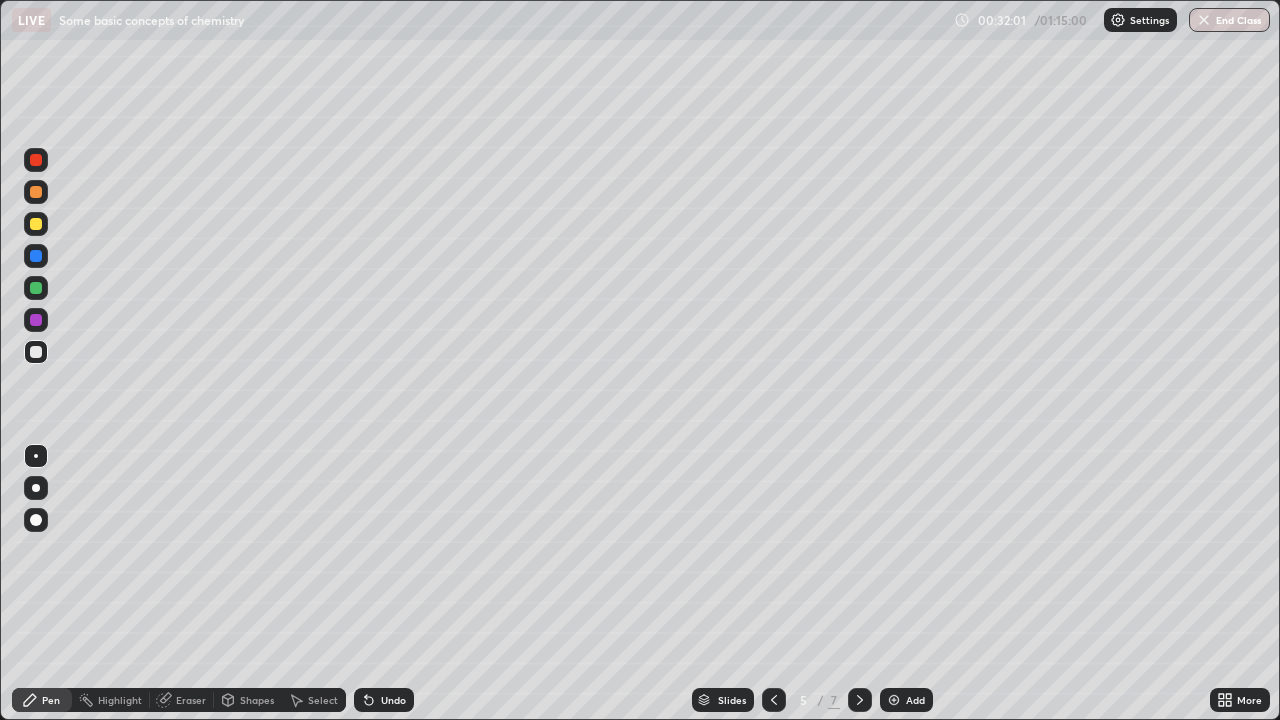 click 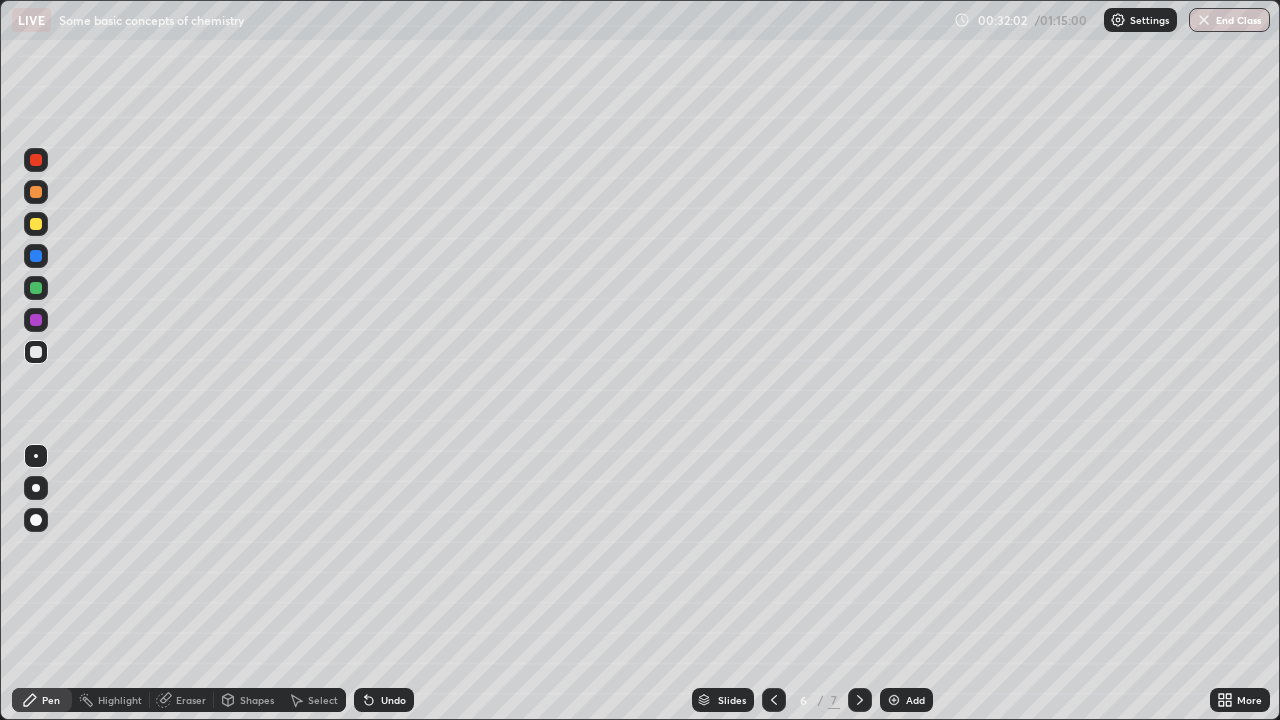 click 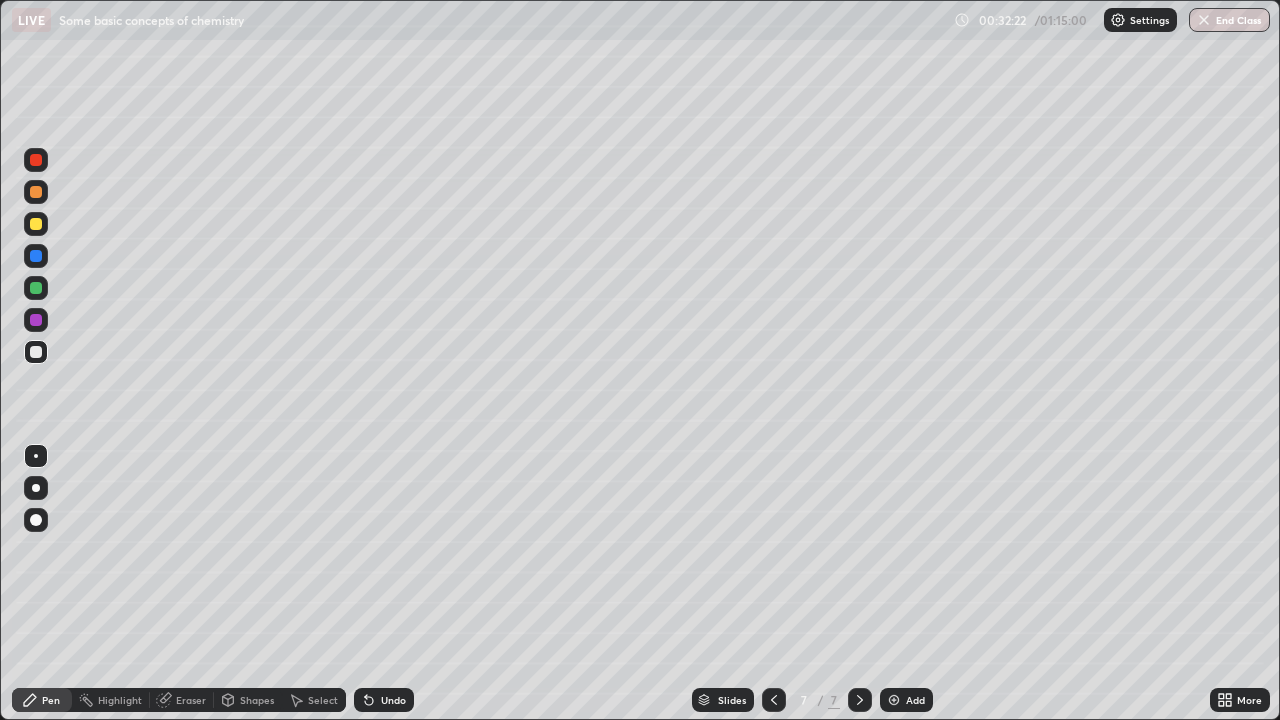 click at bounding box center [36, 352] 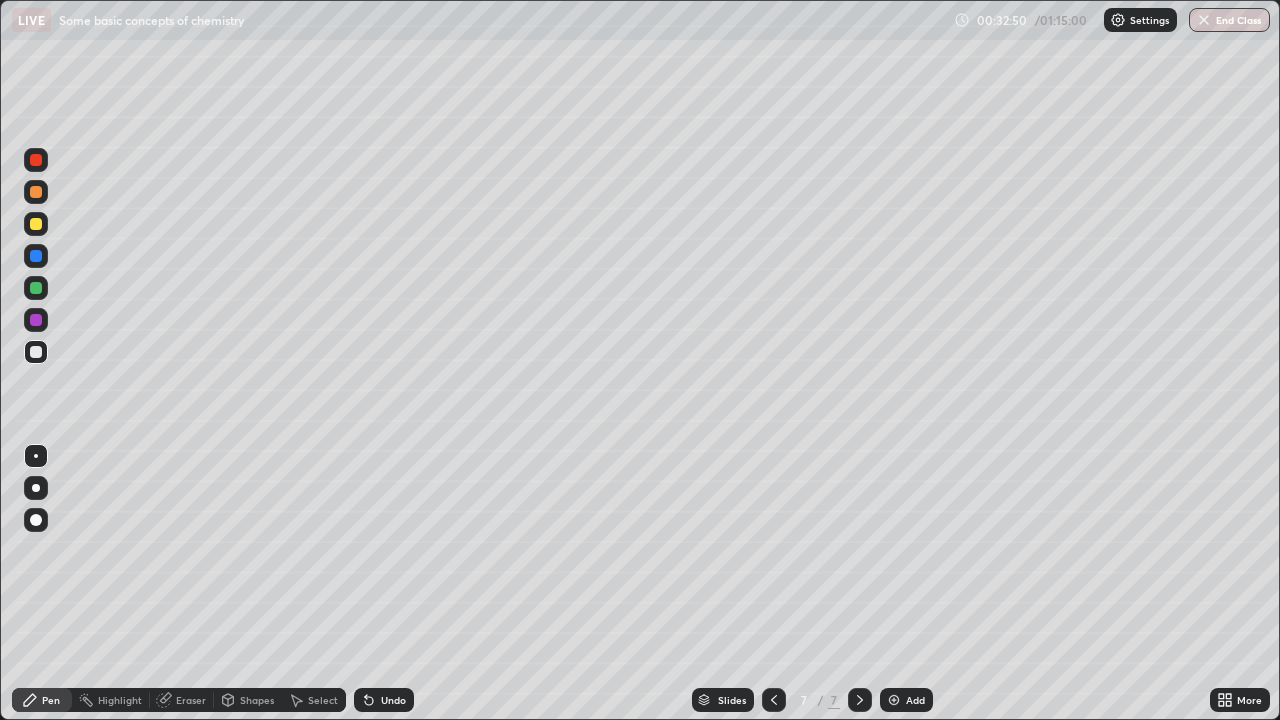 click on "Eraser" at bounding box center (191, 700) 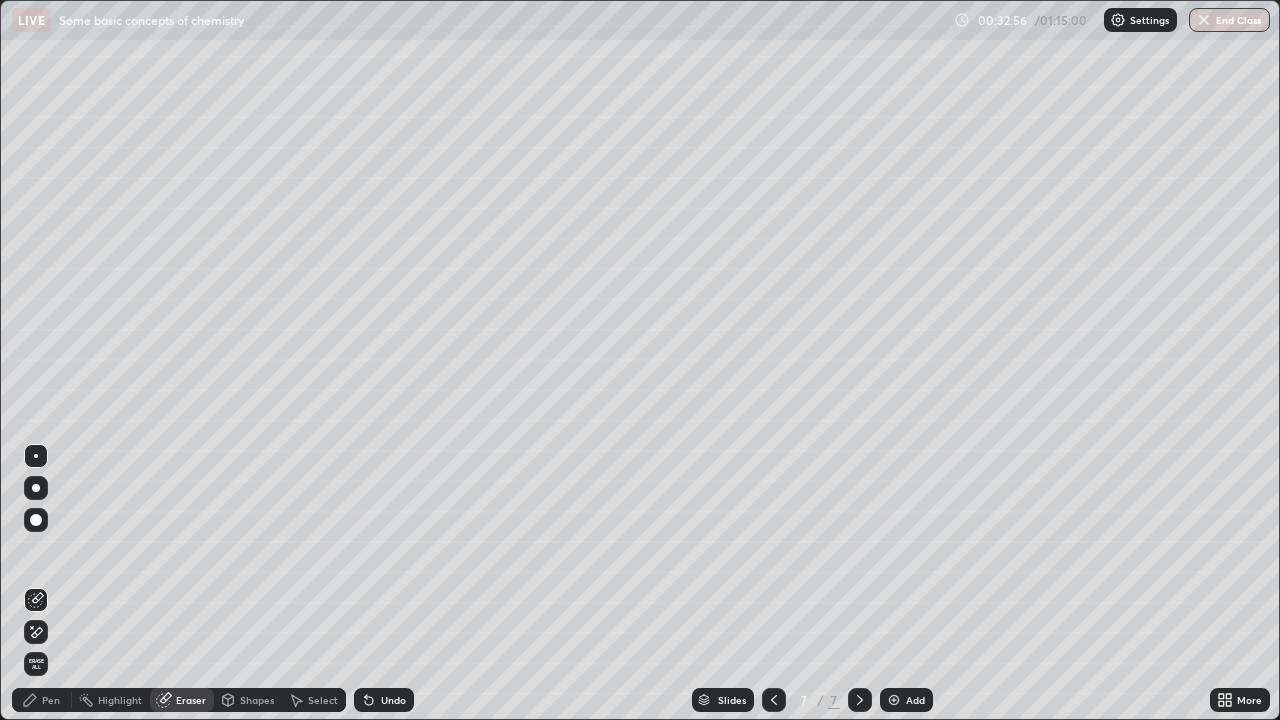 click on "Pen" at bounding box center (51, 700) 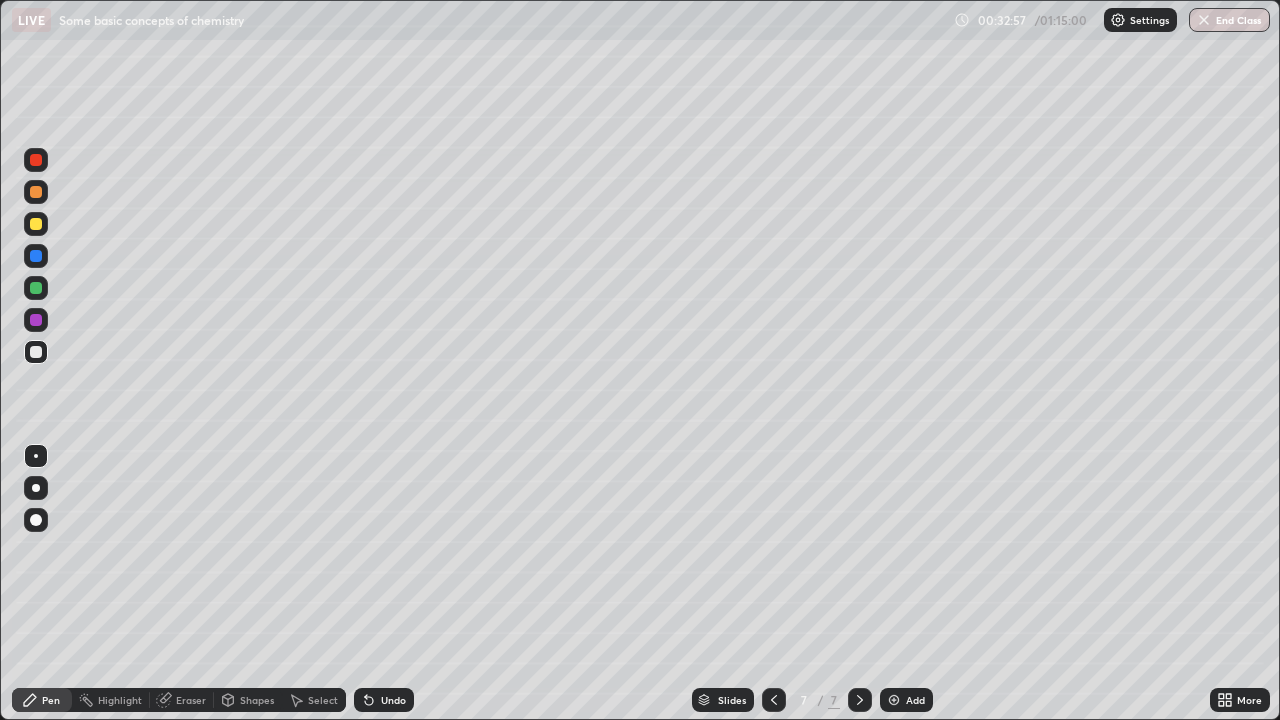click at bounding box center (36, 160) 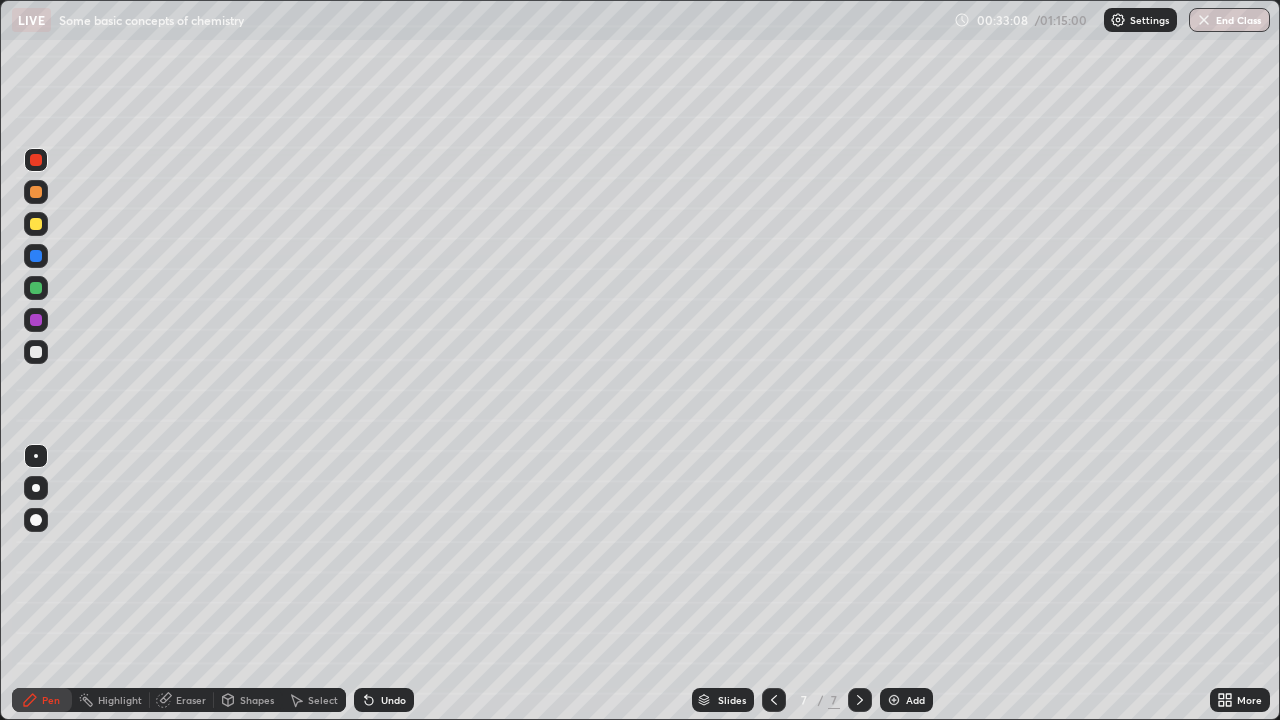 click at bounding box center (36, 352) 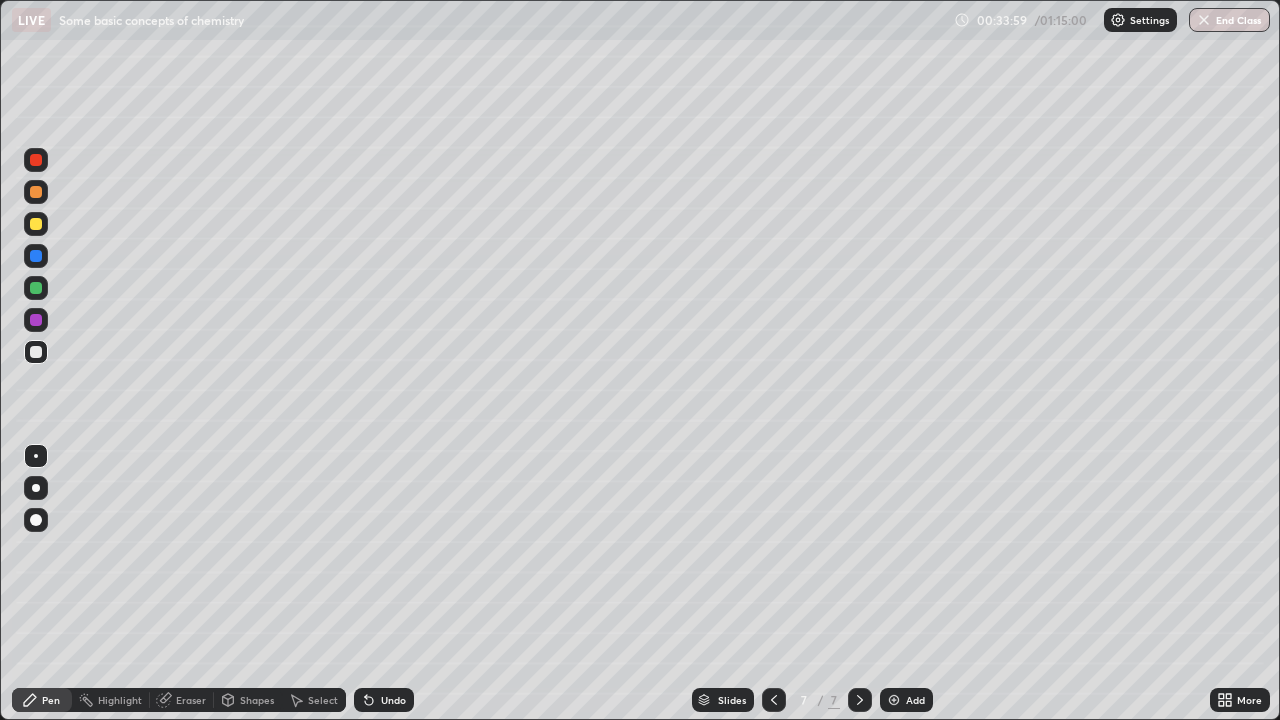 click at bounding box center [36, 224] 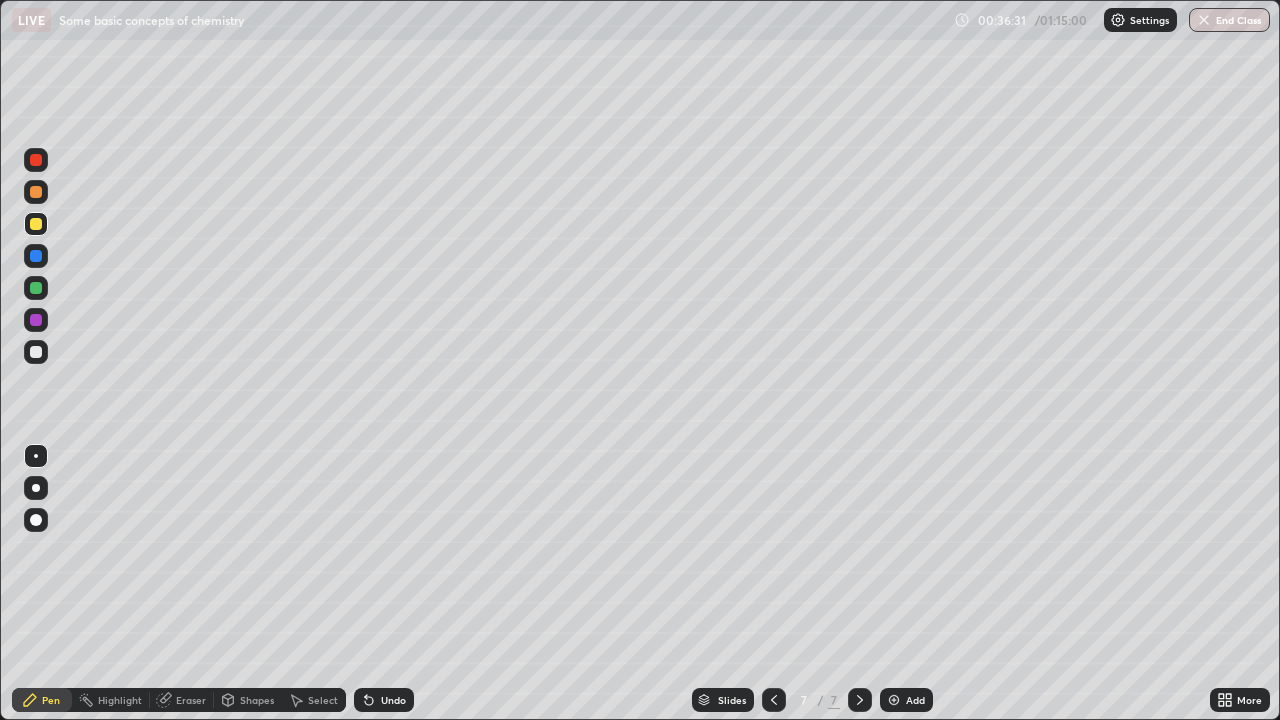 click on "Undo" at bounding box center [384, 700] 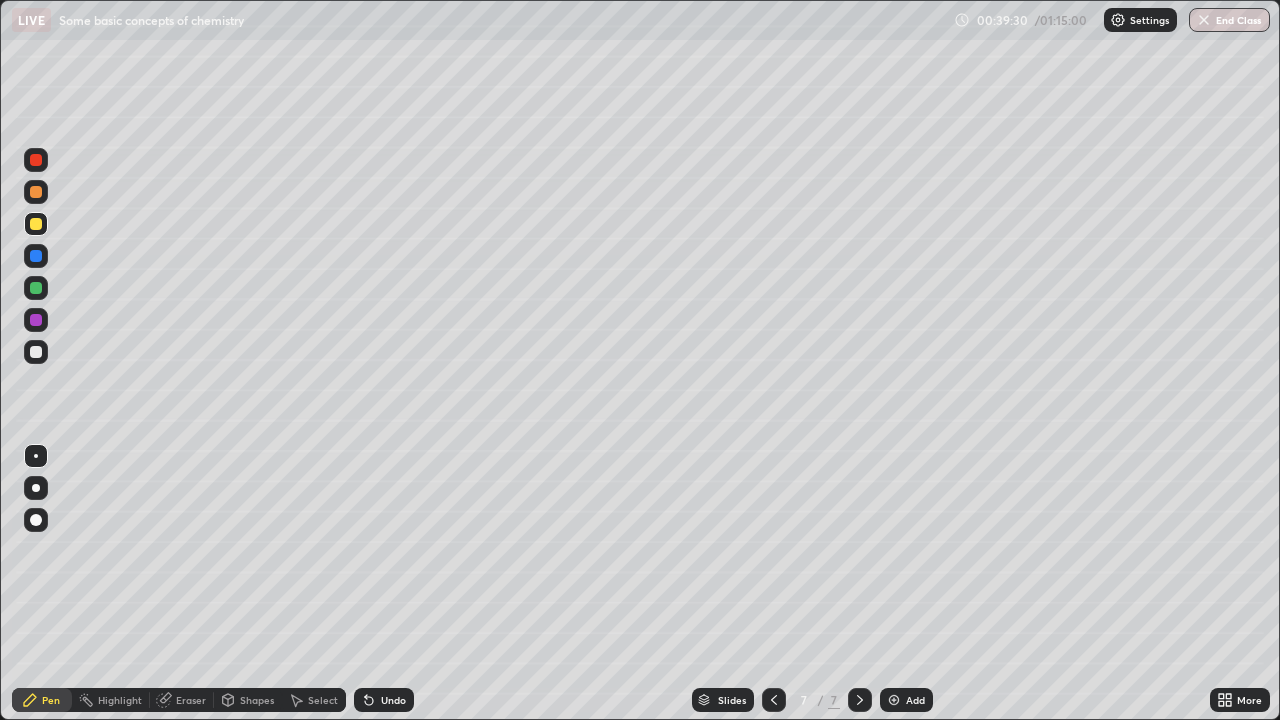 click on "Eraser" at bounding box center [191, 700] 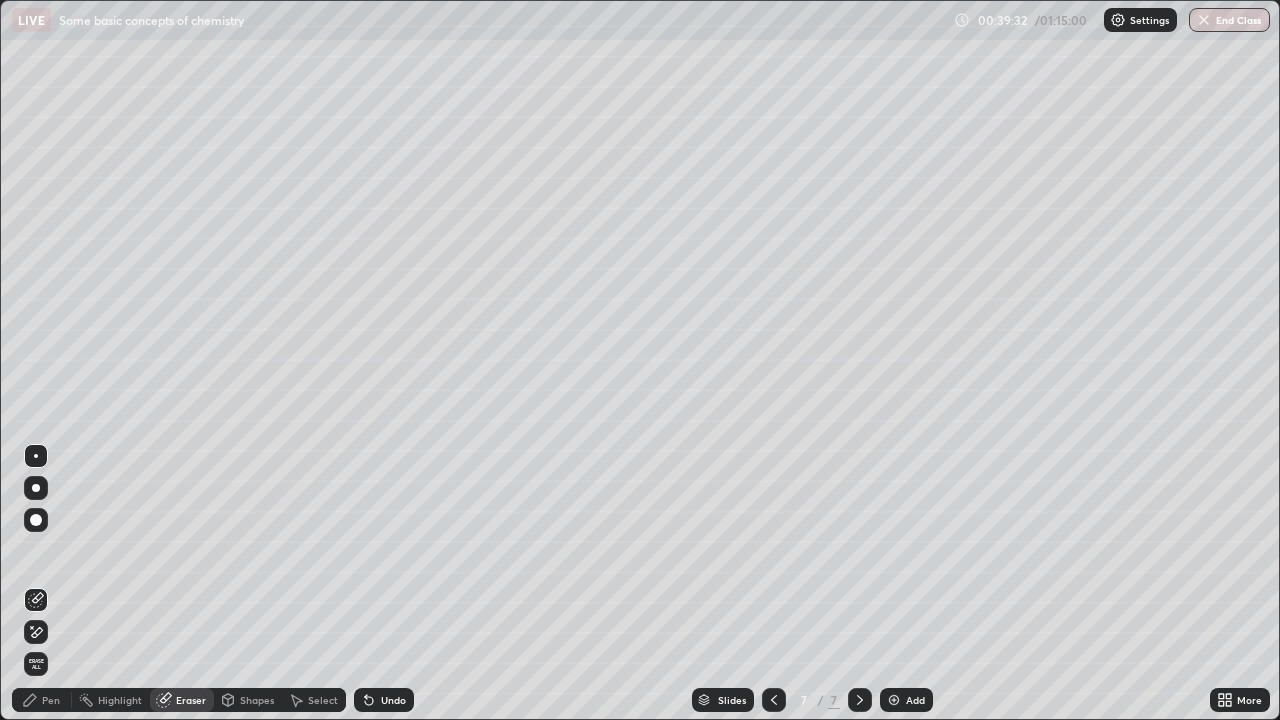 click on "Pen" at bounding box center [42, 700] 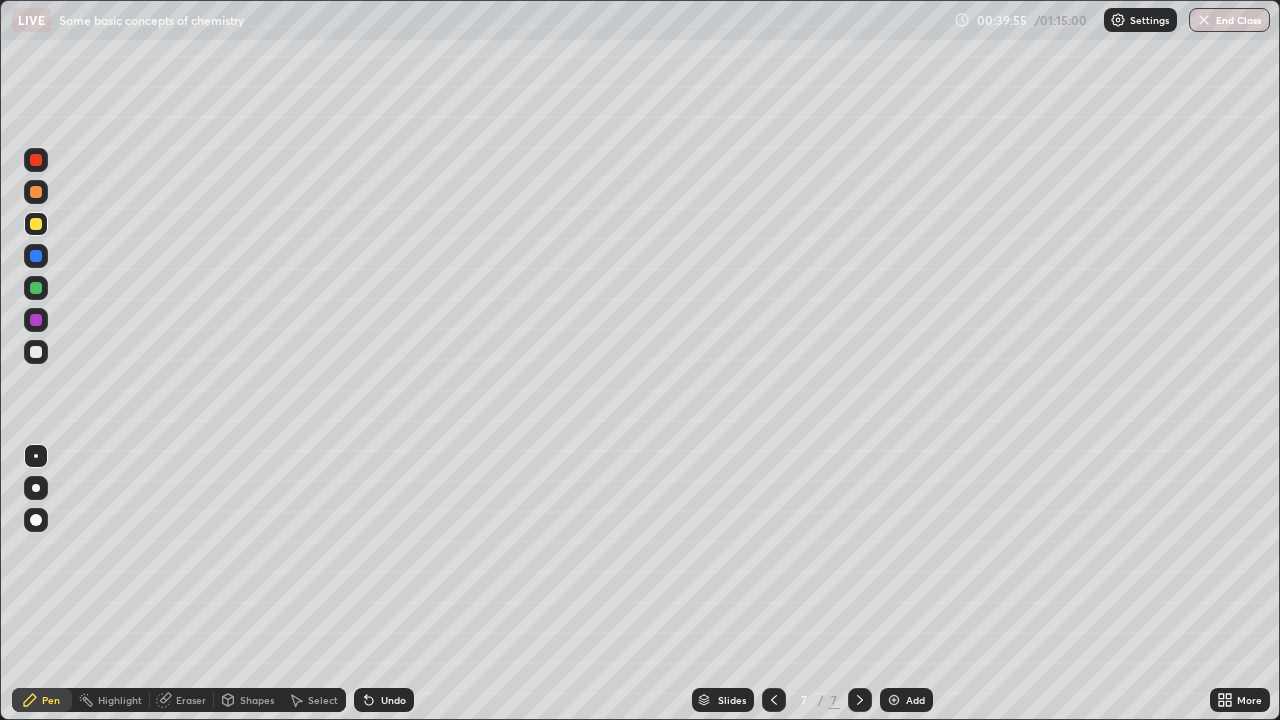 click on "Eraser" at bounding box center (191, 700) 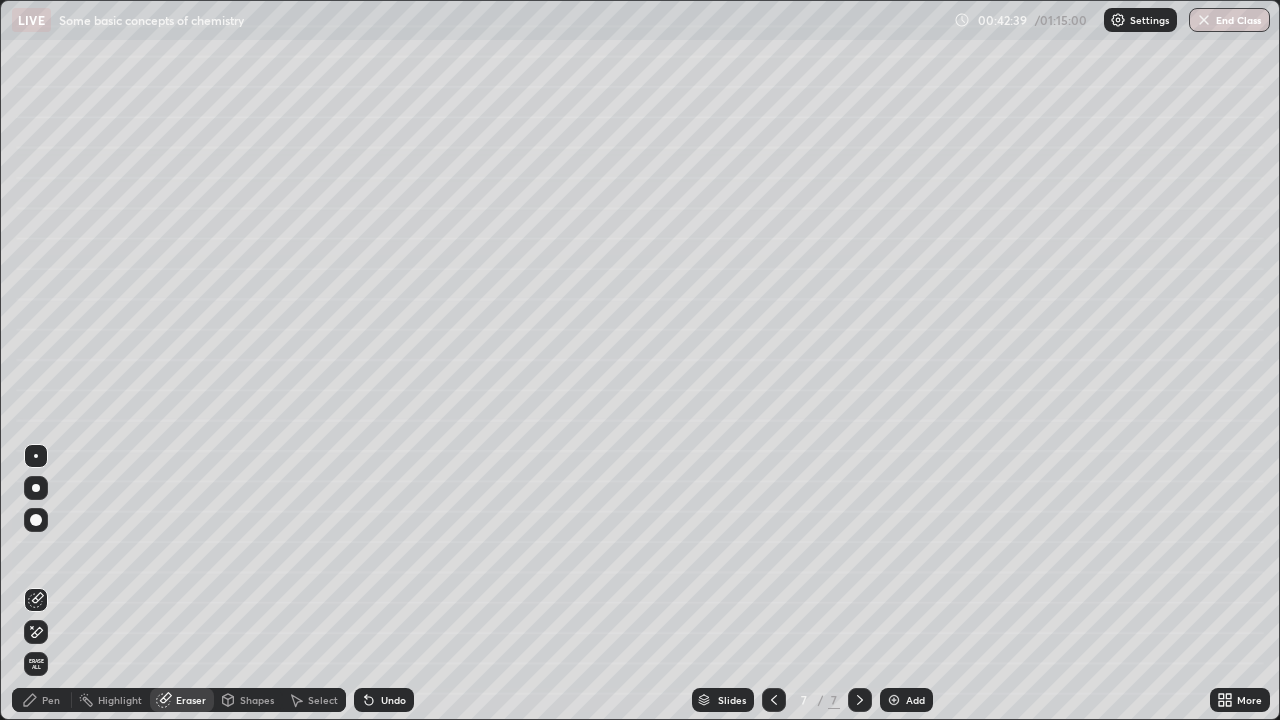 click on "Add" at bounding box center (915, 700) 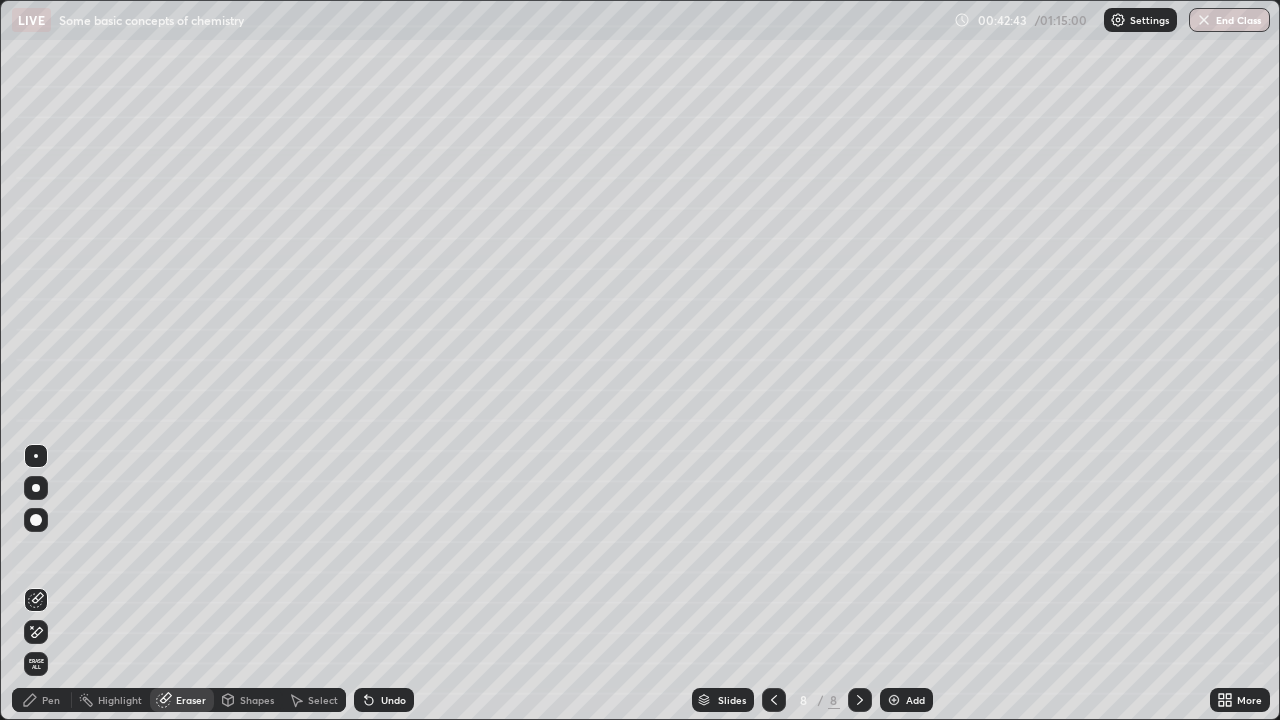 click on "Pen" at bounding box center (42, 700) 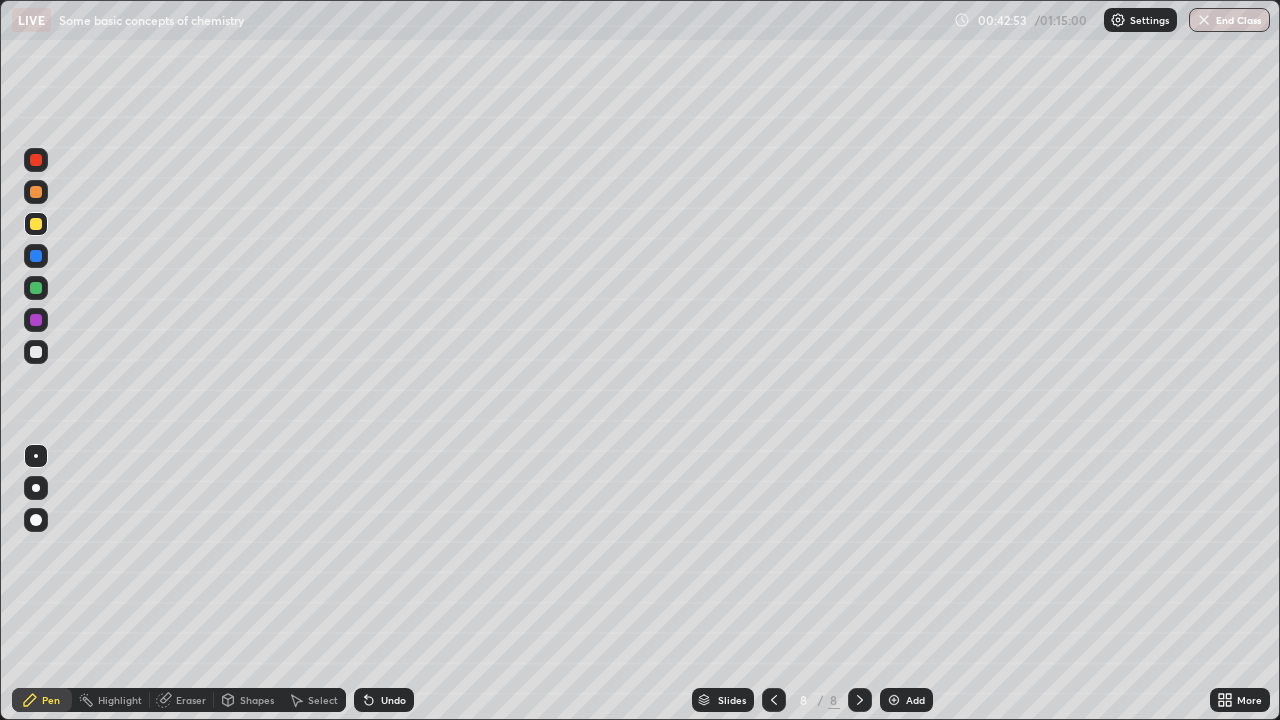 click on "Undo" at bounding box center (393, 700) 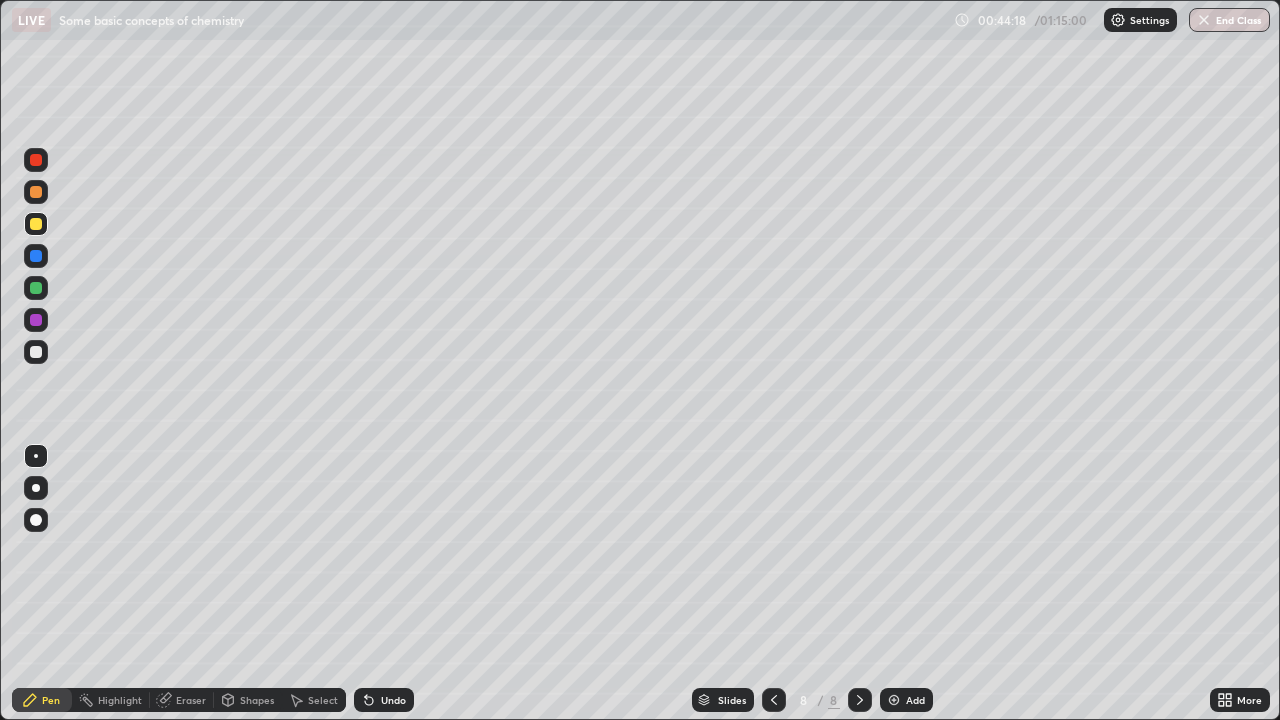 click at bounding box center [36, 352] 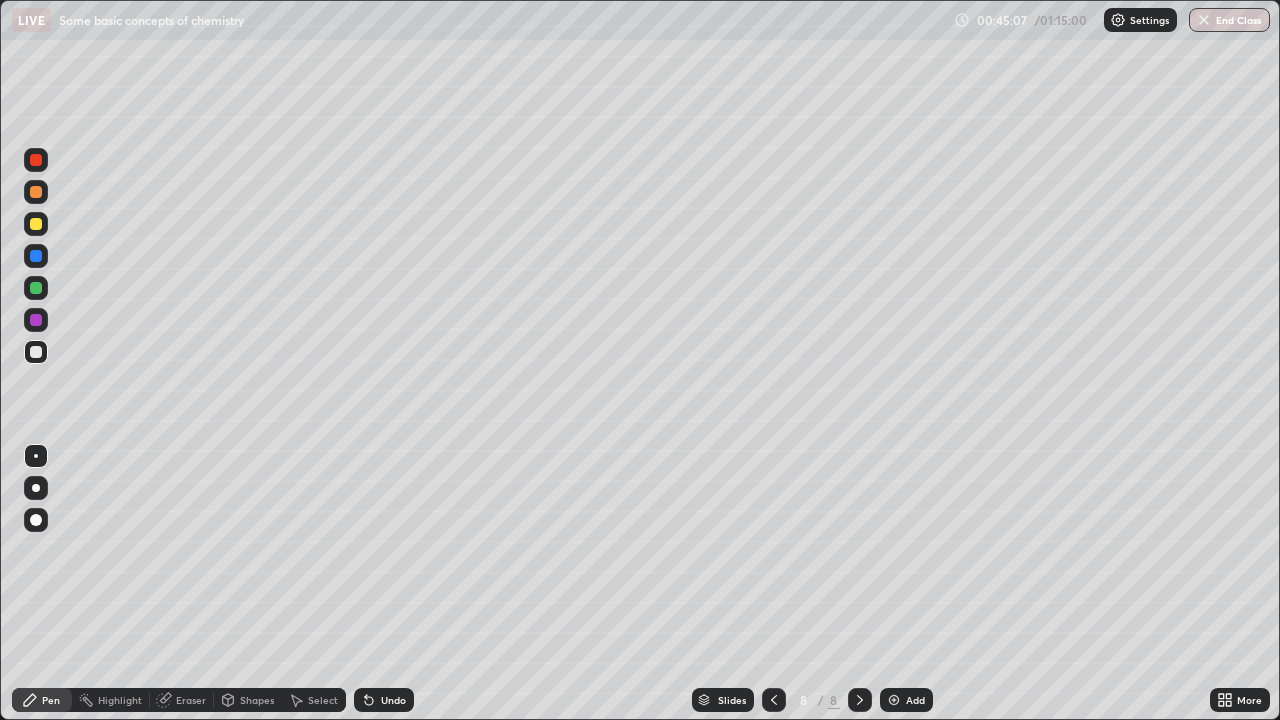 click on "Undo" at bounding box center [393, 700] 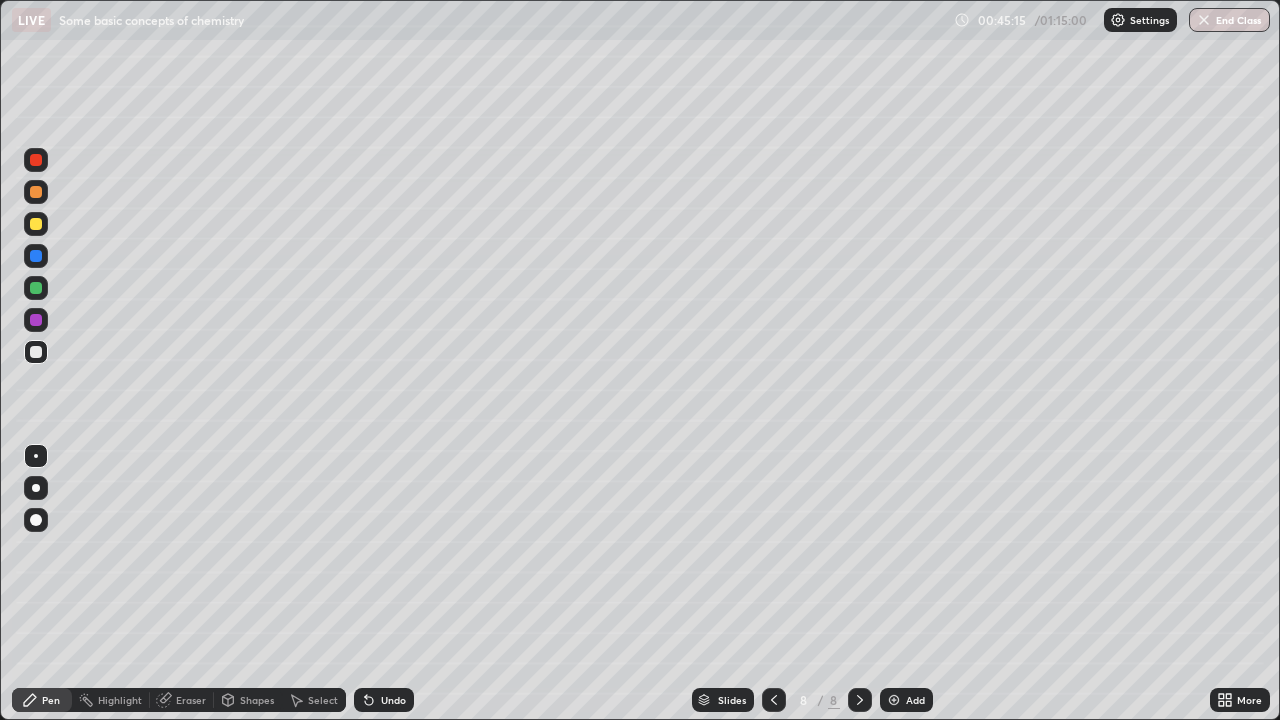 click on "Undo" at bounding box center [384, 700] 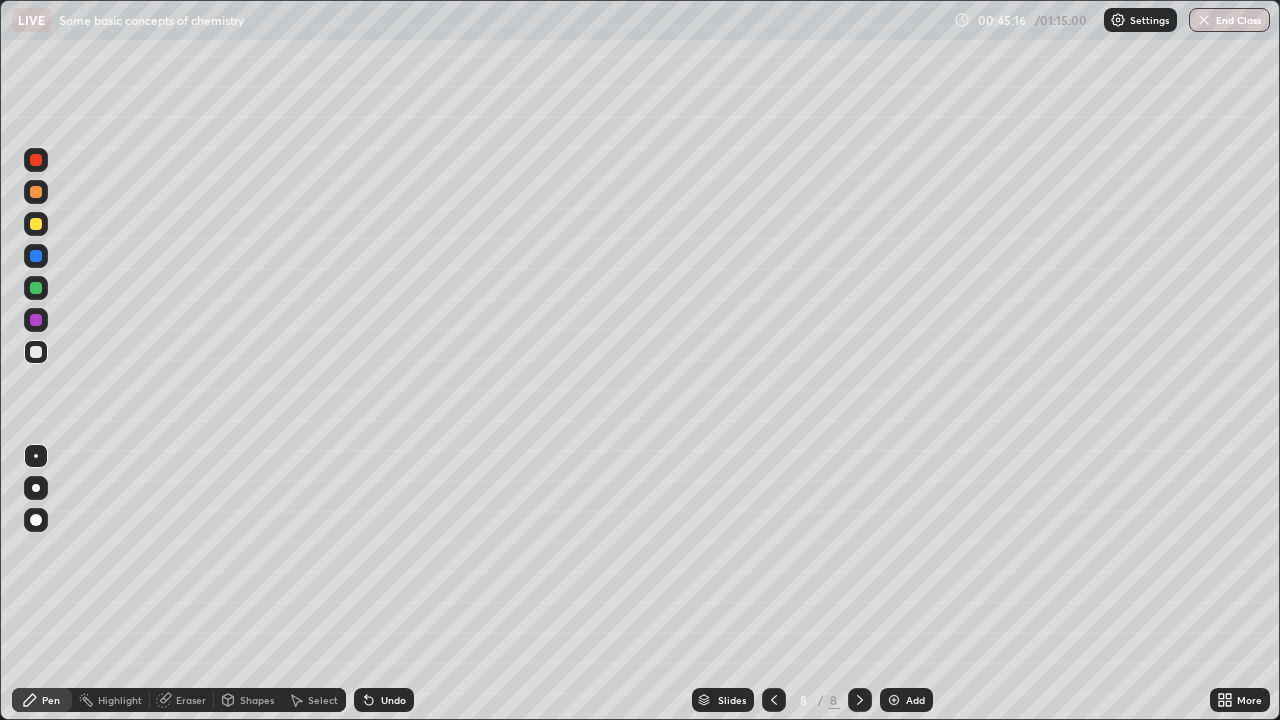 click on "Undo" at bounding box center [393, 700] 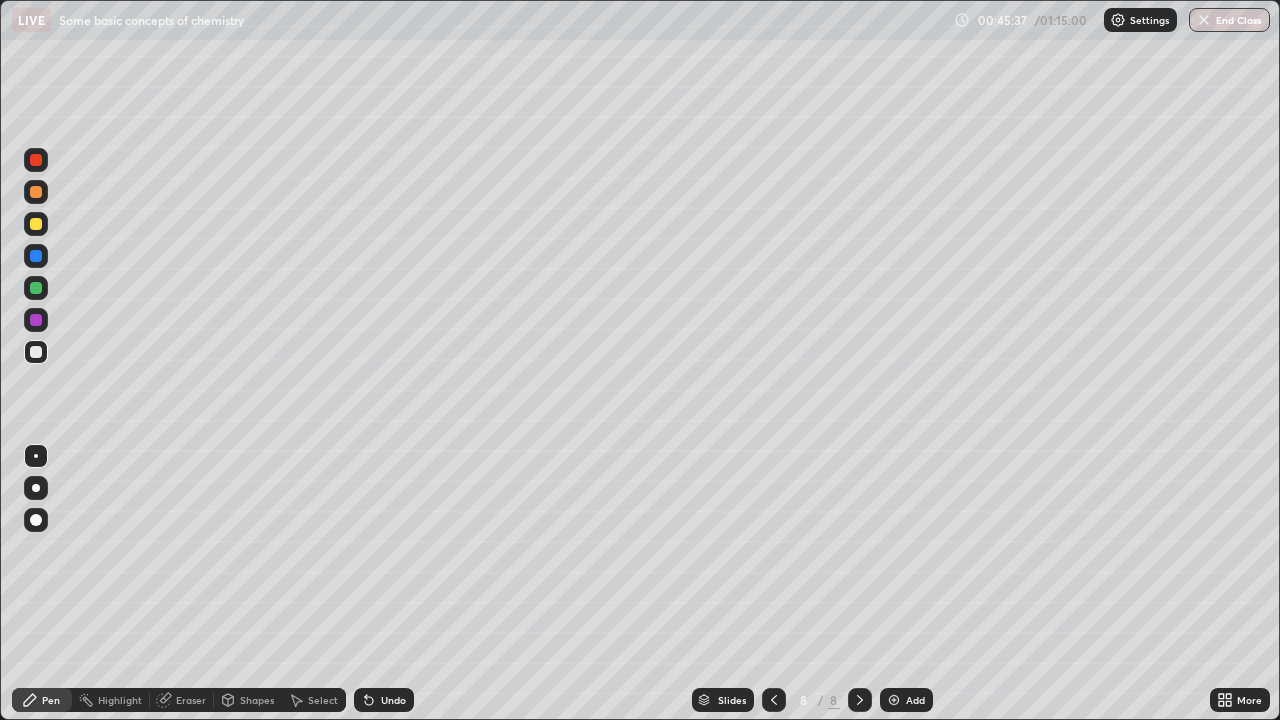 click on "Undo" at bounding box center [384, 700] 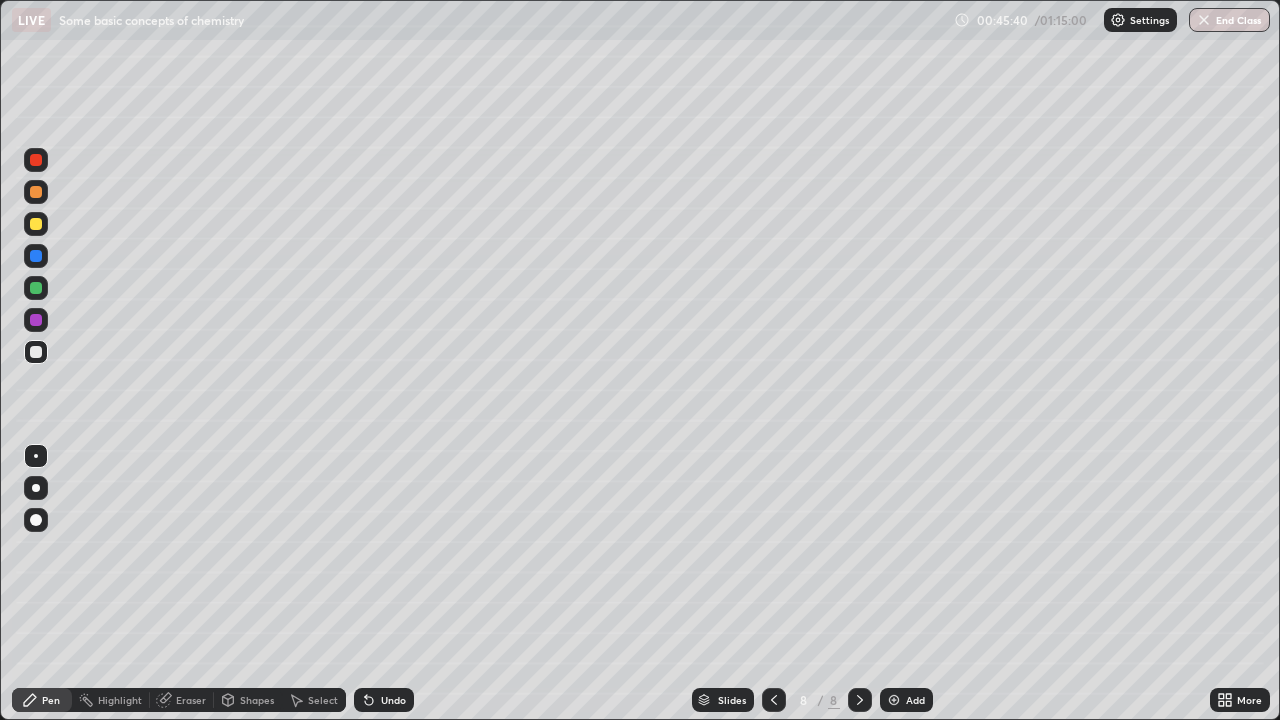 click on "Undo" at bounding box center [393, 700] 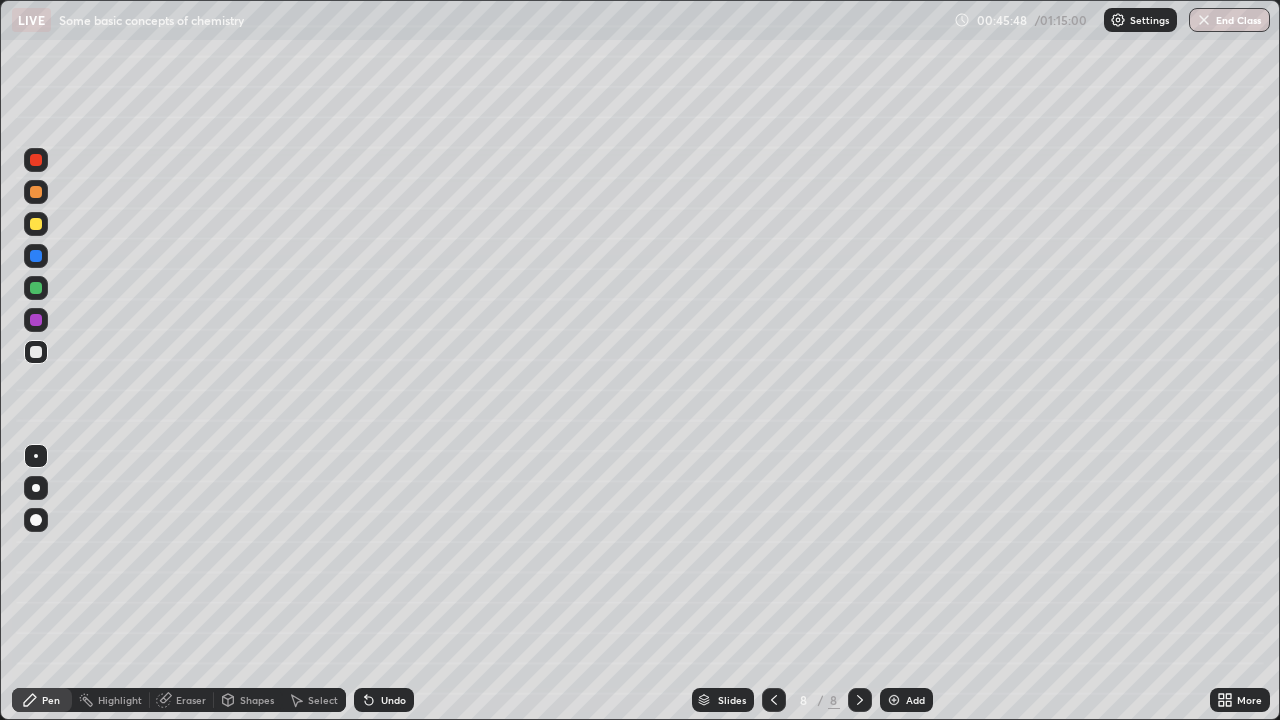 click on "Undo" at bounding box center (384, 700) 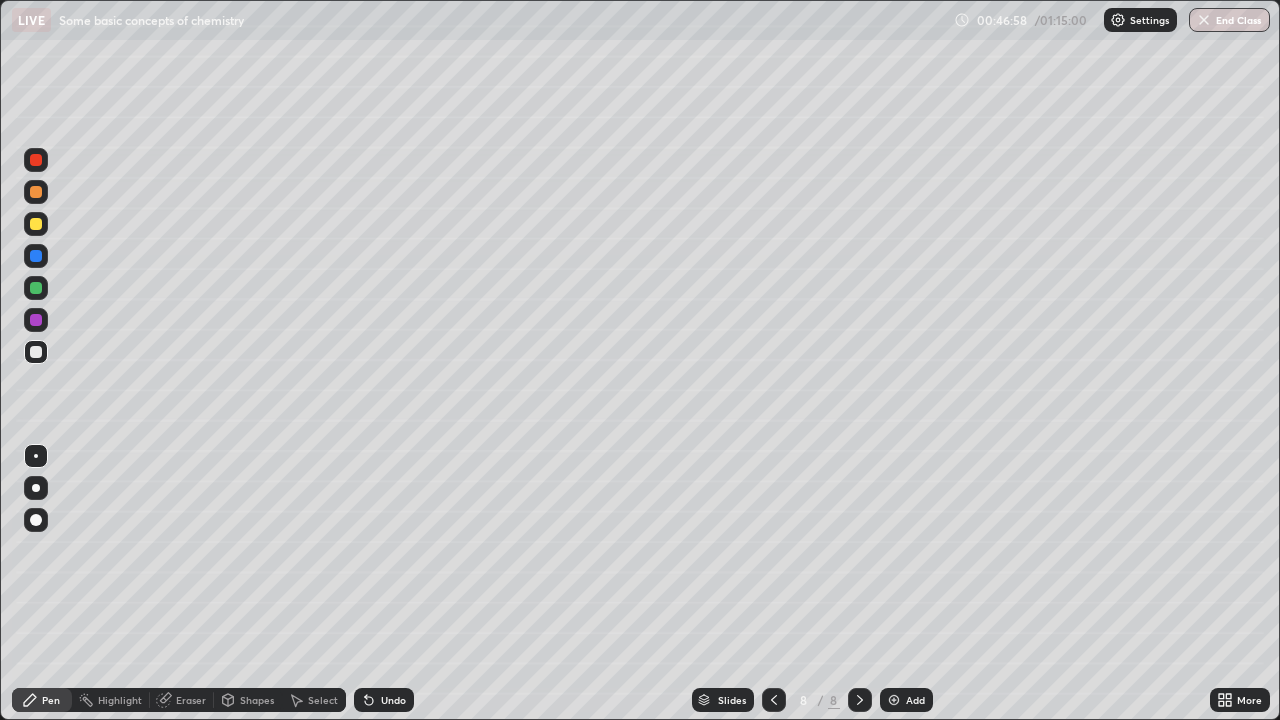 click at bounding box center [36, 224] 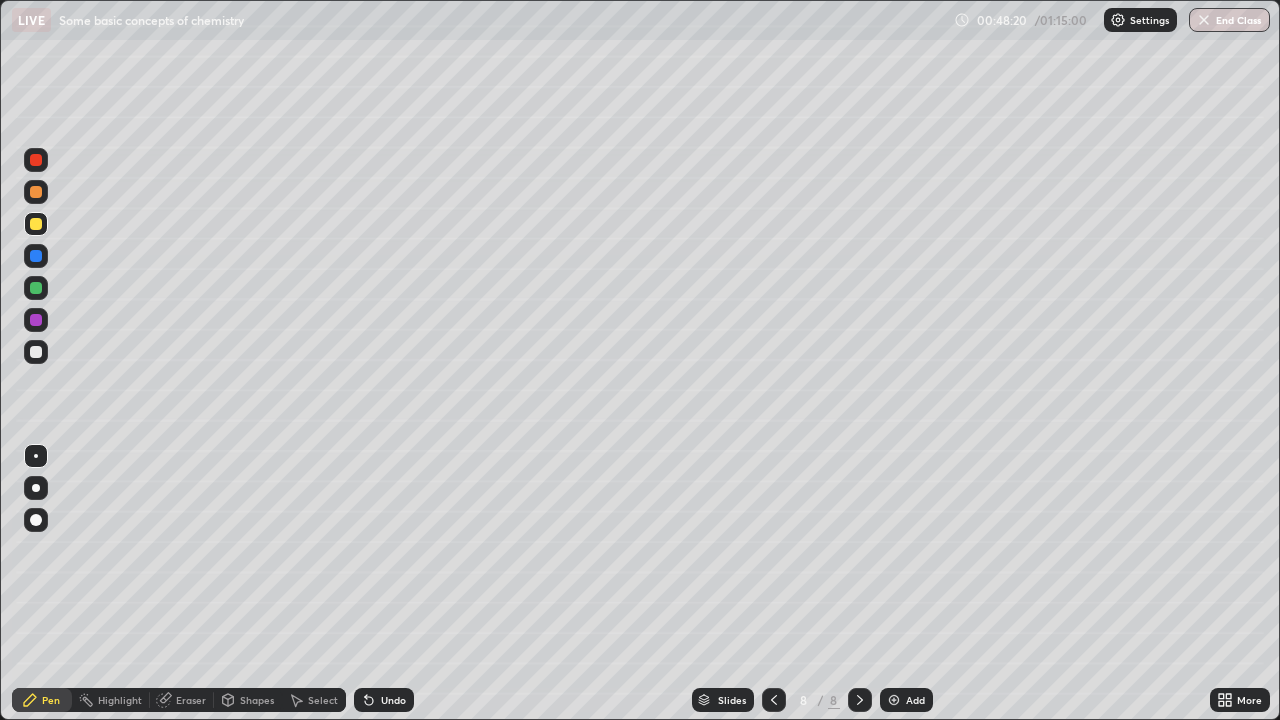 click at bounding box center (894, 700) 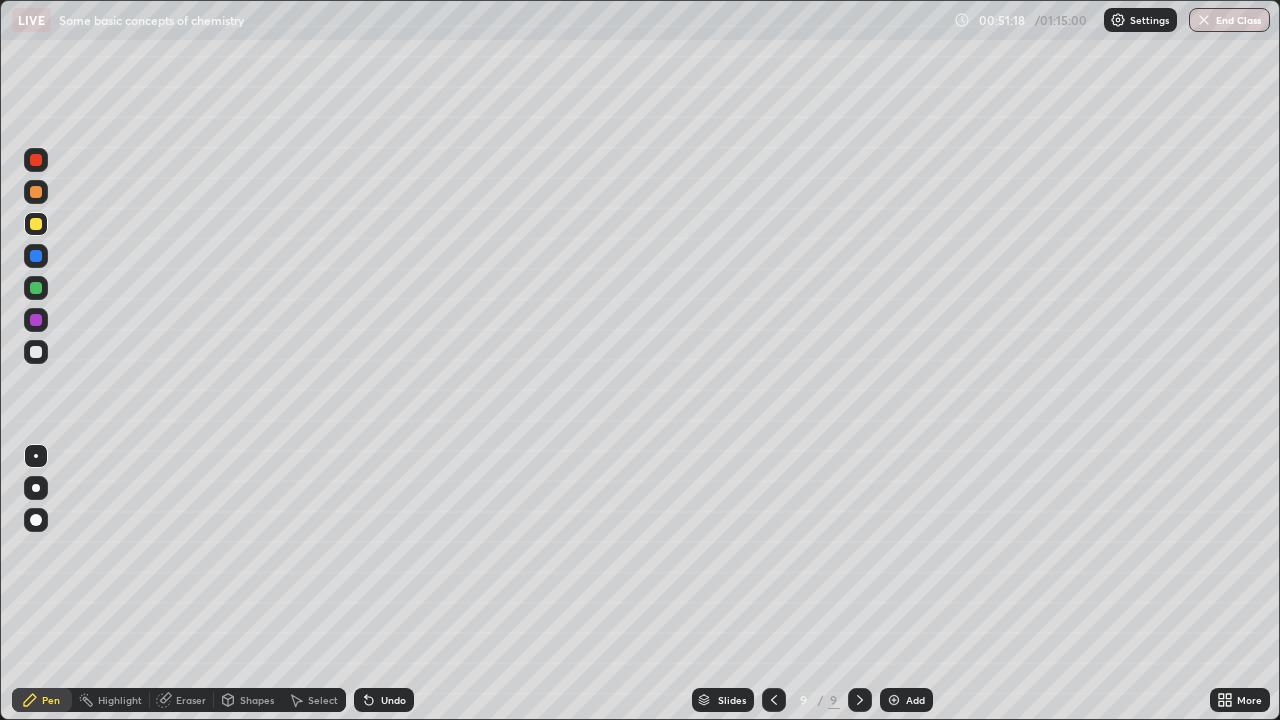 click 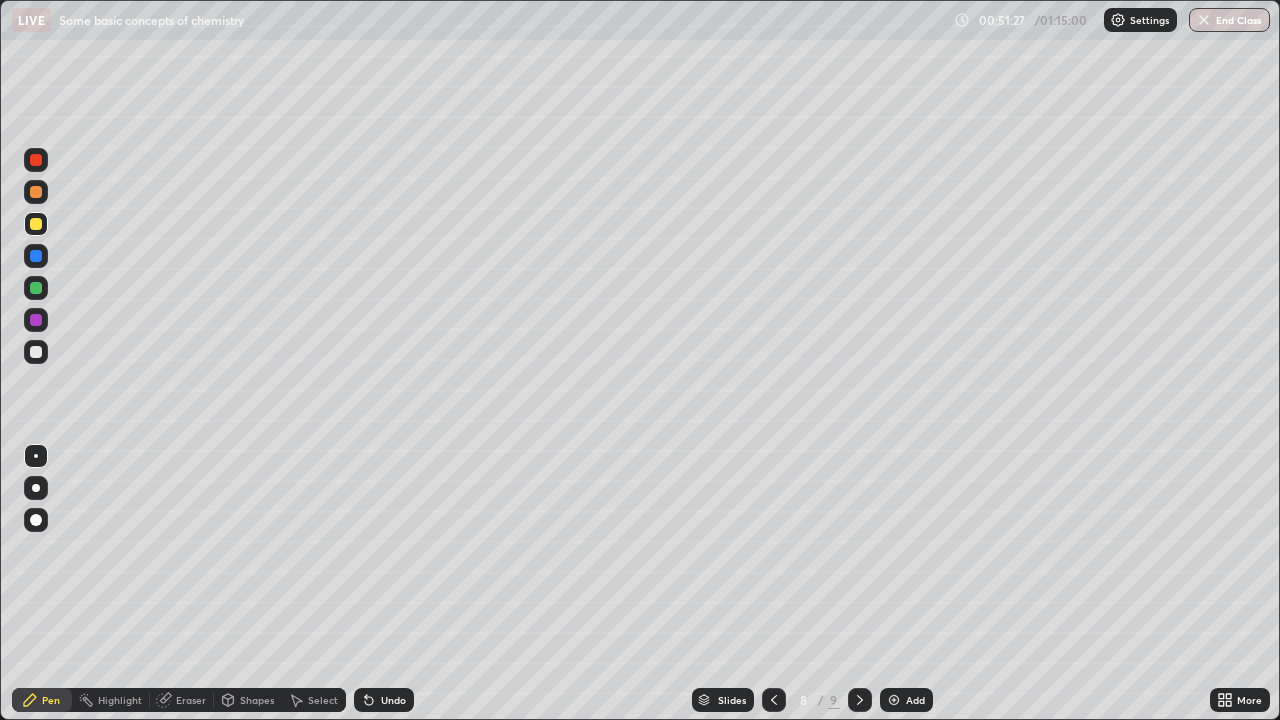 click at bounding box center [774, 700] 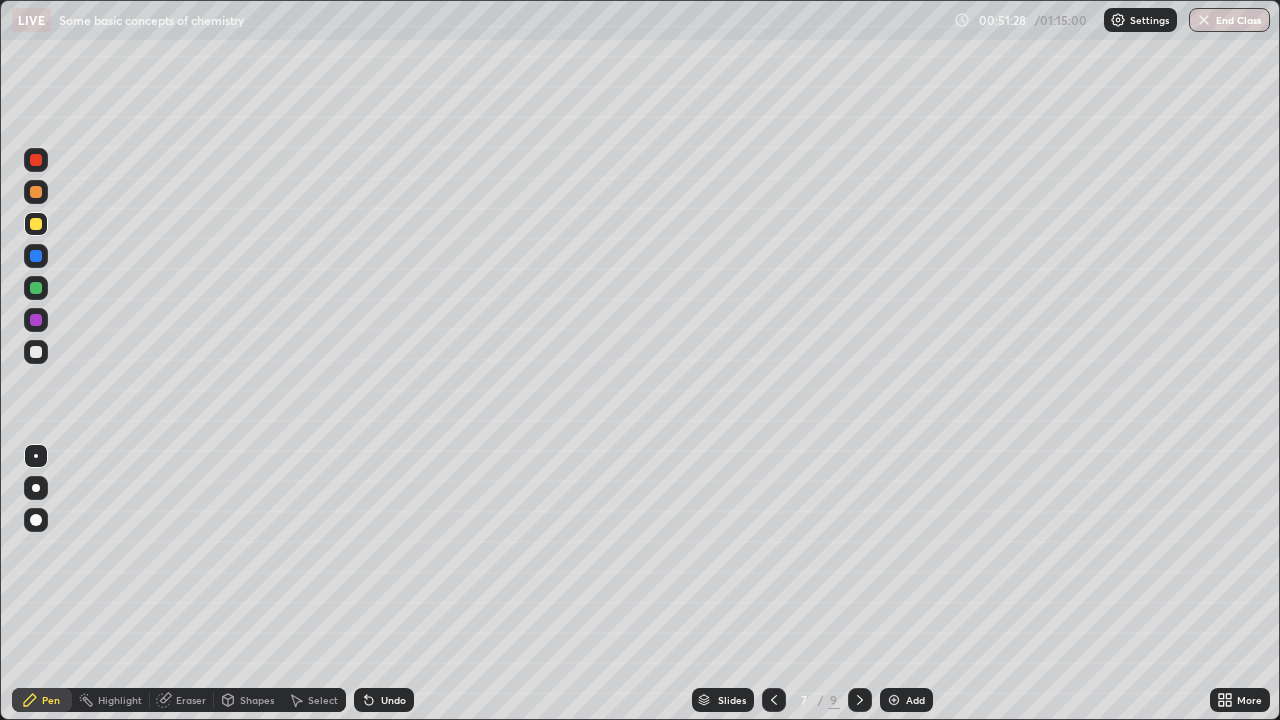 click at bounding box center (860, 700) 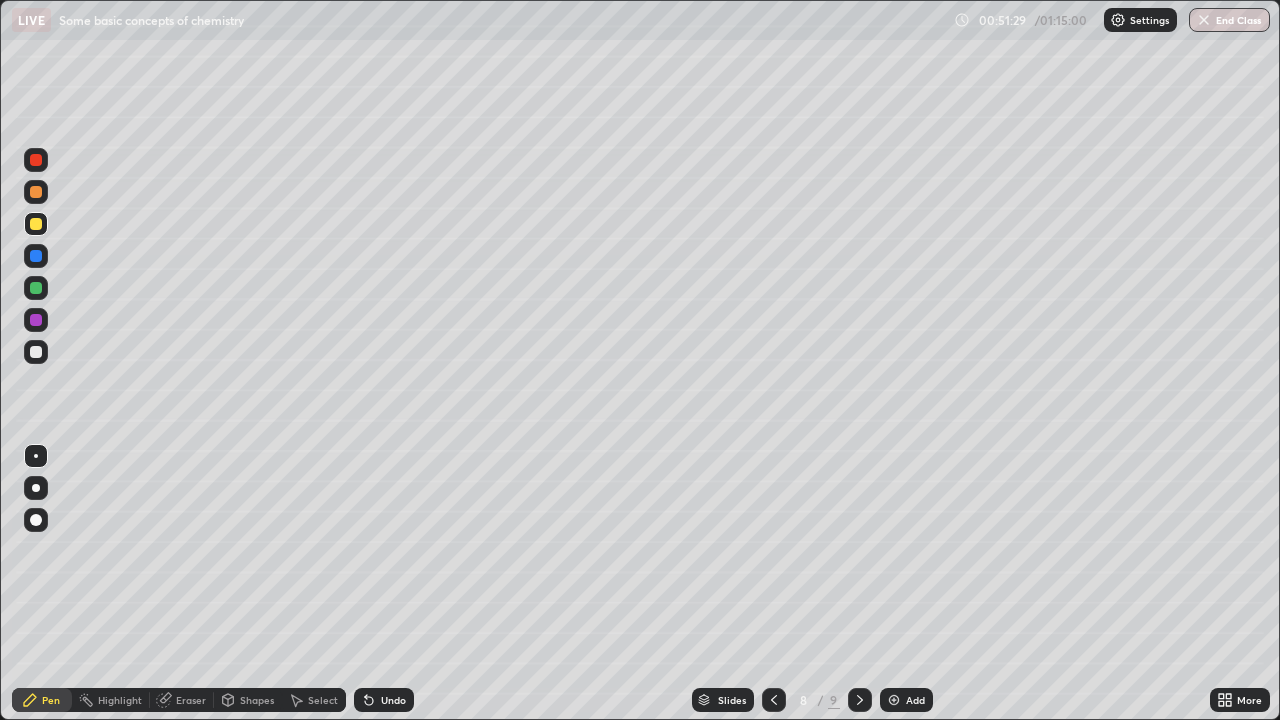click 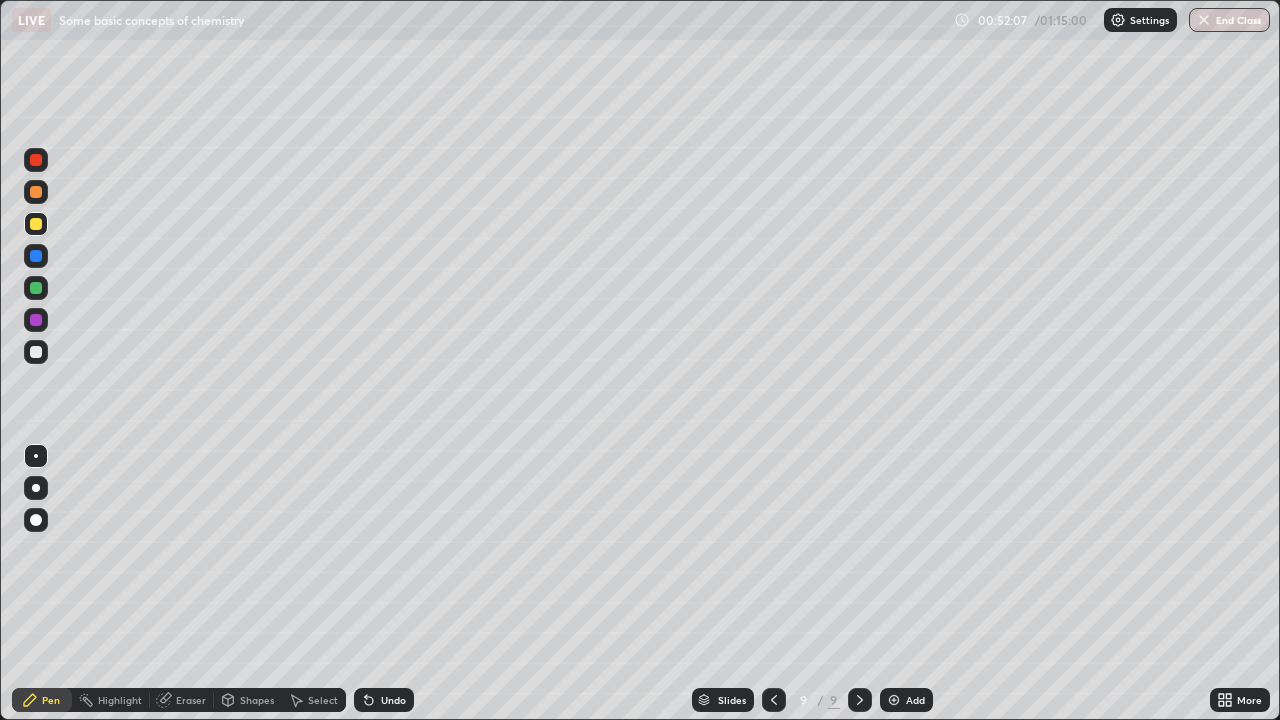 click 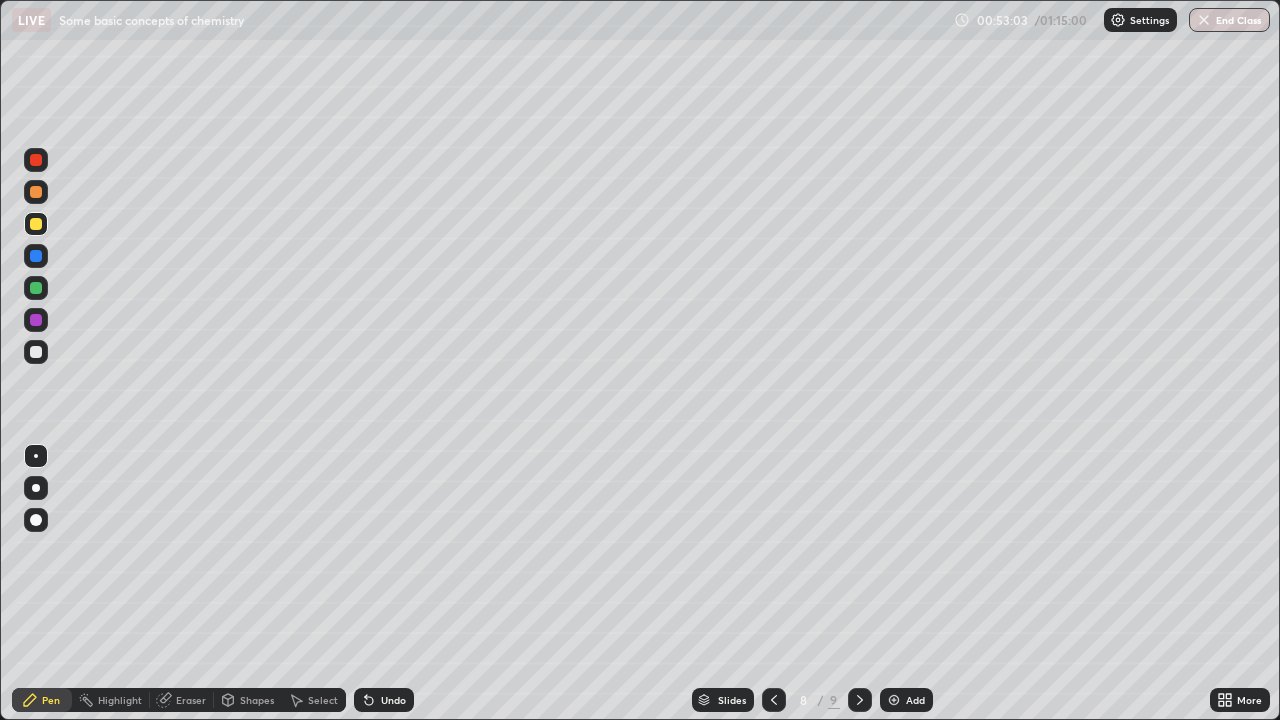 click 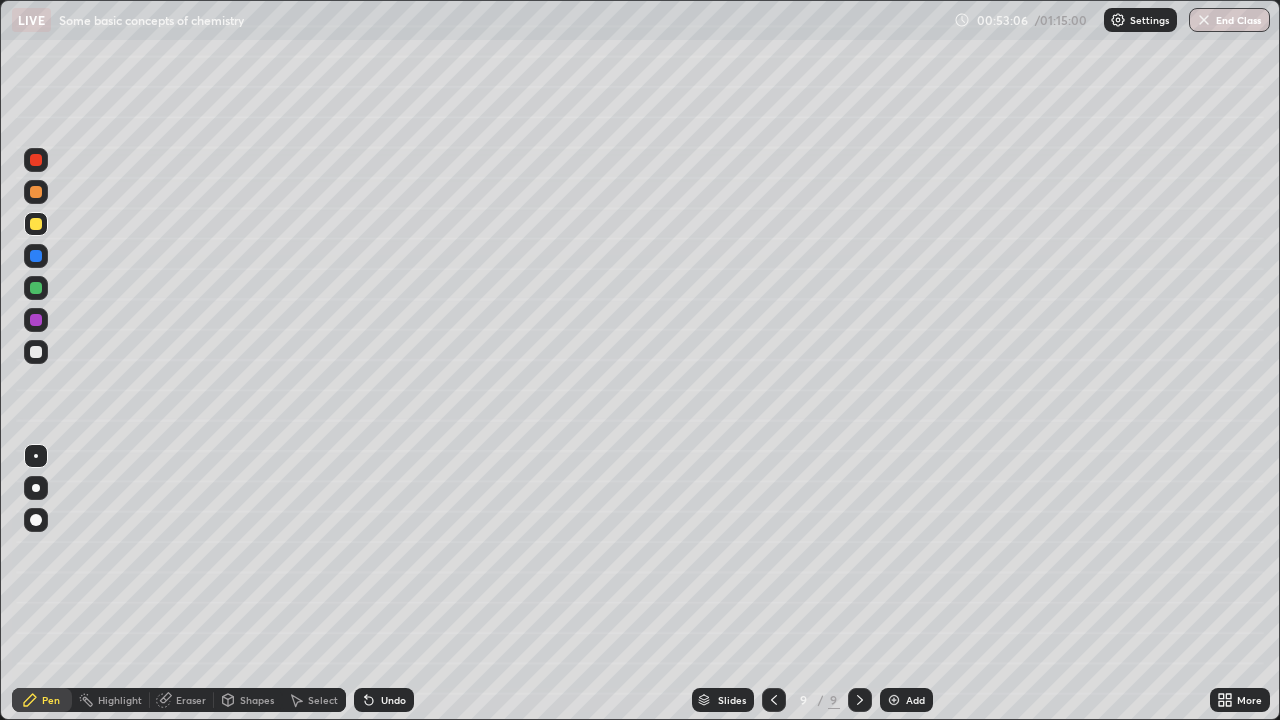 click on "Add" at bounding box center [906, 700] 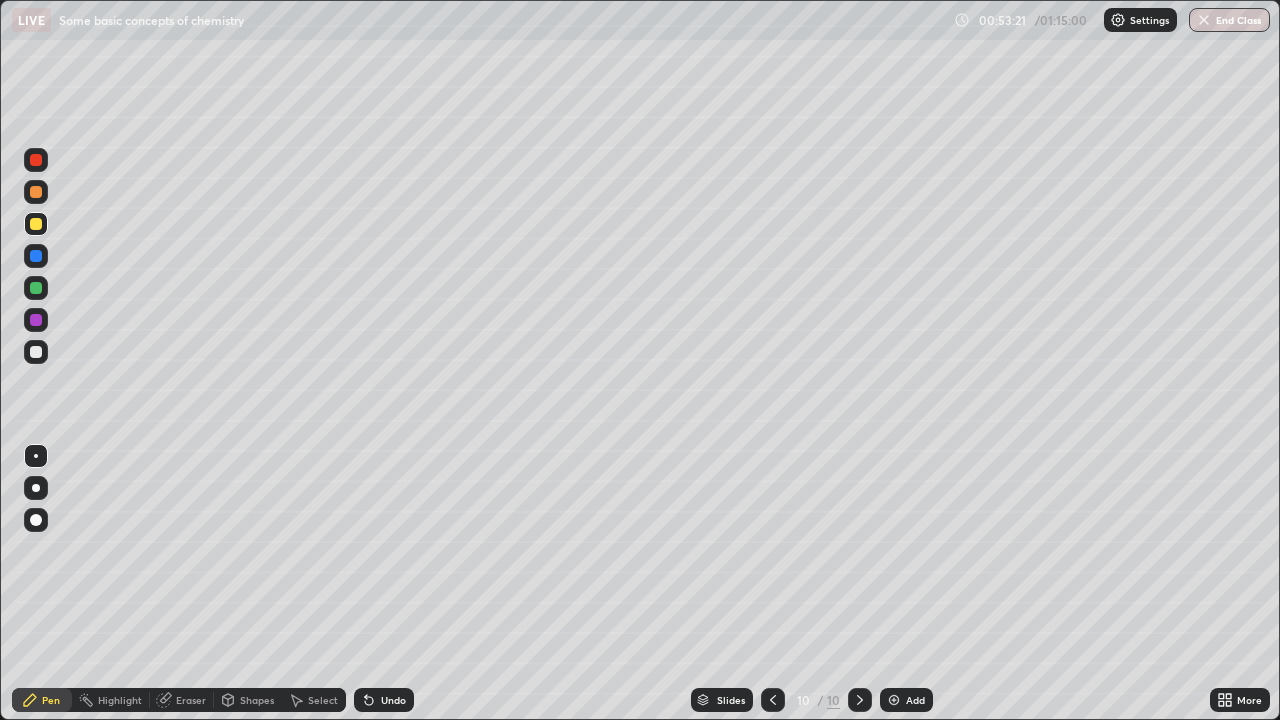 click 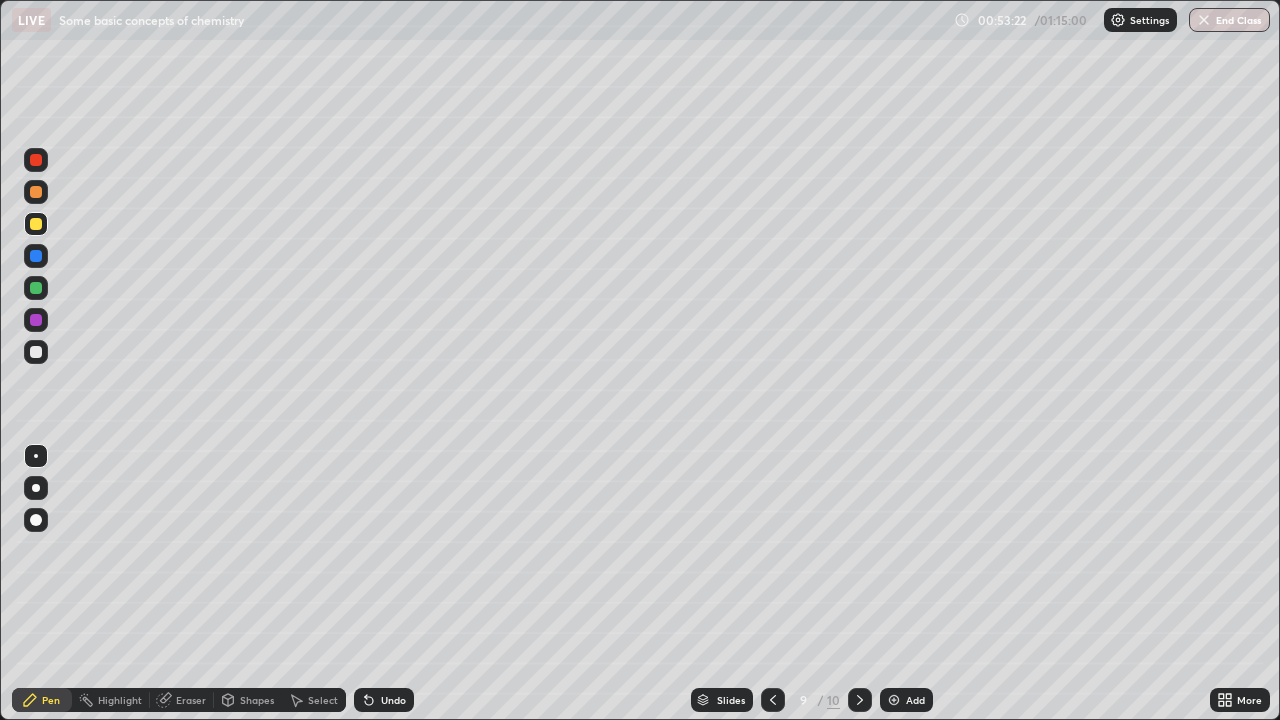 click at bounding box center [773, 700] 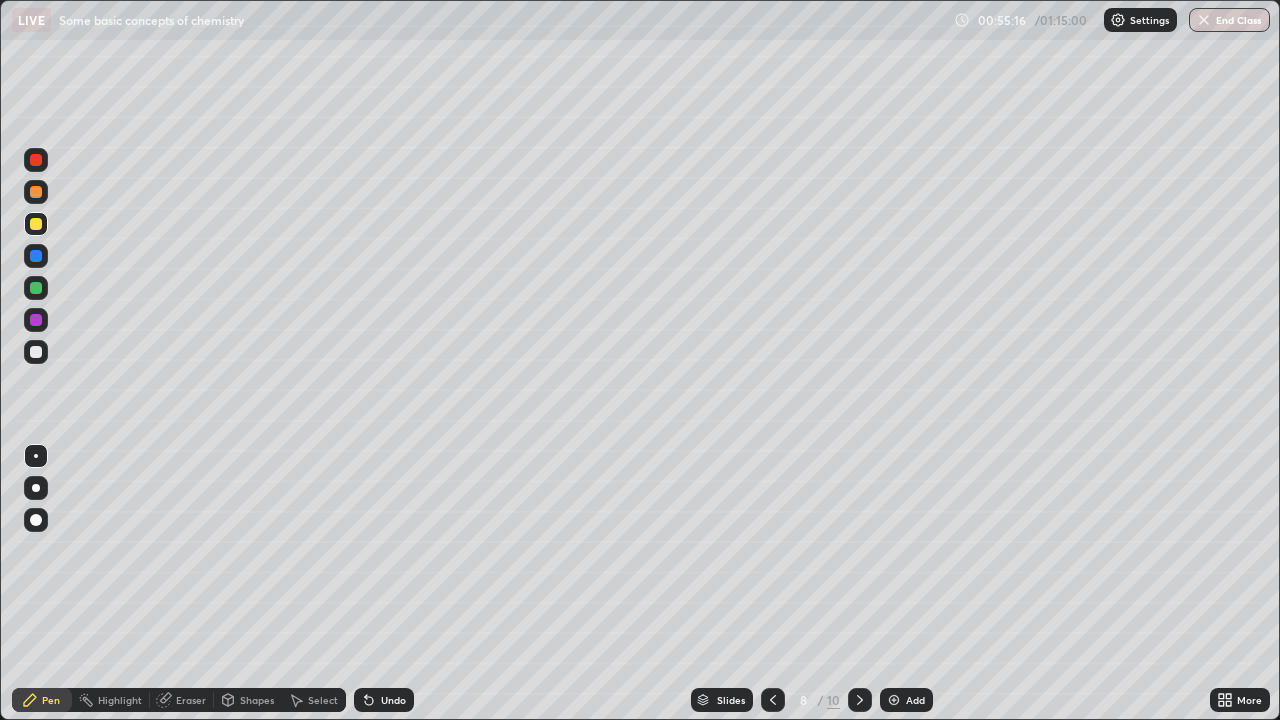 click 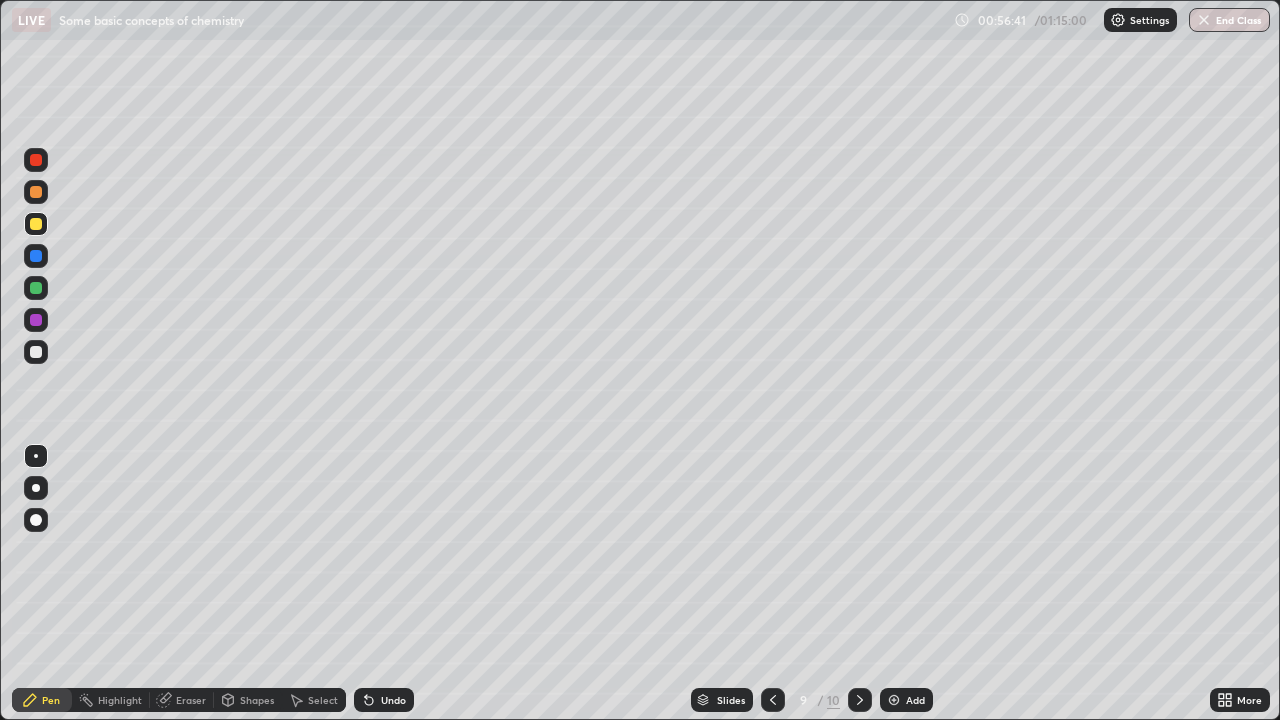 click at bounding box center [894, 700] 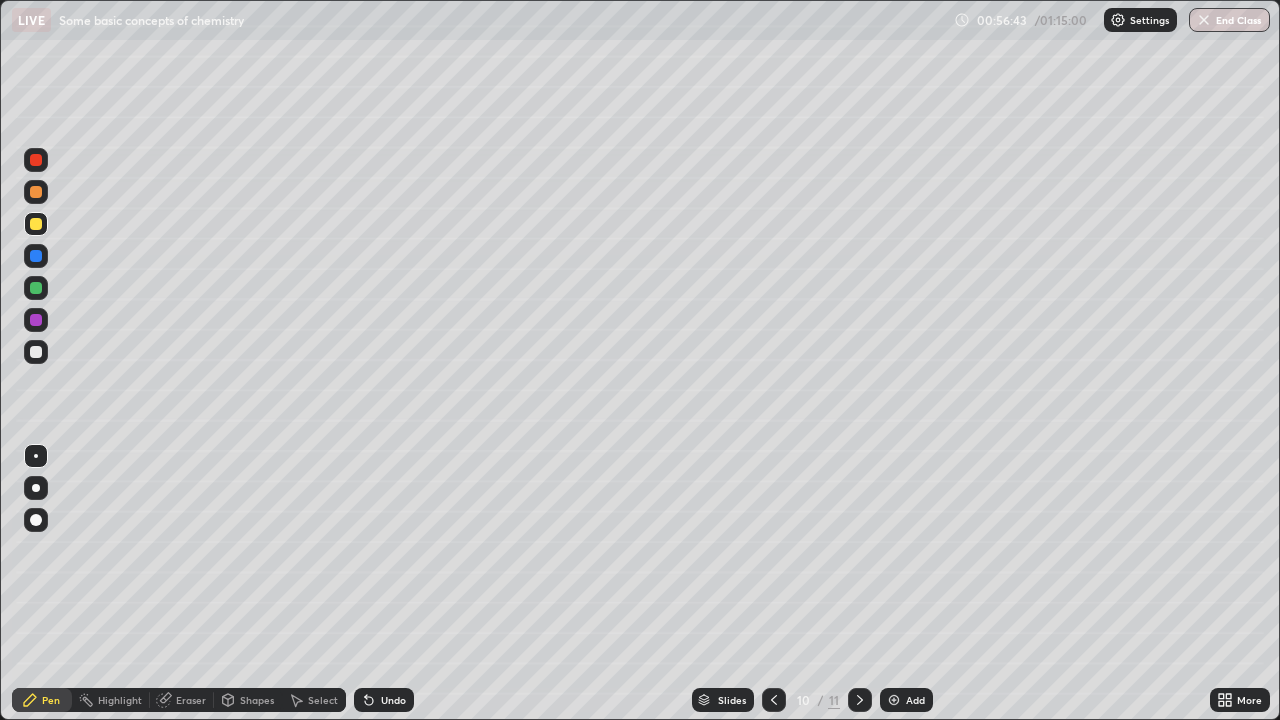 click 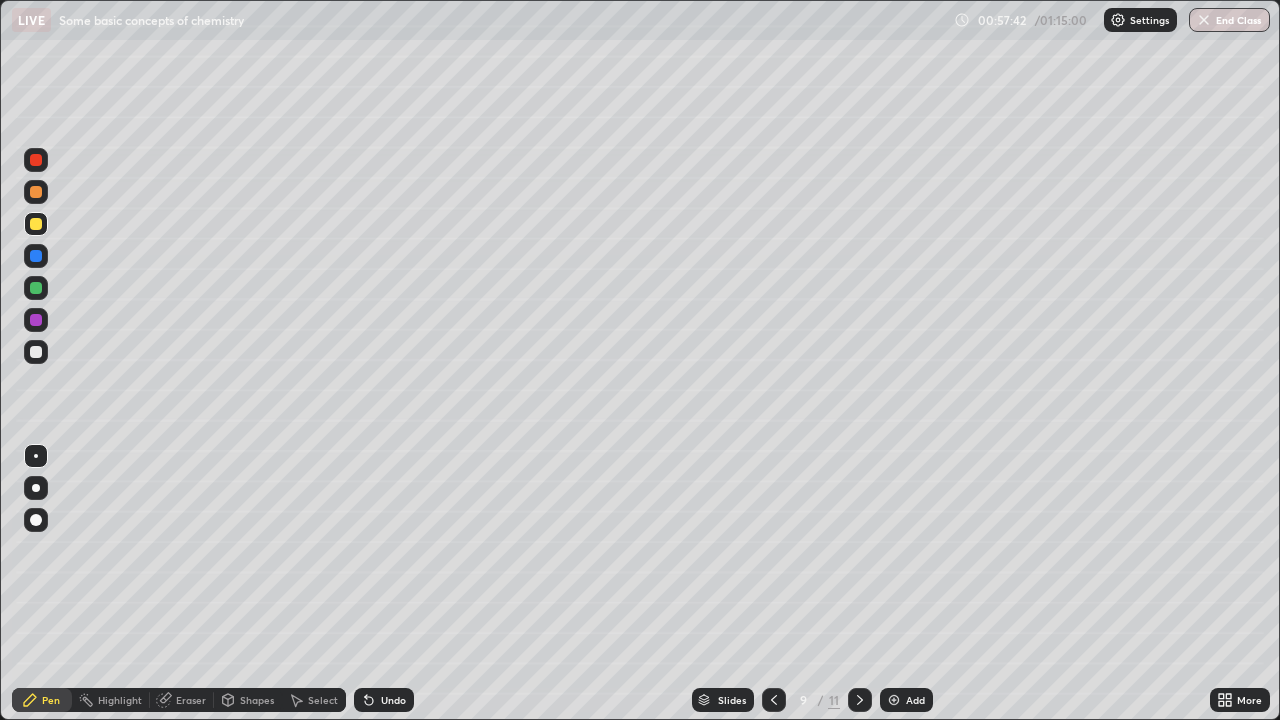 click 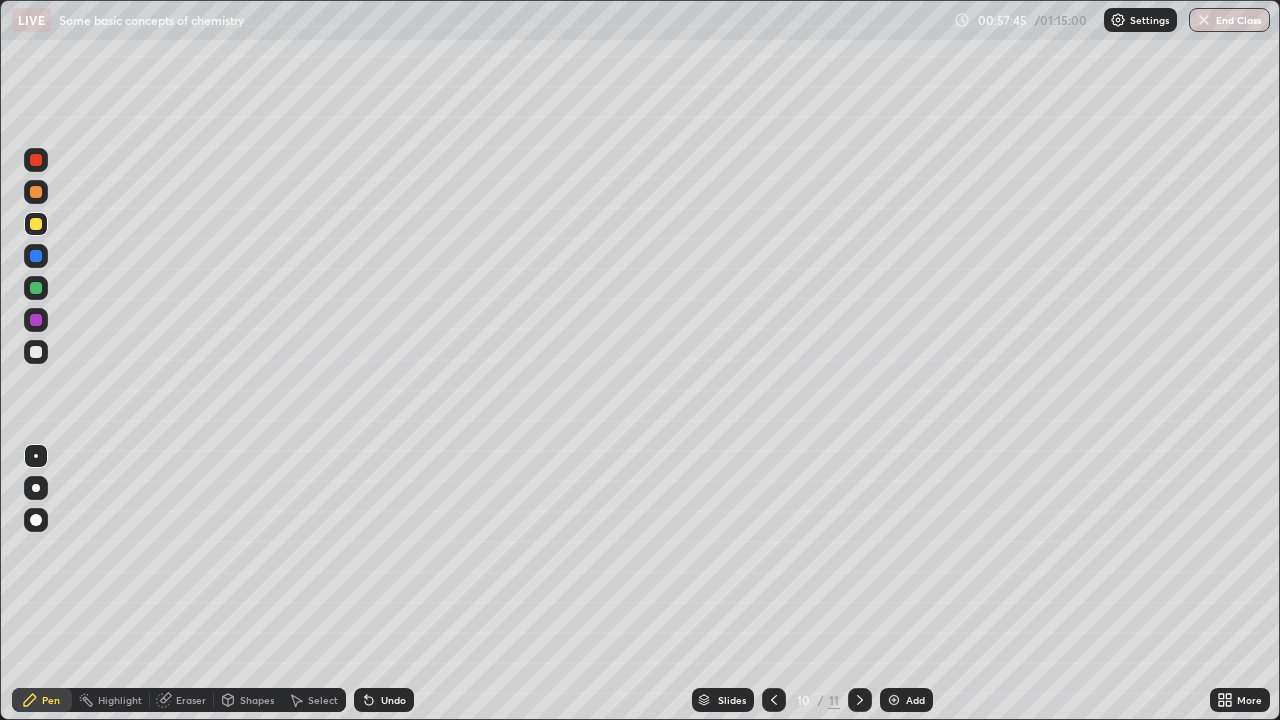 click 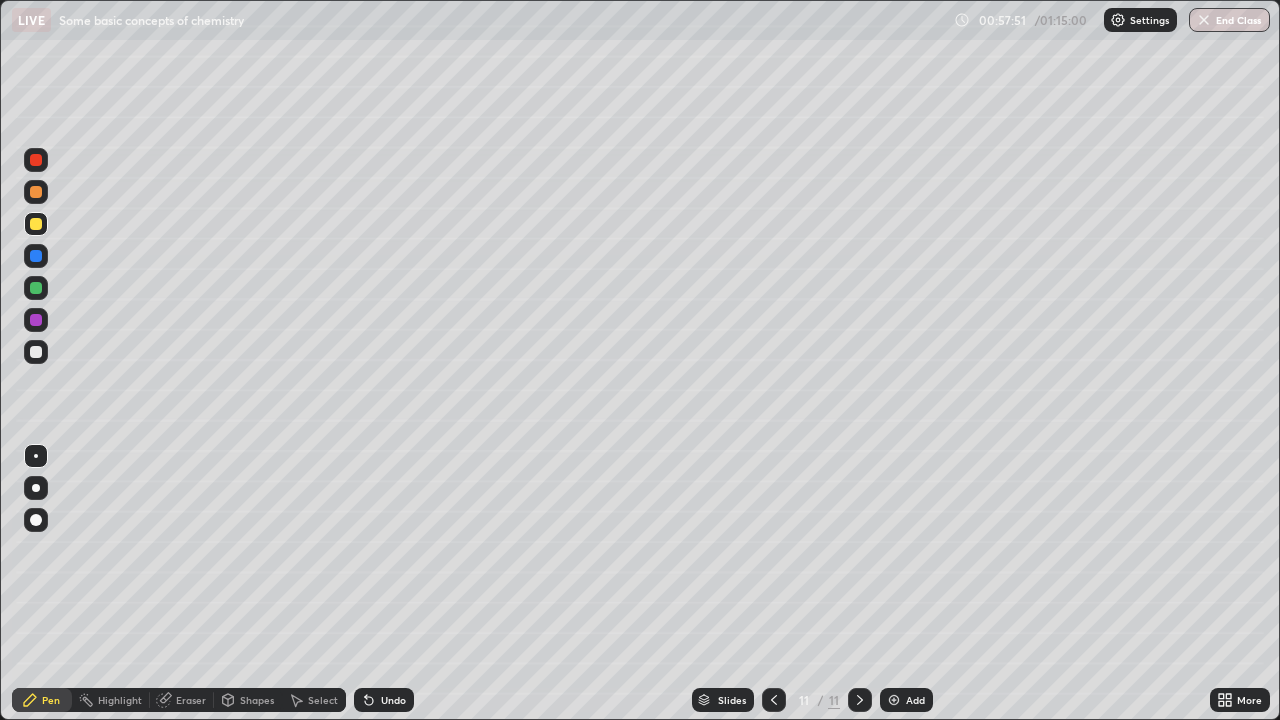 click 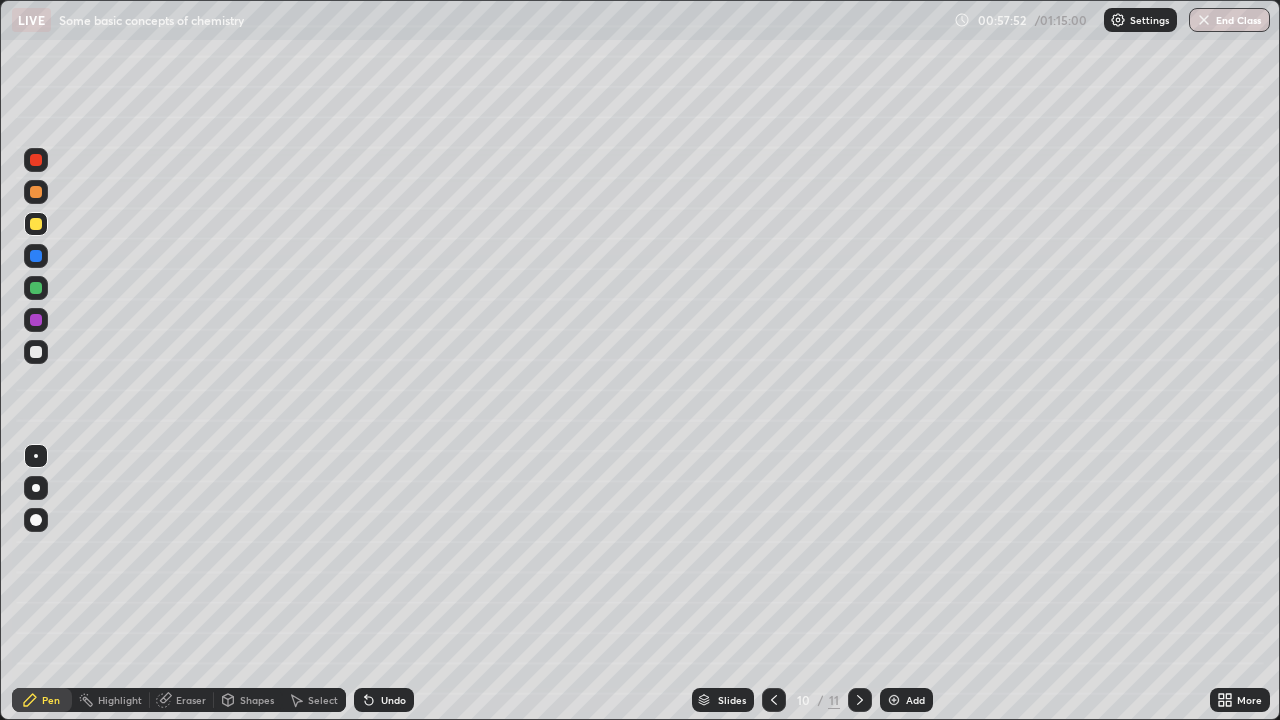 click at bounding box center [860, 700] 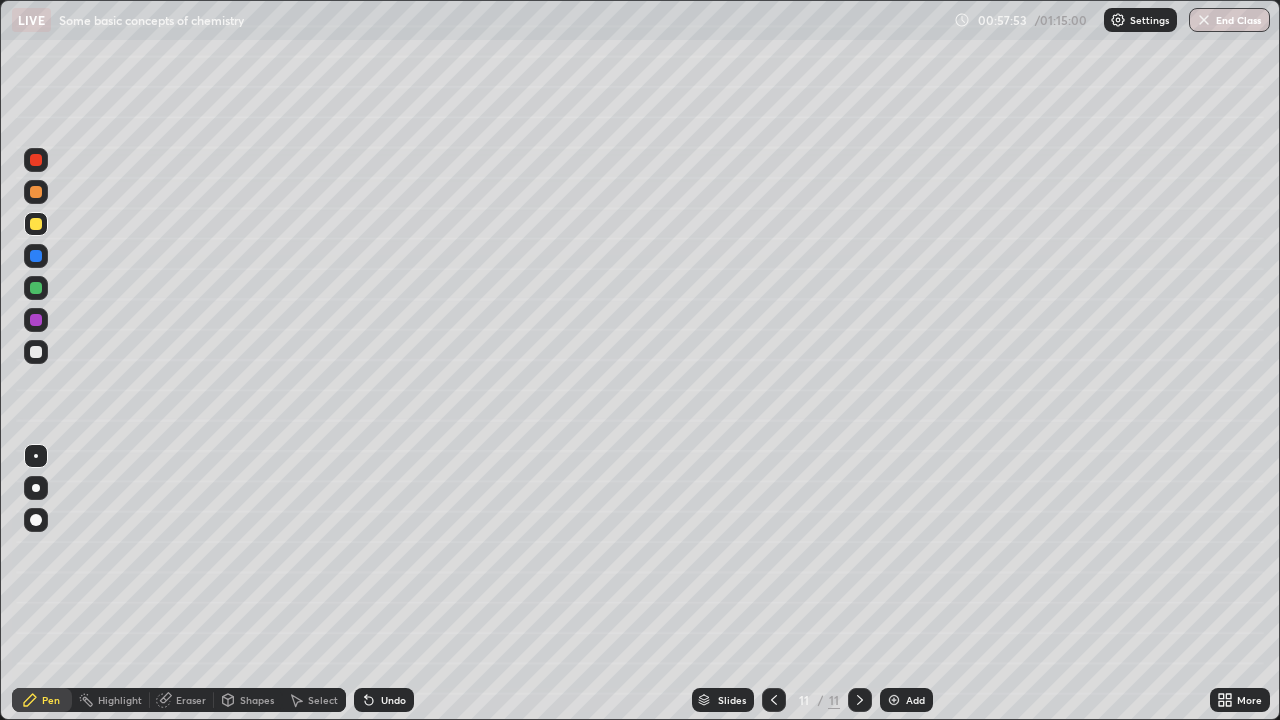click 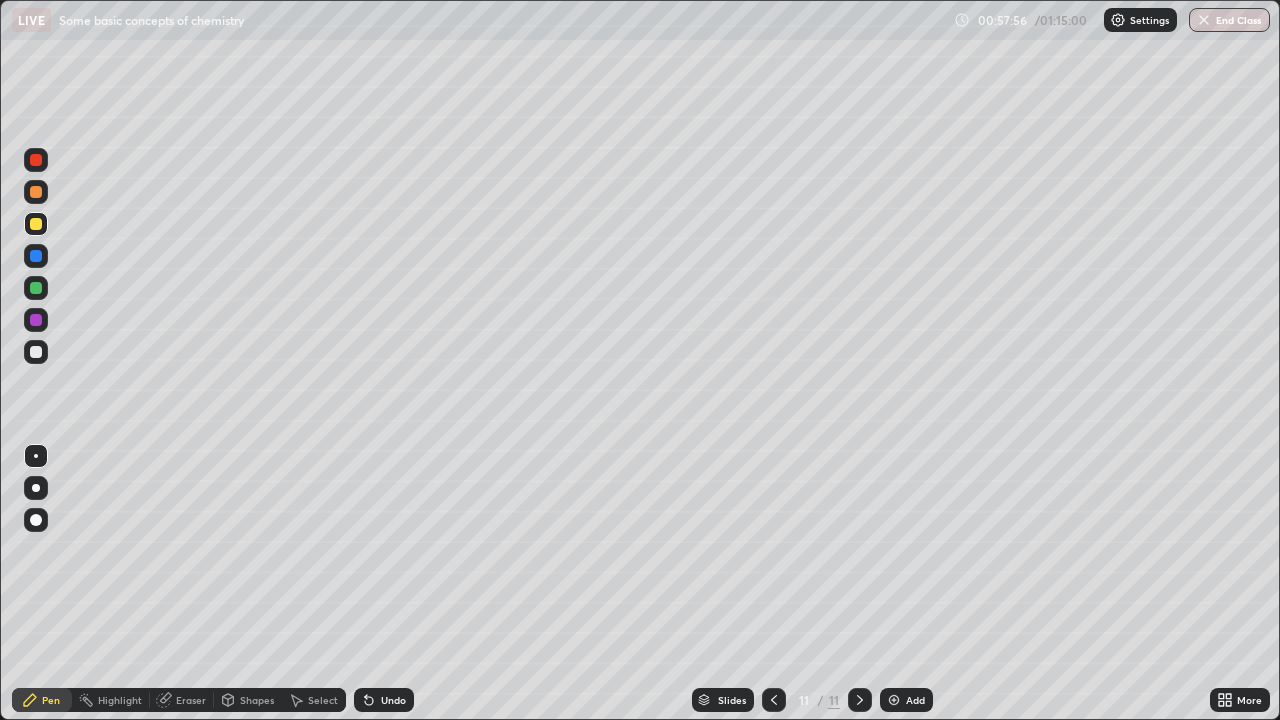 click on "Eraser" at bounding box center (182, 700) 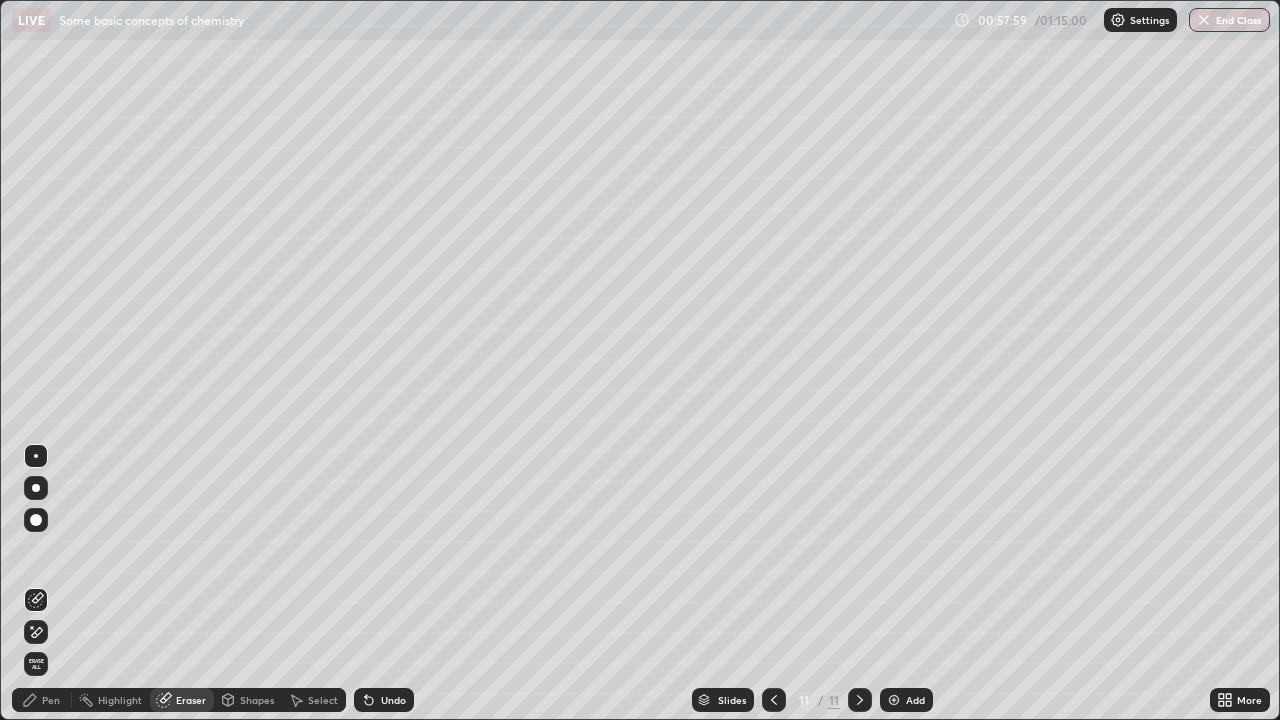 click on "Pen" at bounding box center [51, 700] 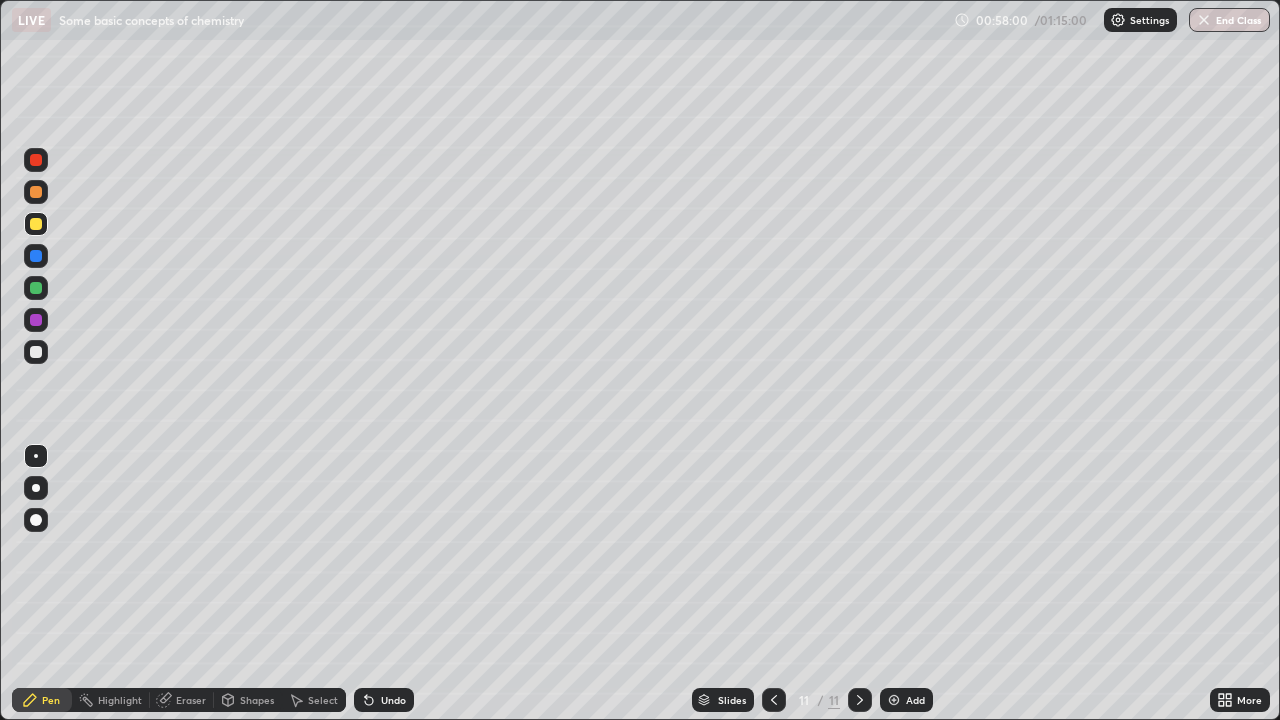 click at bounding box center [36, 352] 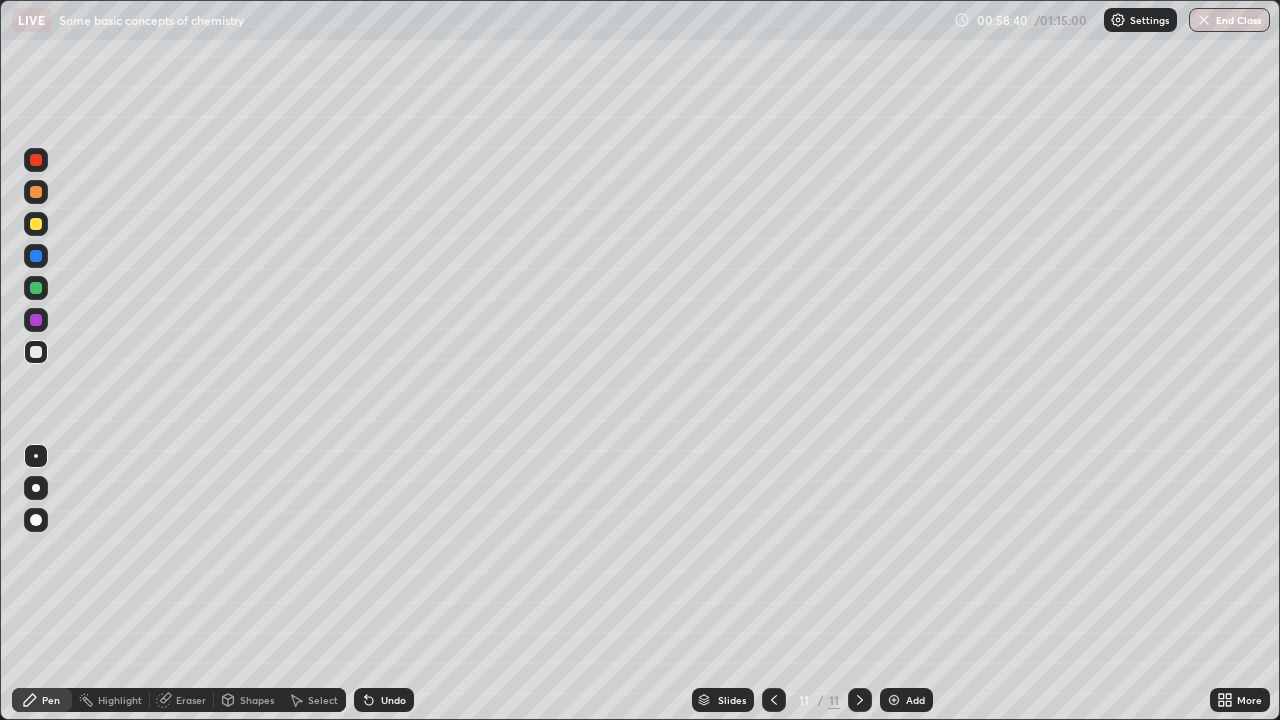 click on "Eraser" at bounding box center (182, 700) 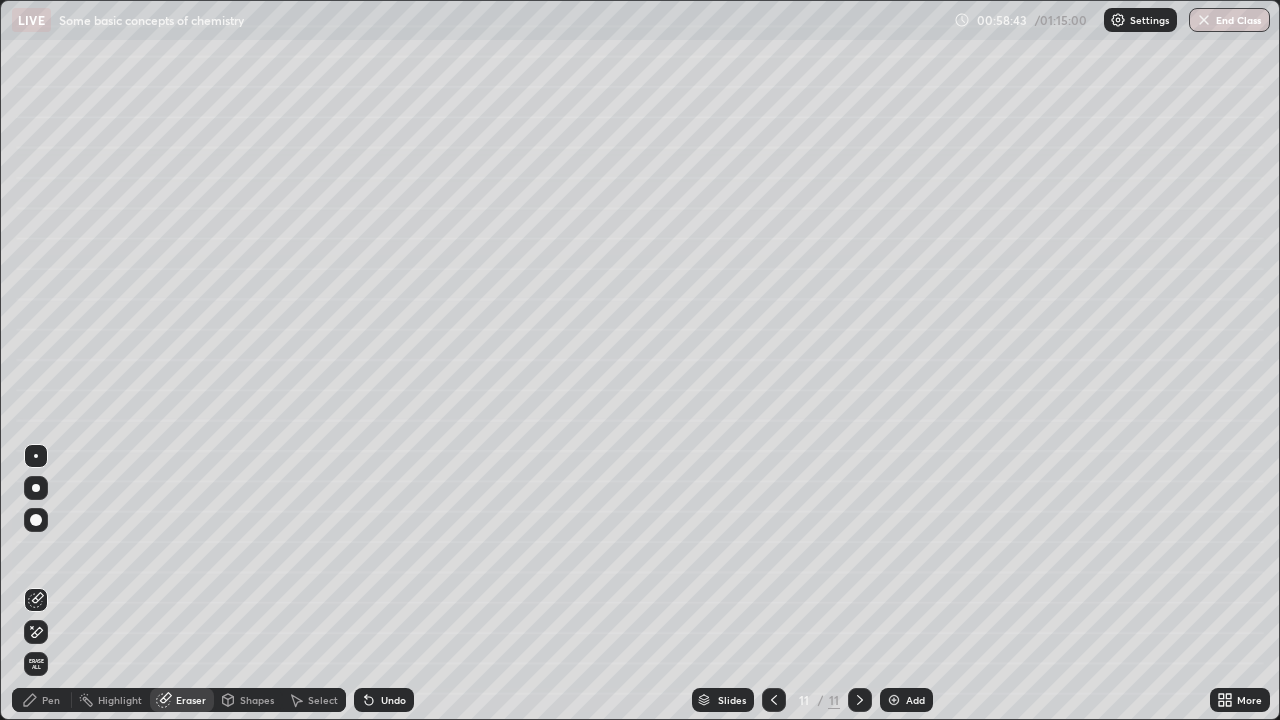 click on "Pen" at bounding box center (51, 700) 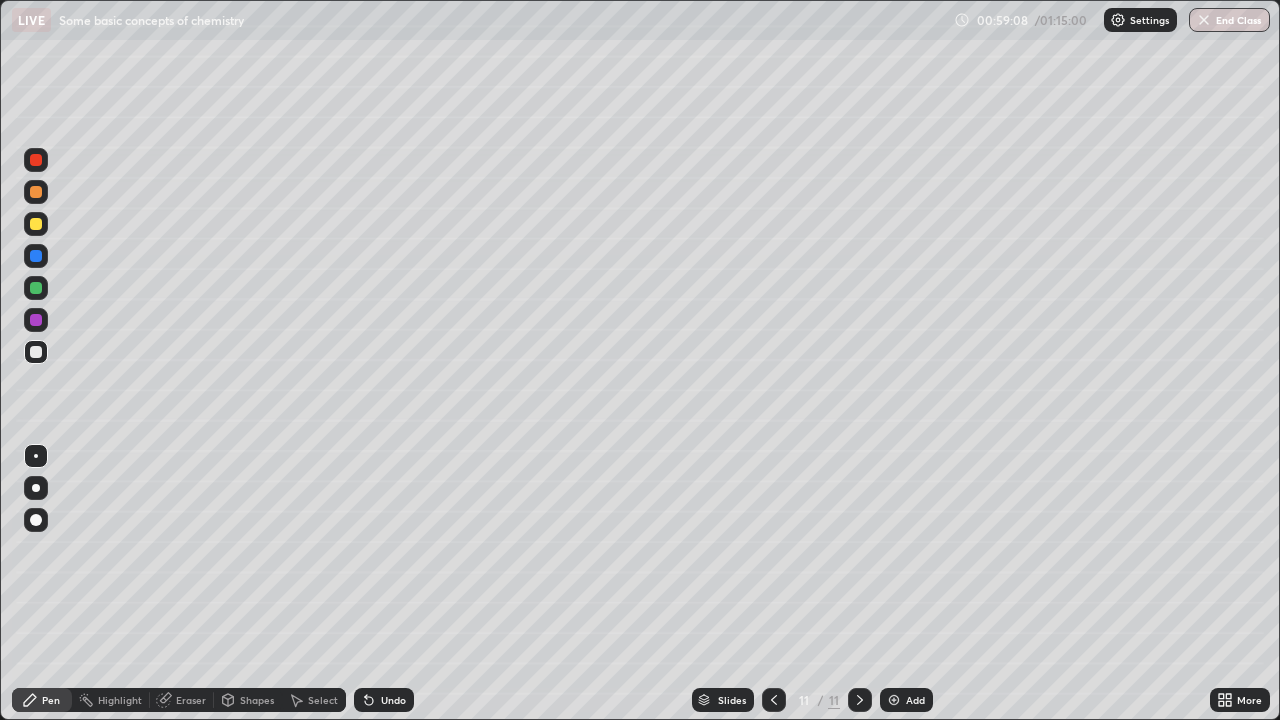 click on "Undo" at bounding box center (384, 700) 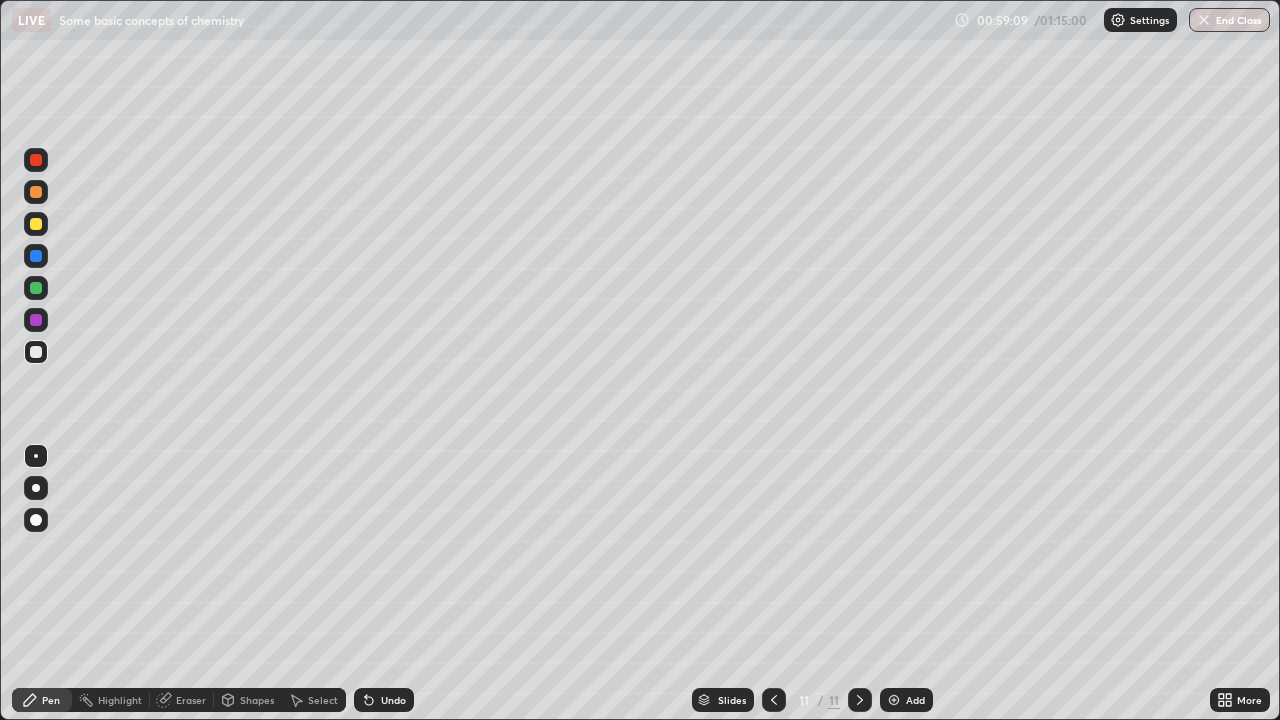 click on "Undo" at bounding box center (384, 700) 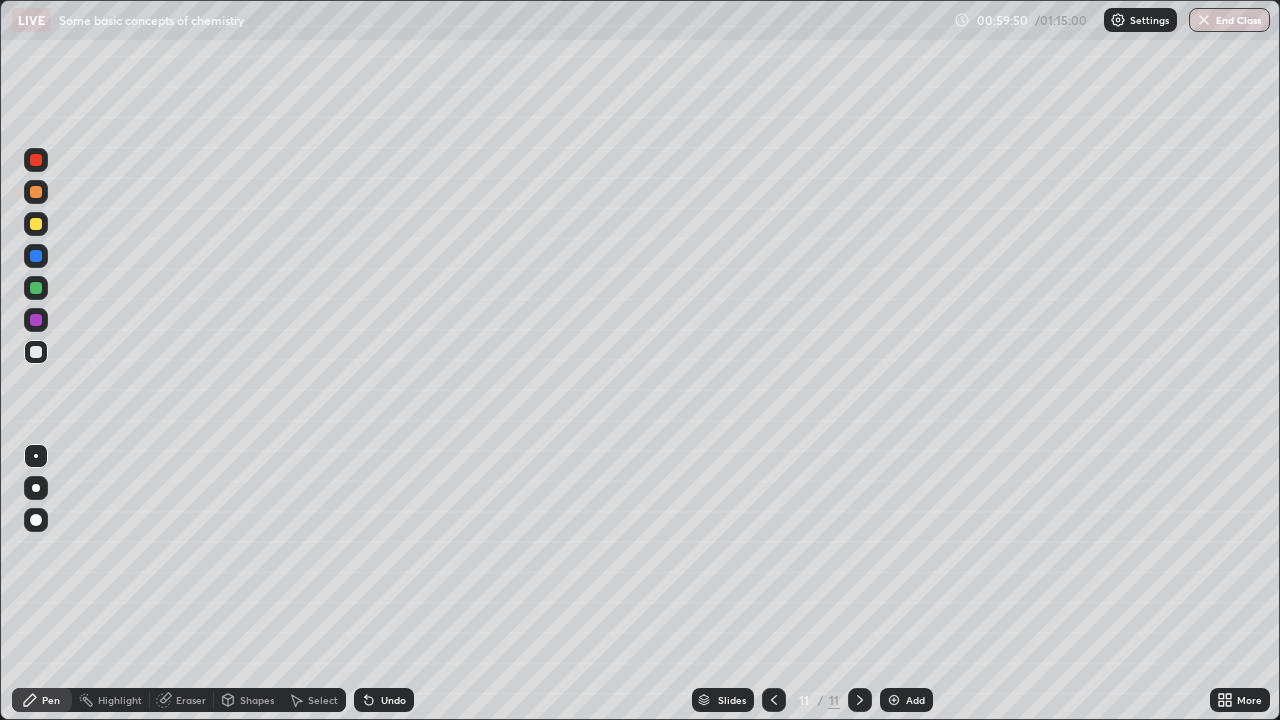 click at bounding box center [36, 320] 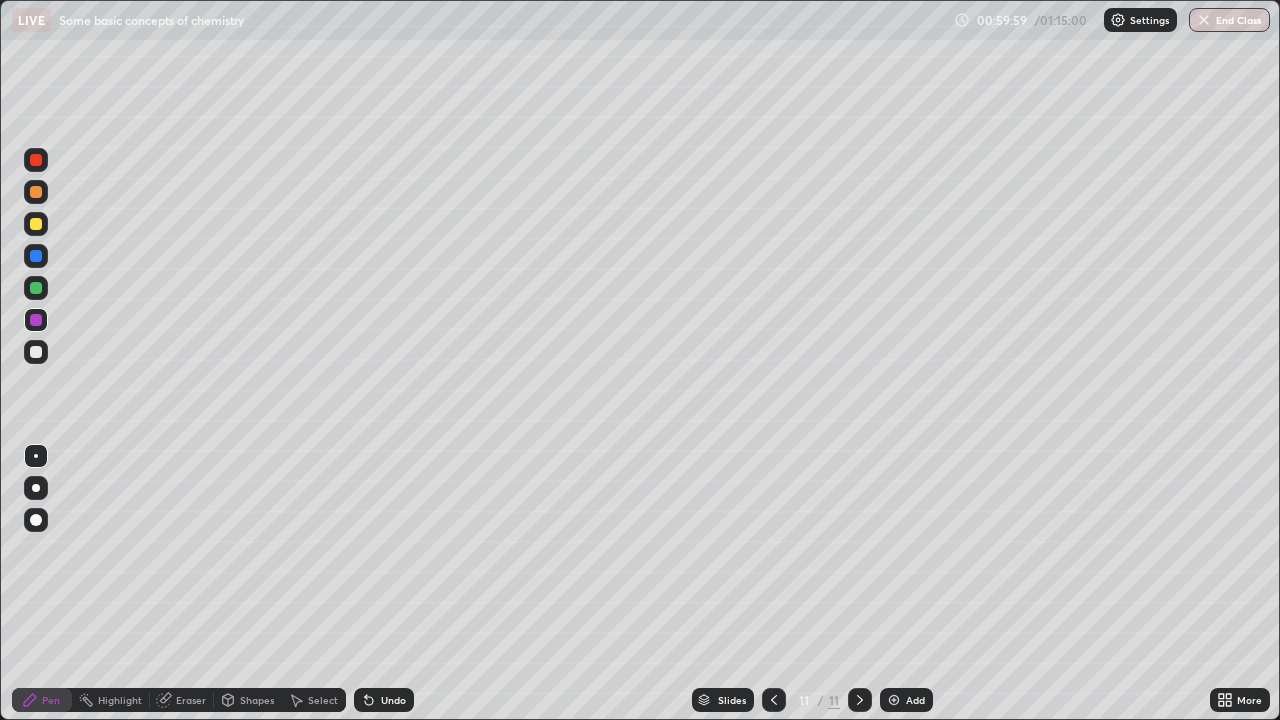 click on "Undo" at bounding box center (393, 700) 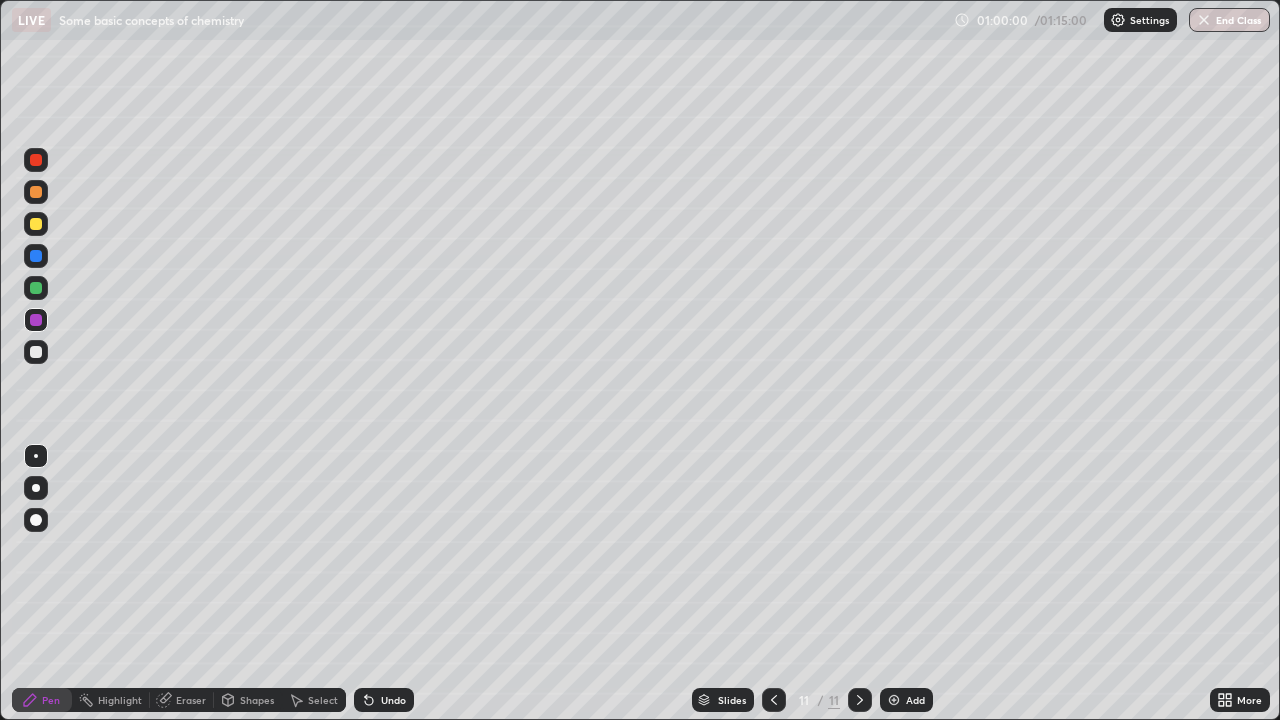 click on "Undo" at bounding box center [393, 700] 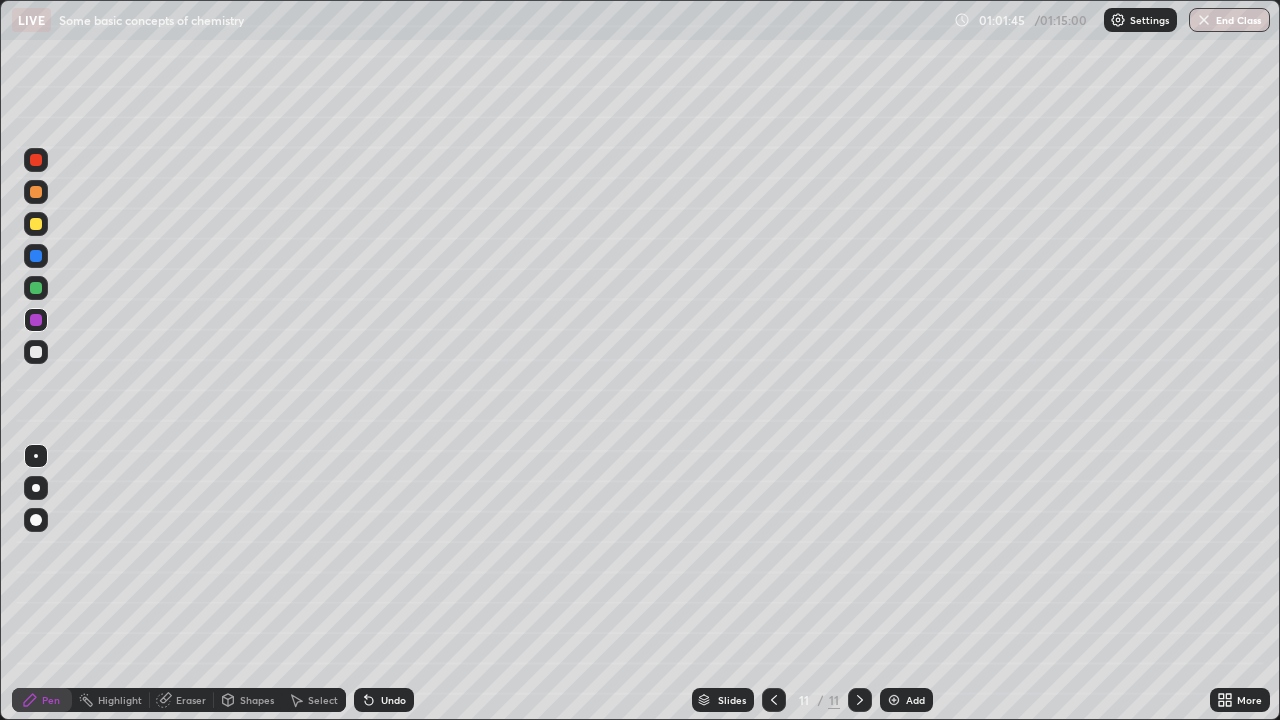 click at bounding box center (36, 352) 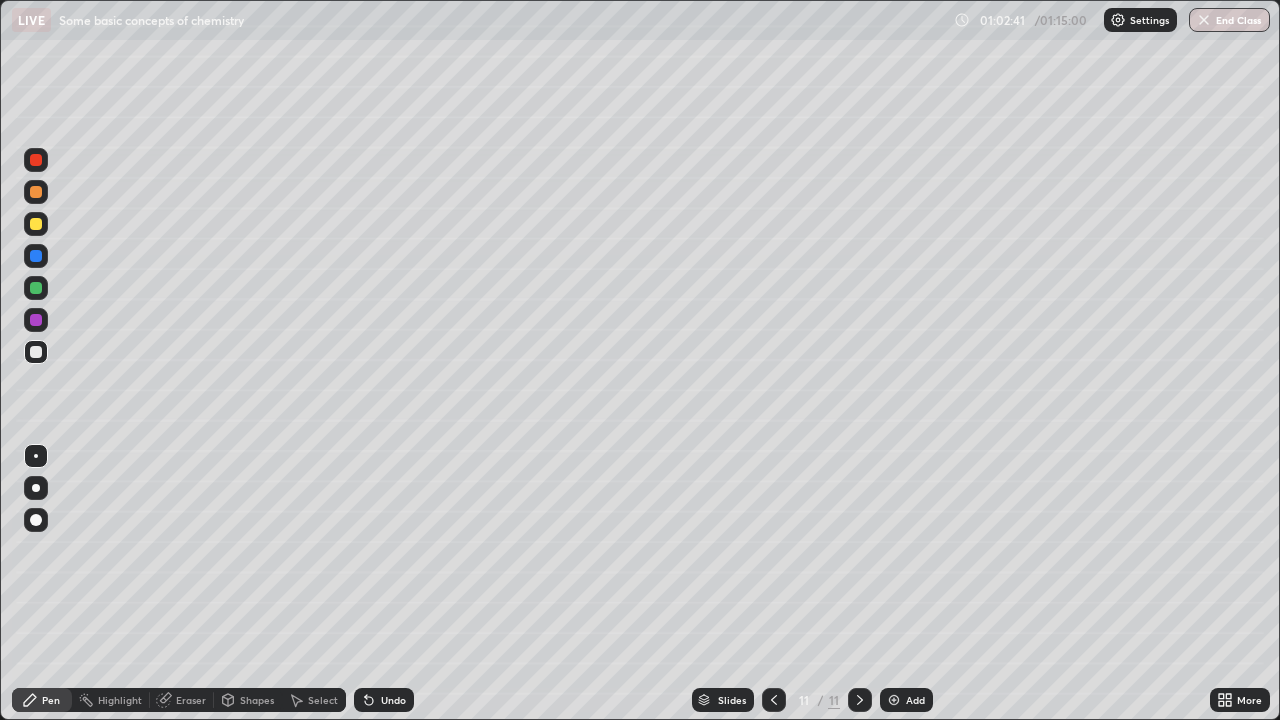 click on "Add" at bounding box center [915, 700] 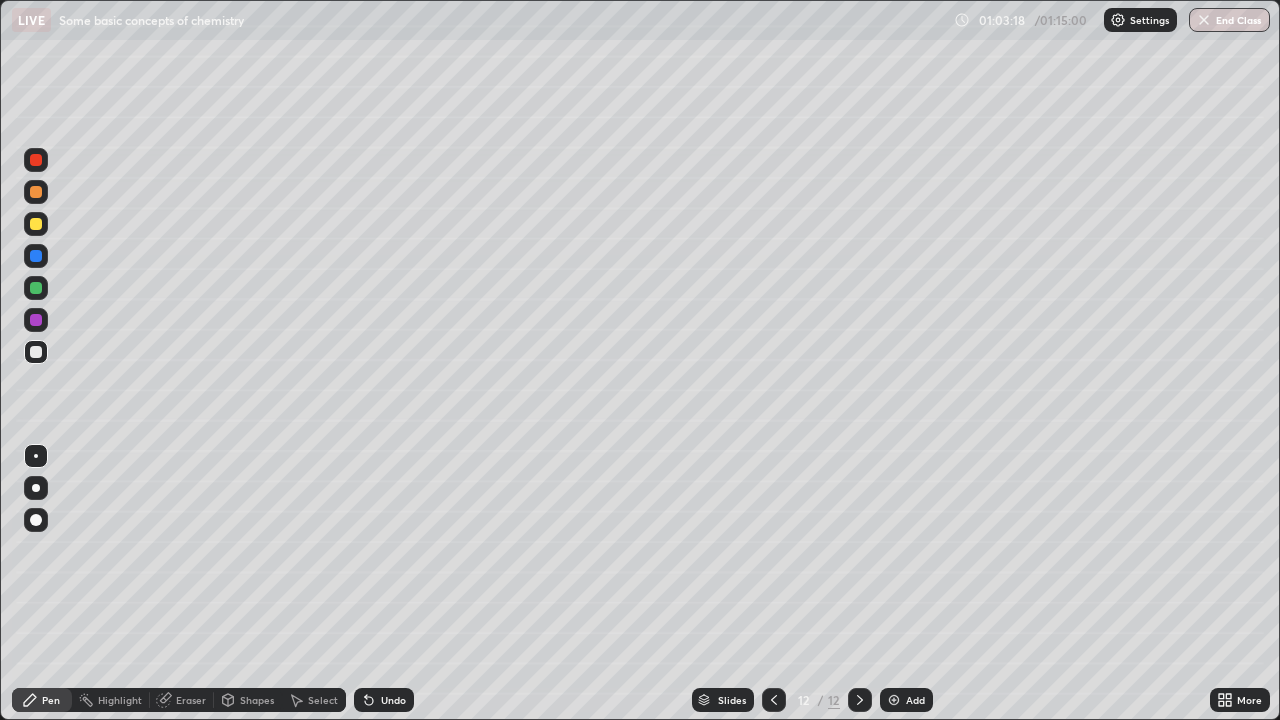 click on "Eraser" at bounding box center (182, 700) 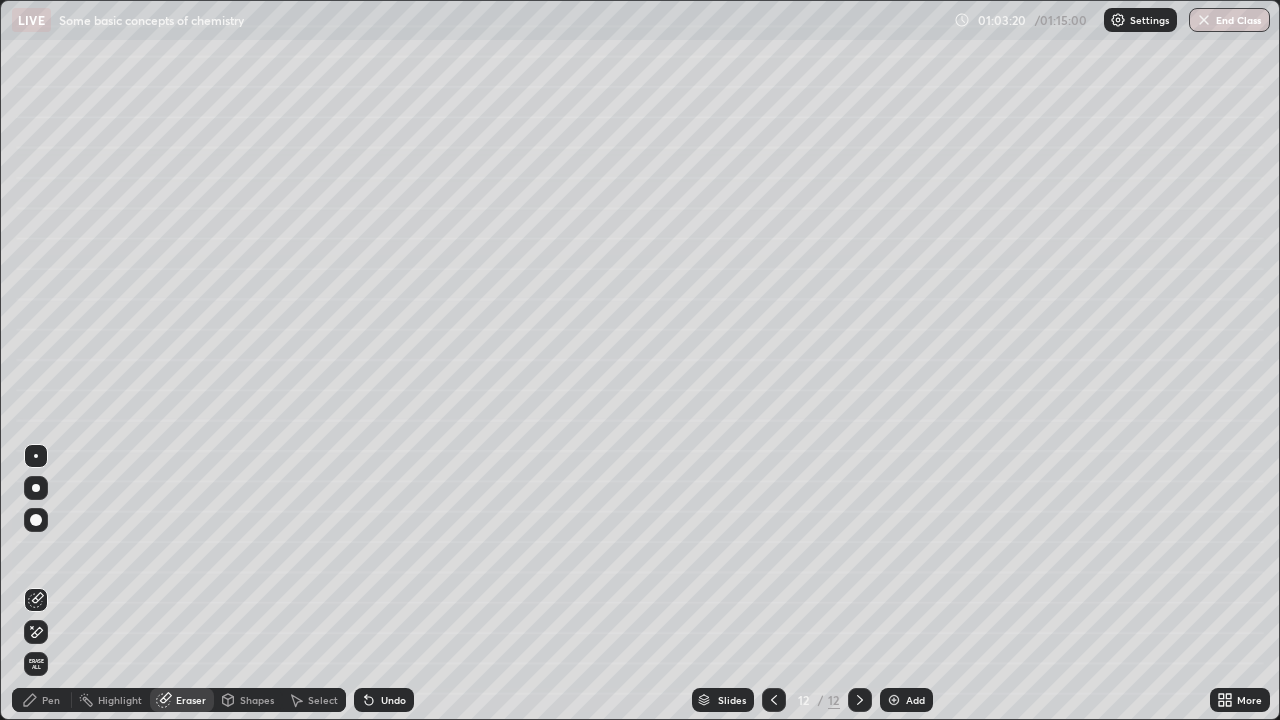 click on "Pen" at bounding box center [42, 700] 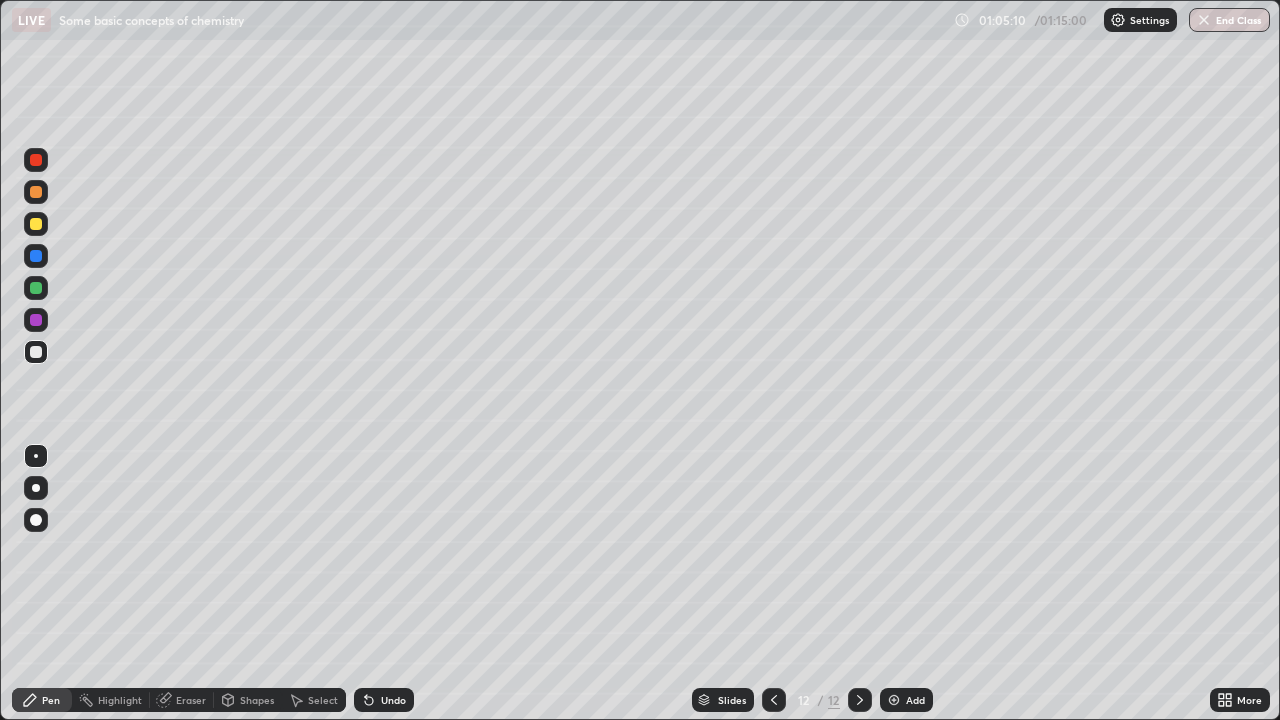 click at bounding box center (36, 256) 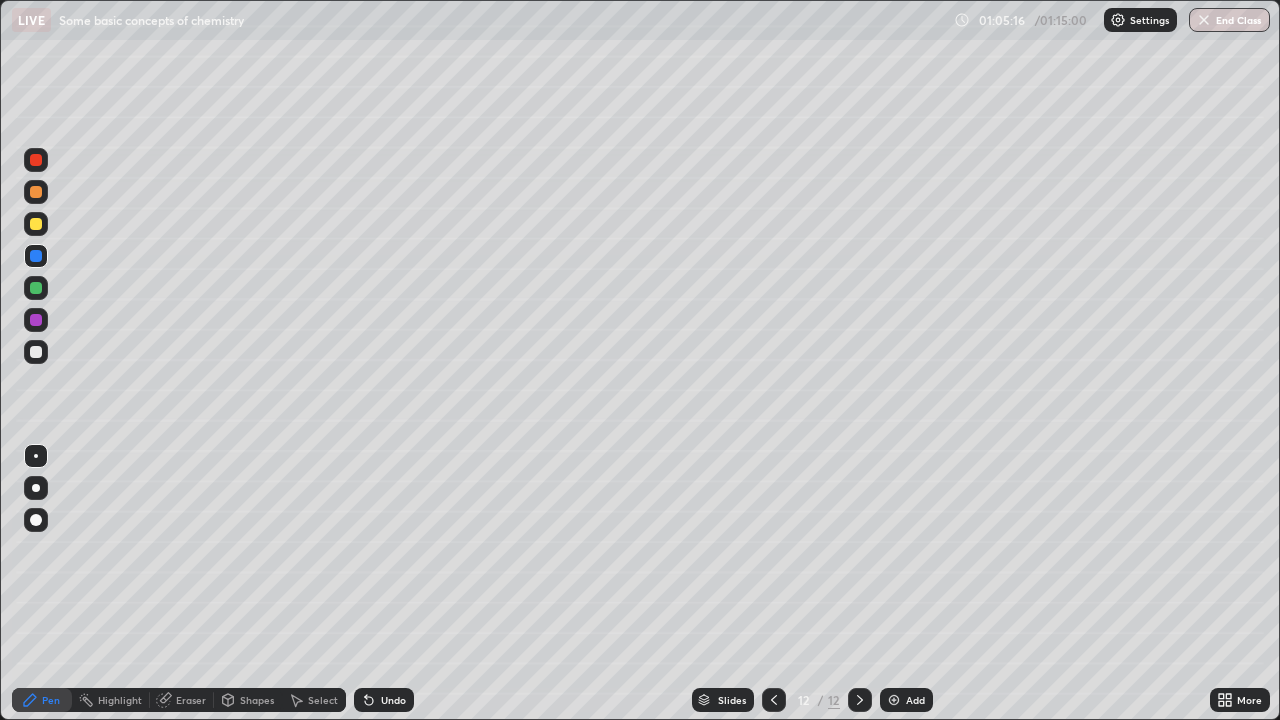 click at bounding box center (36, 224) 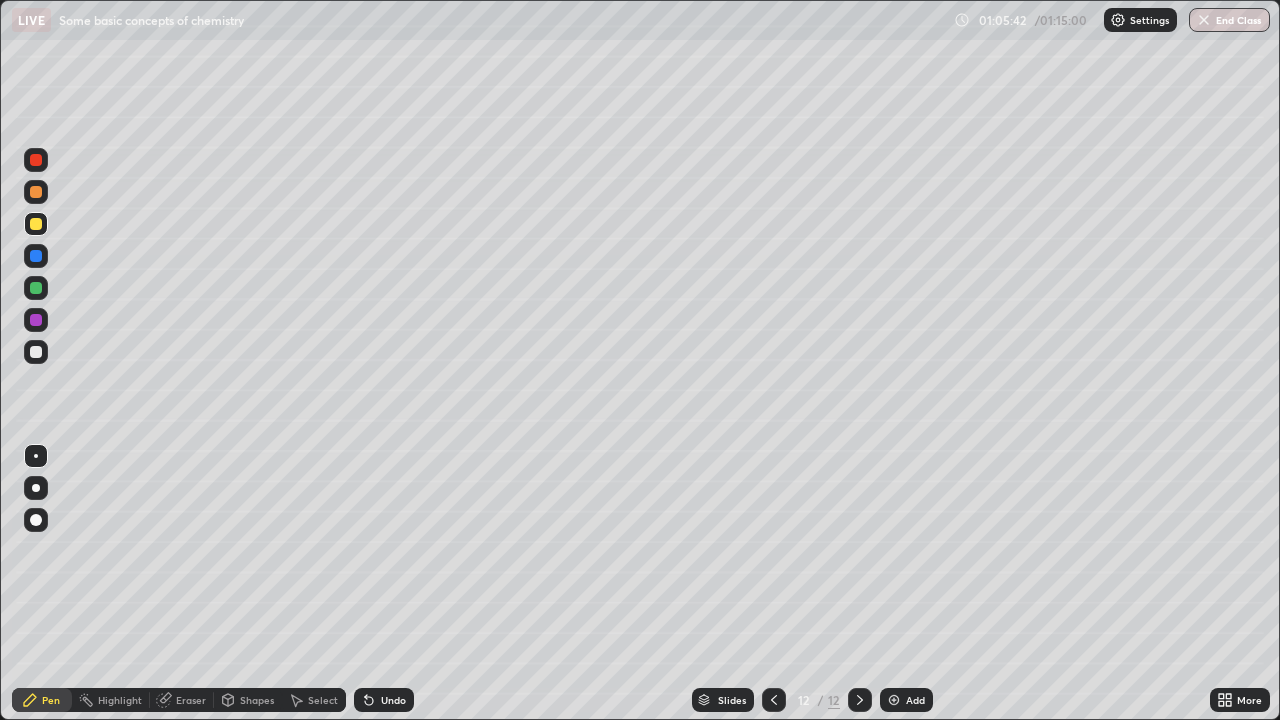 click at bounding box center [36, 352] 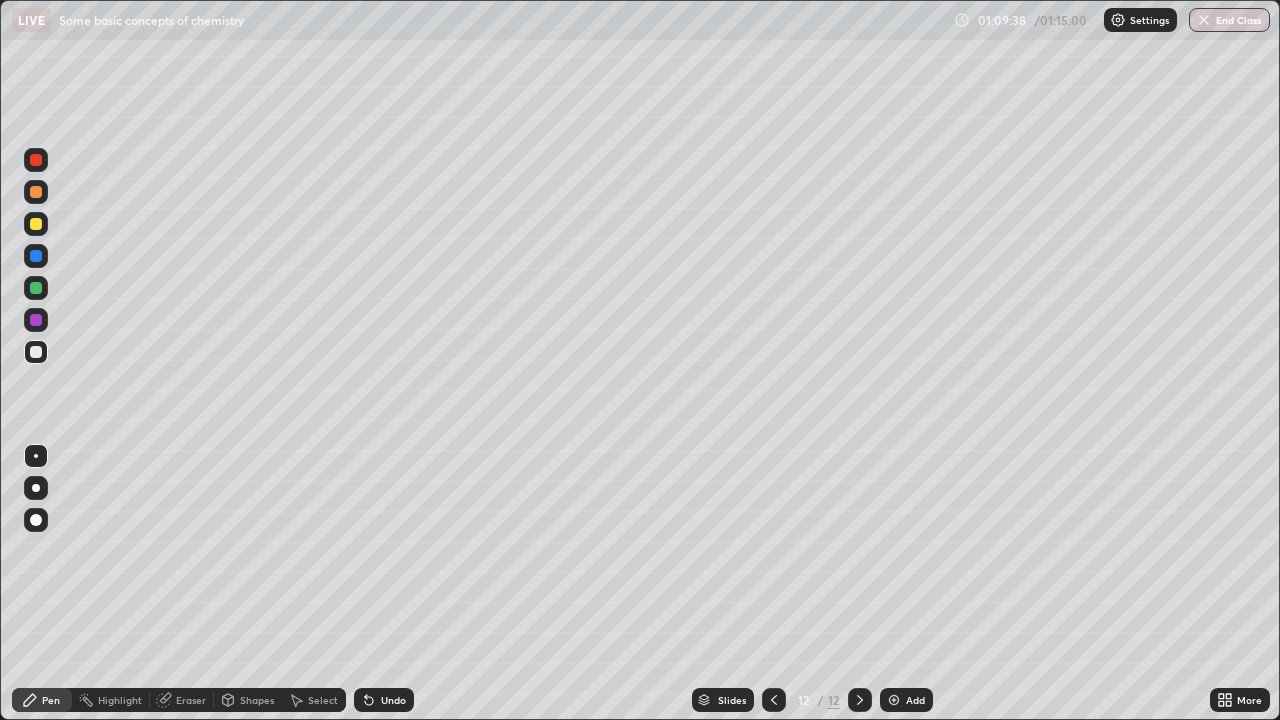 click 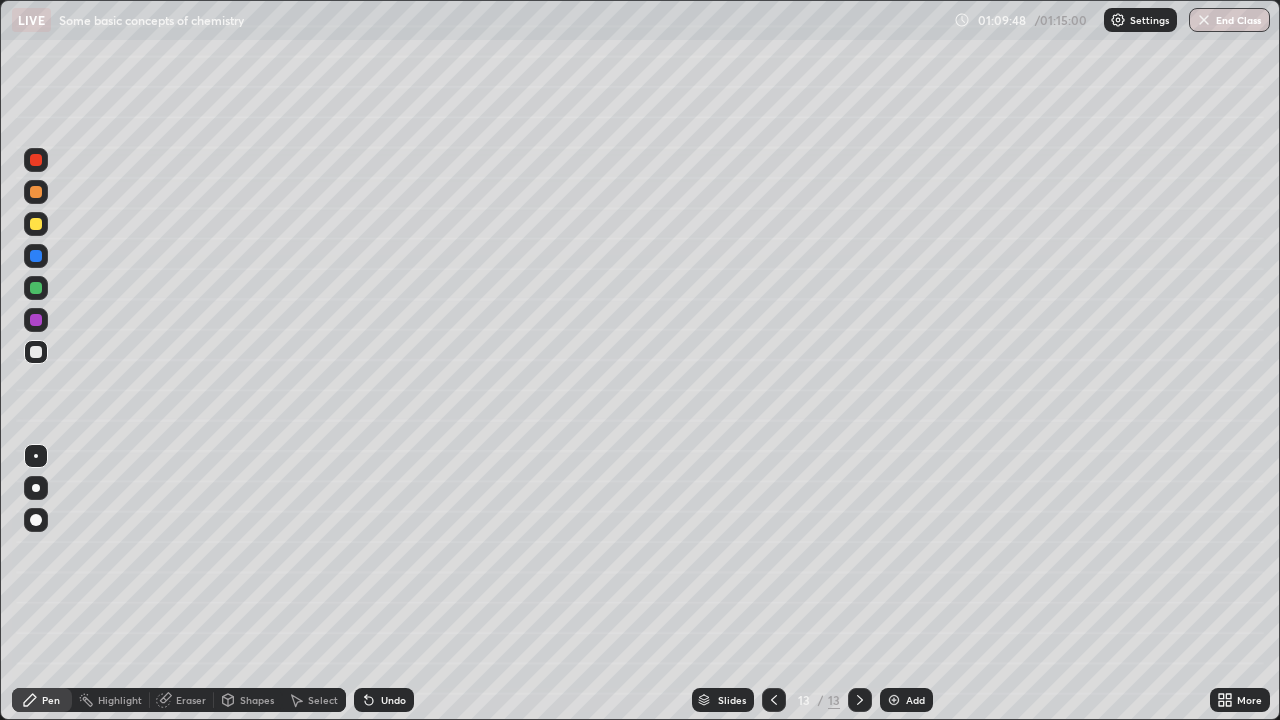 click at bounding box center [36, 352] 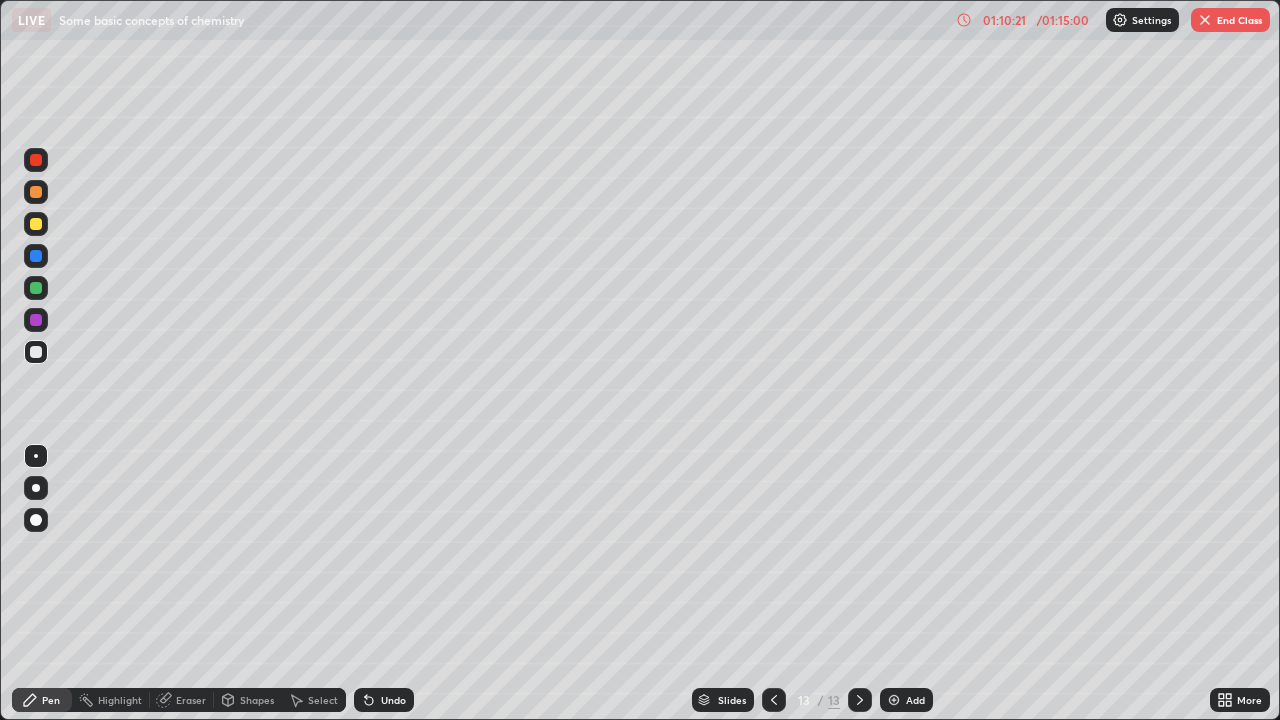 click on "Undo" at bounding box center (384, 700) 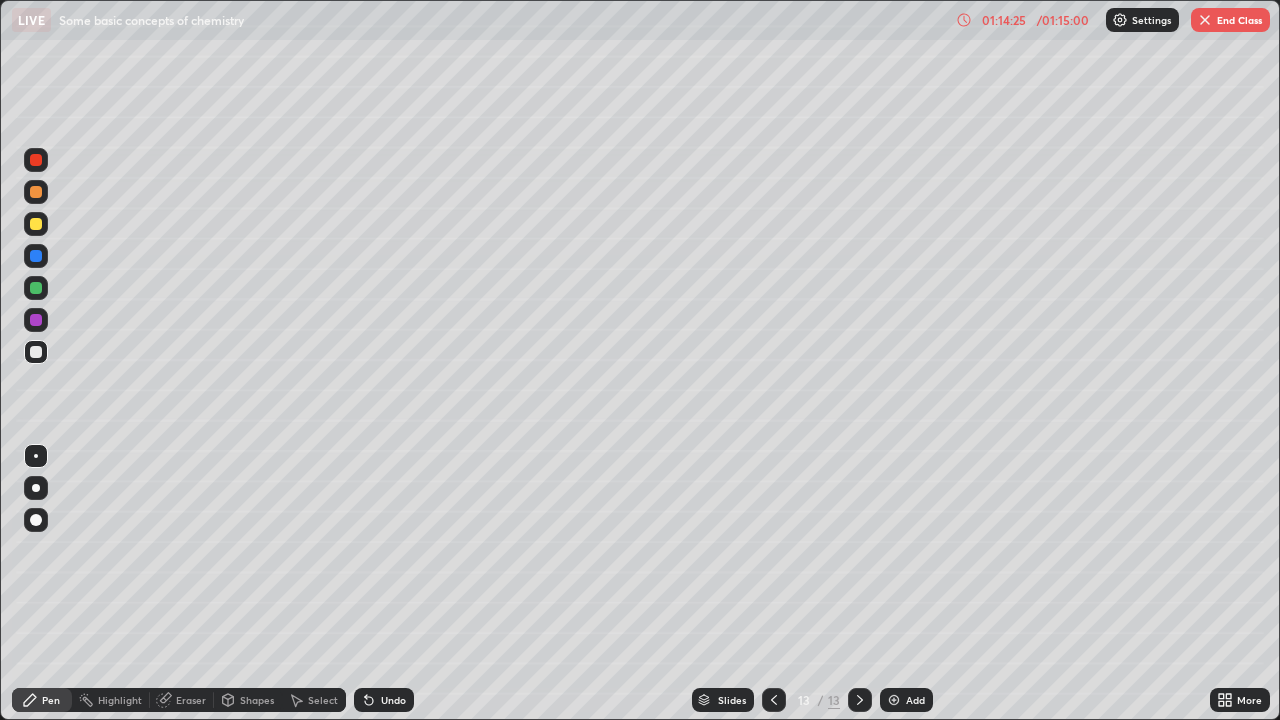 click 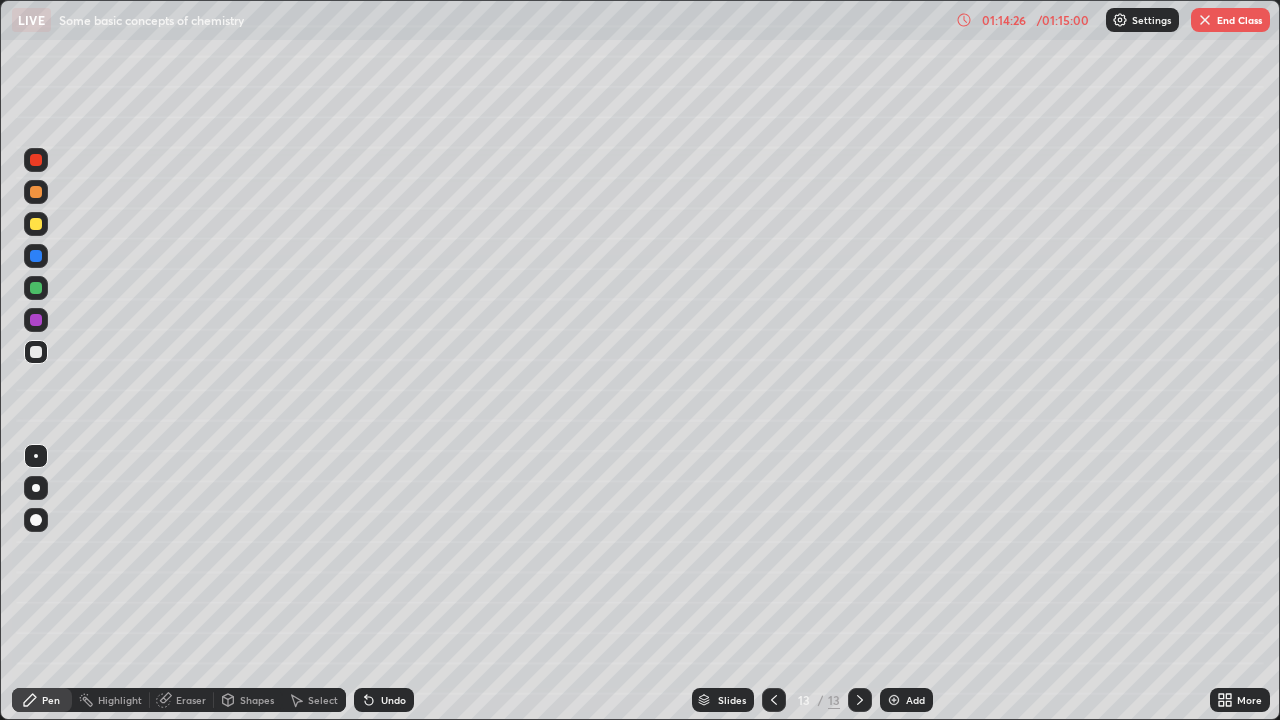 click at bounding box center (894, 700) 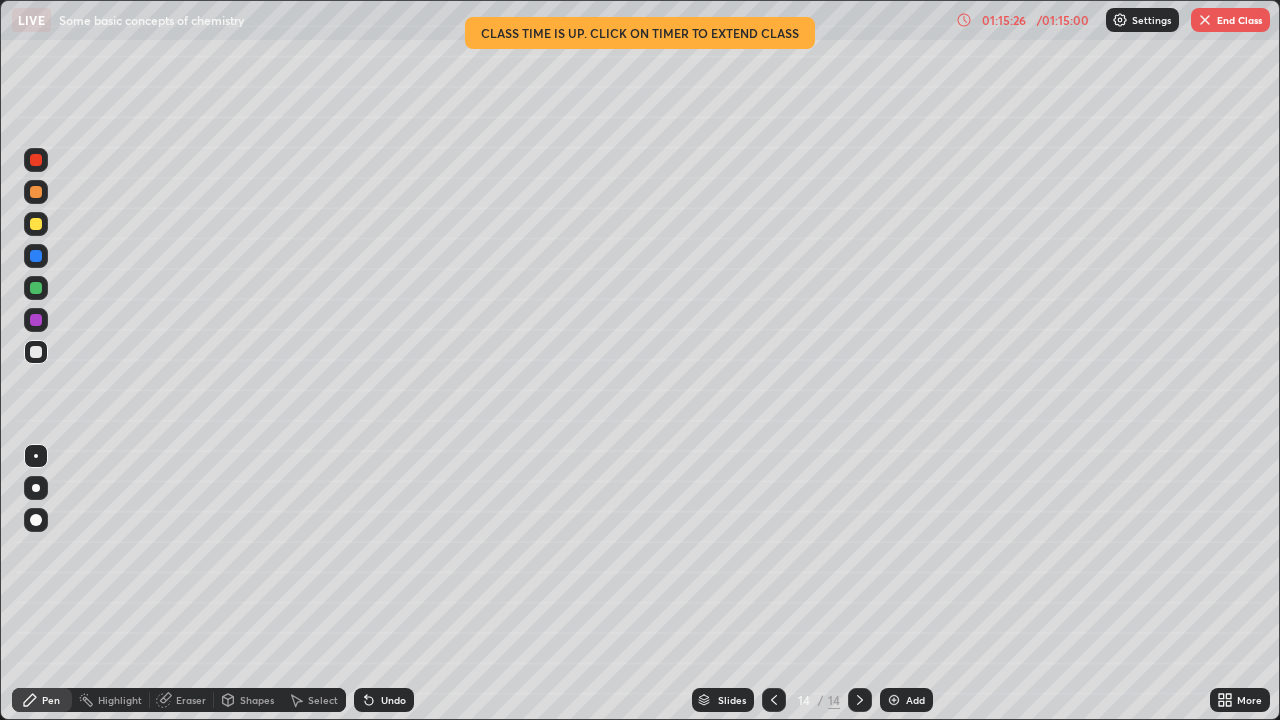 click on "End Class" at bounding box center (1230, 20) 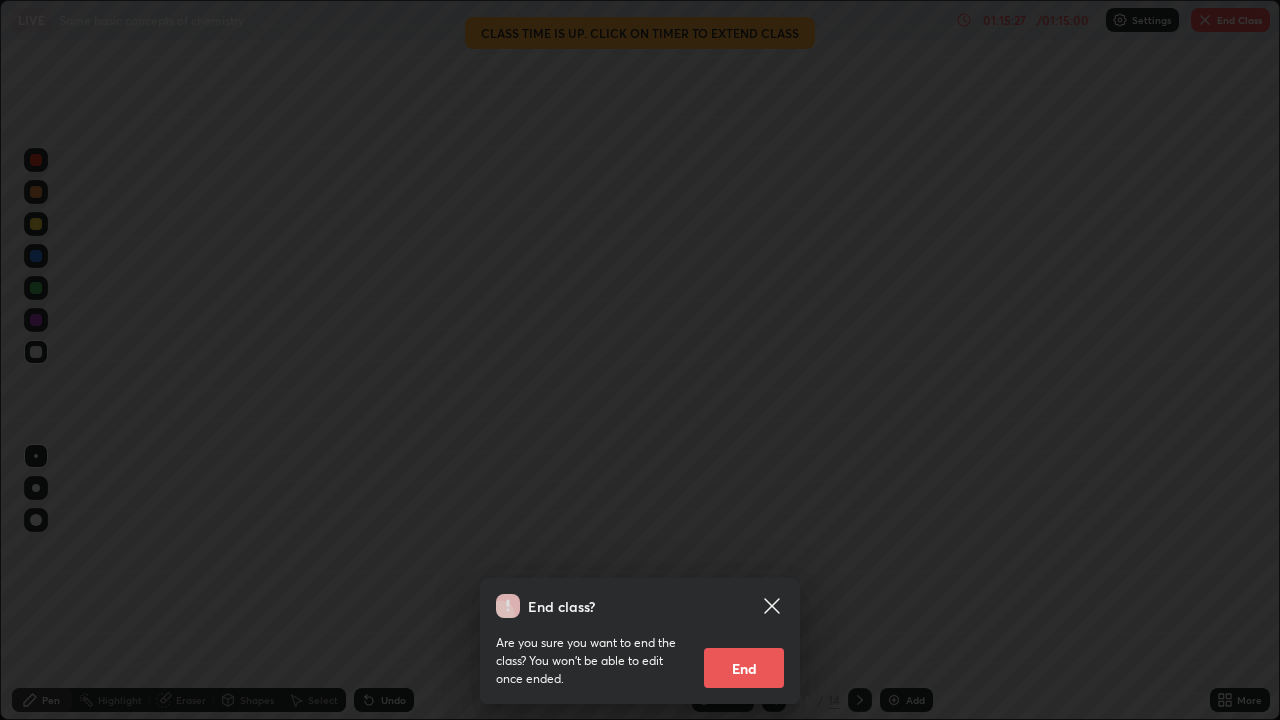 click on "End" at bounding box center [744, 668] 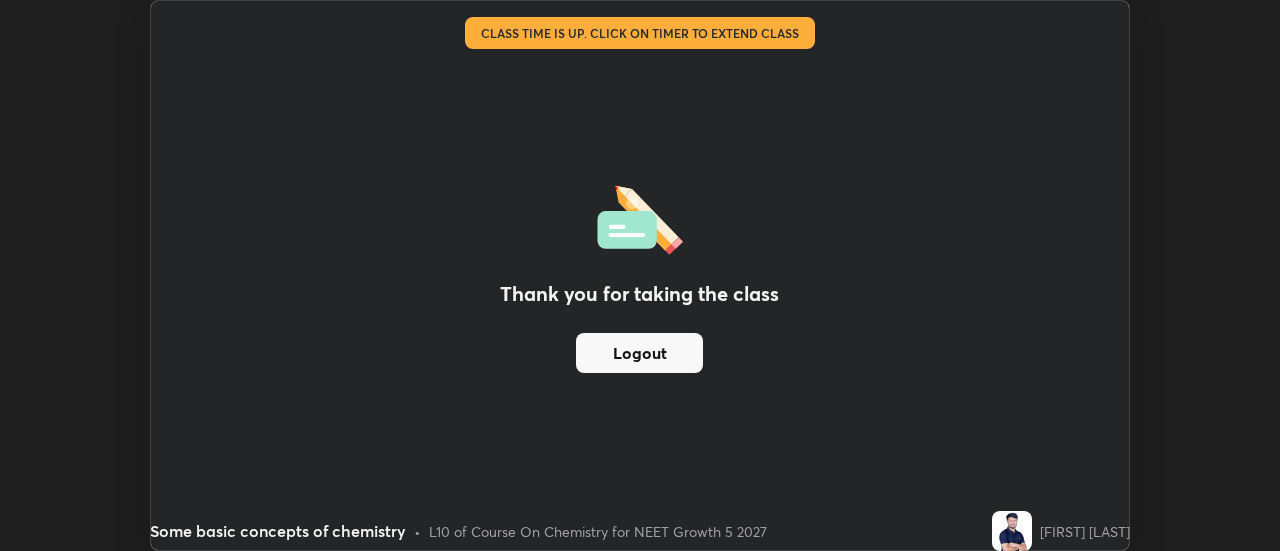 scroll, scrollTop: 551, scrollLeft: 1280, axis: both 